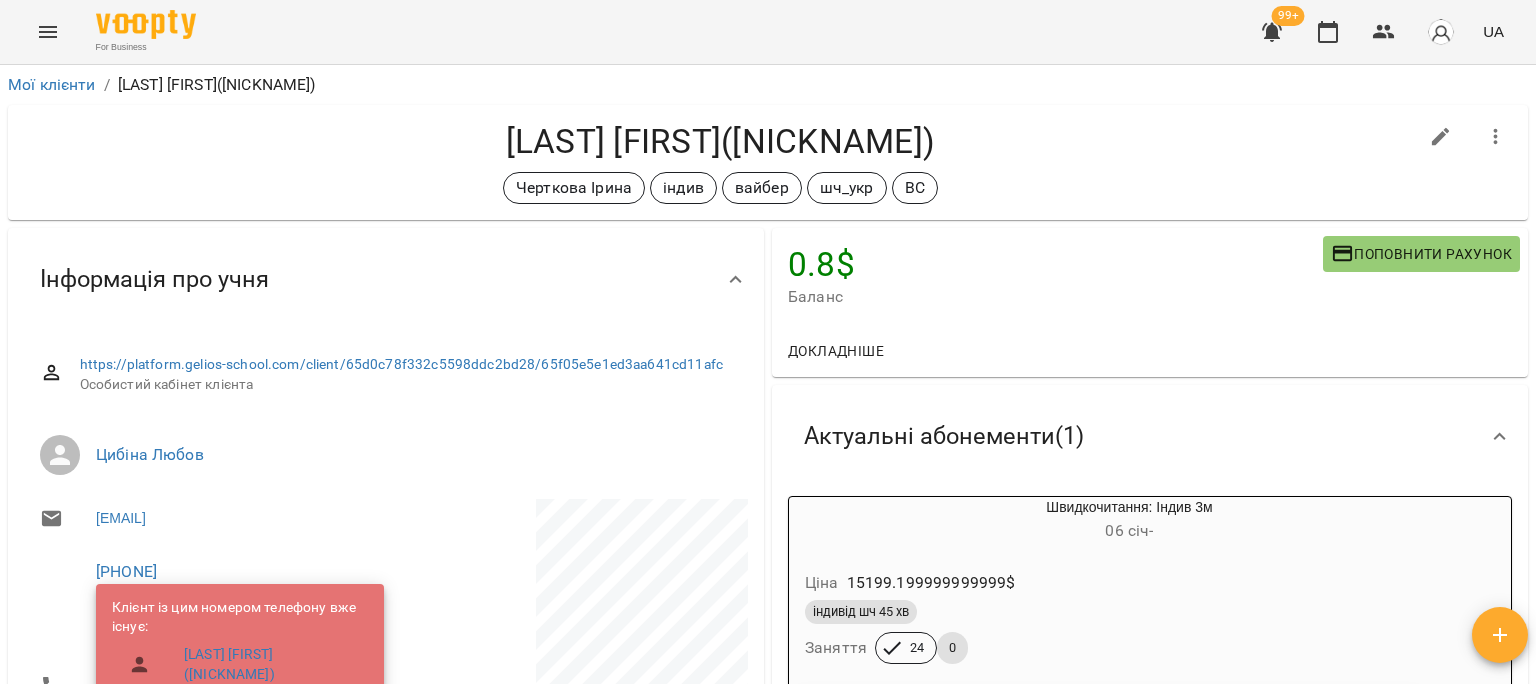 scroll, scrollTop: 0, scrollLeft: 0, axis: both 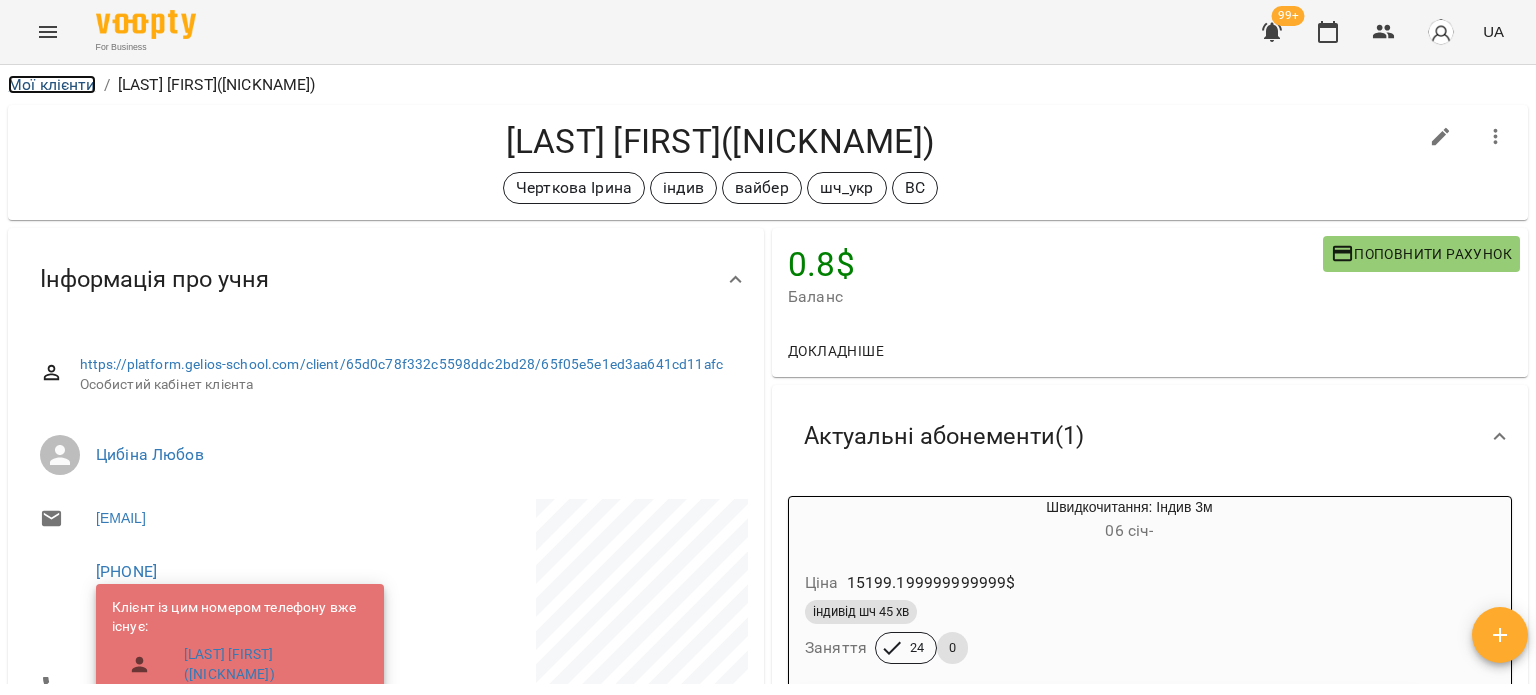 click on "Мої клієнти" at bounding box center (52, 84) 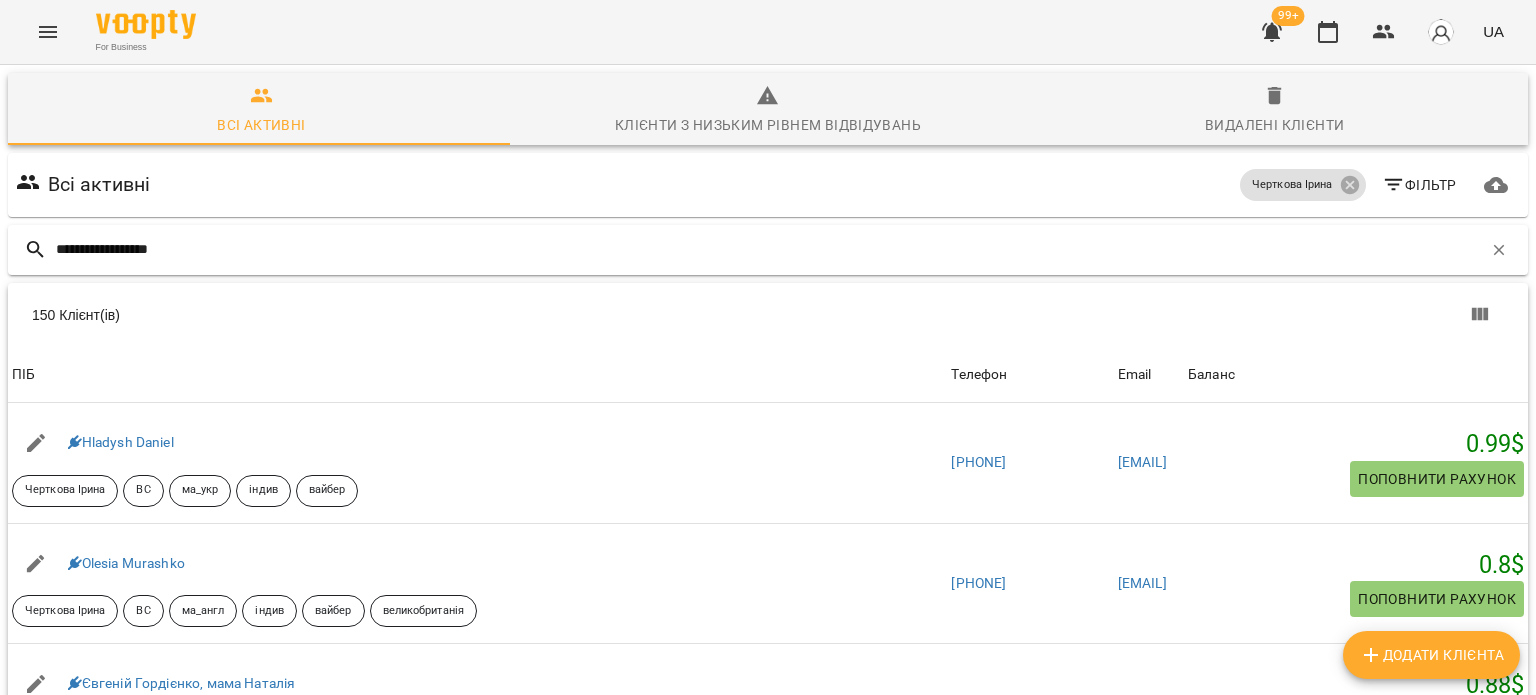 type on "**********" 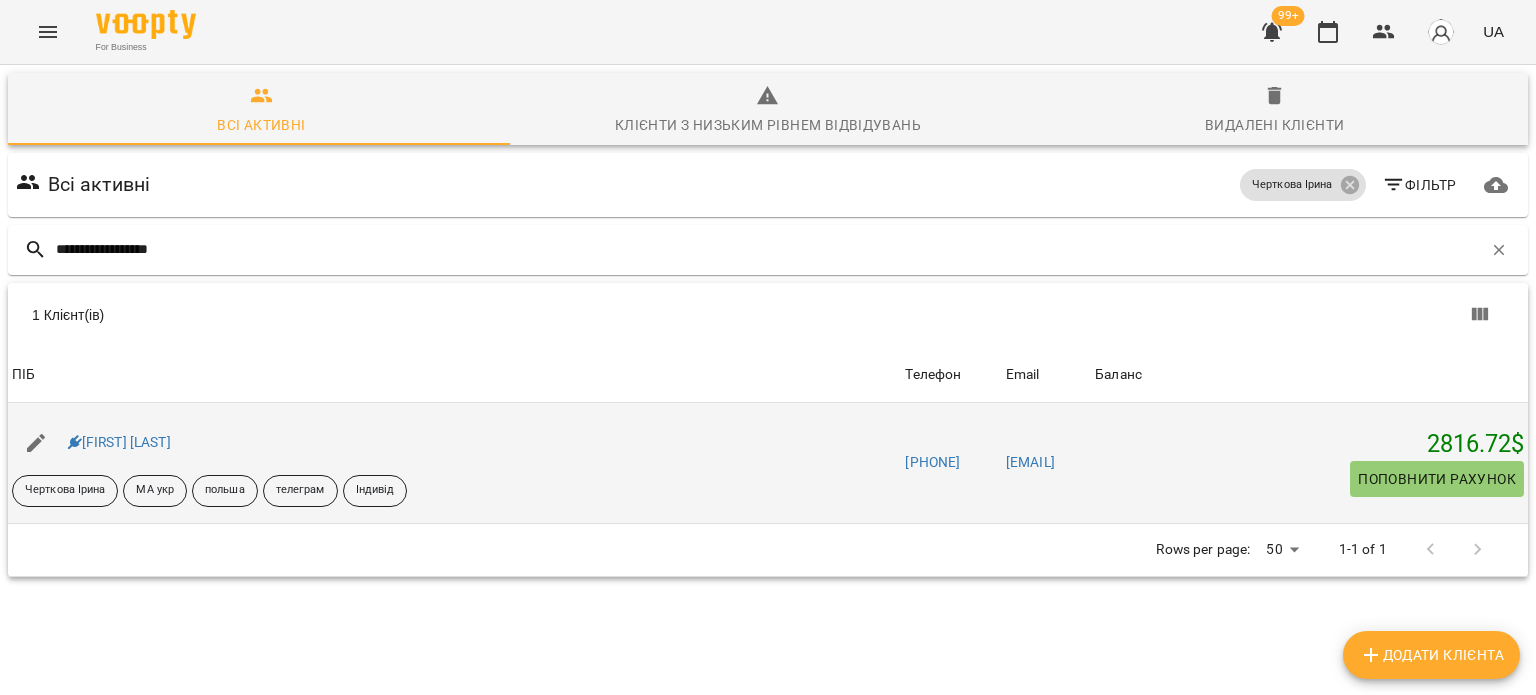 click on "[FIRST] [LAST]" at bounding box center [119, 443] 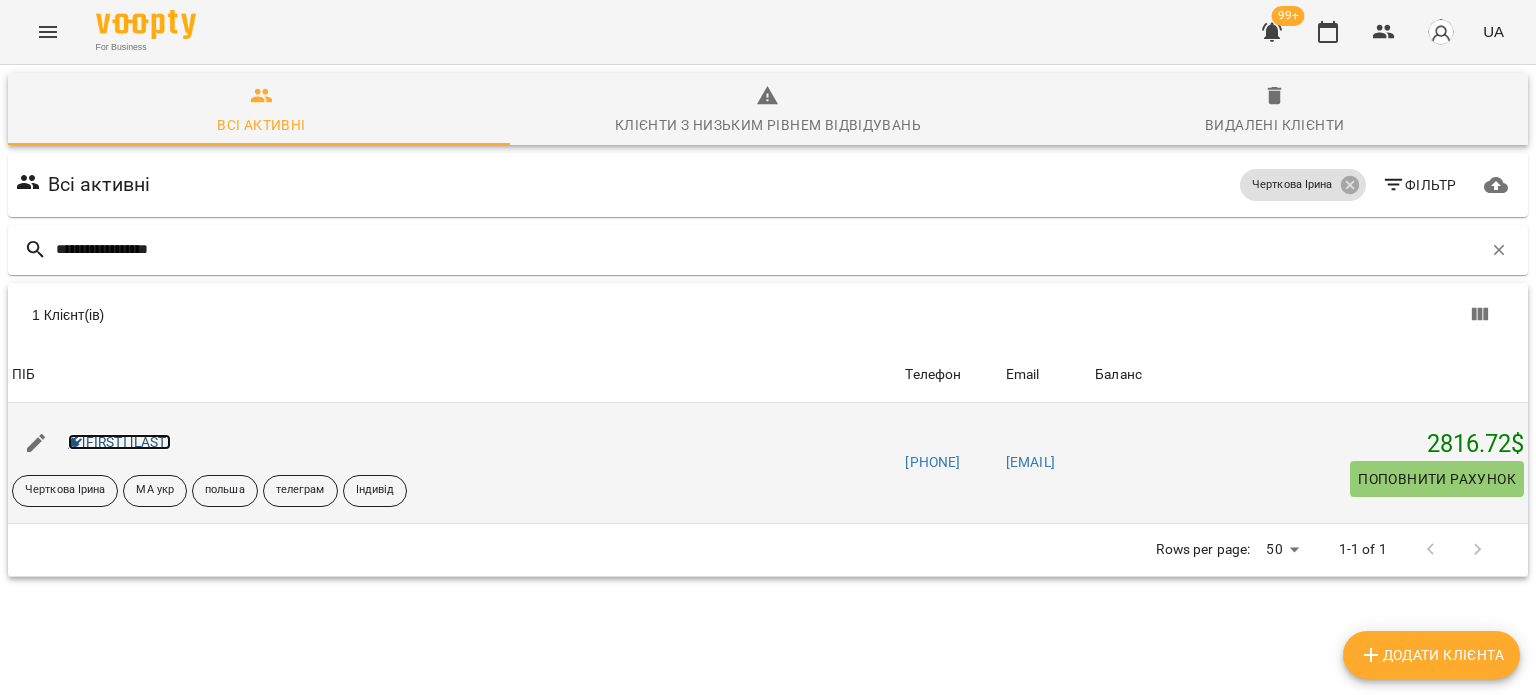 click on "[FIRST] [LAST]" at bounding box center (119, 442) 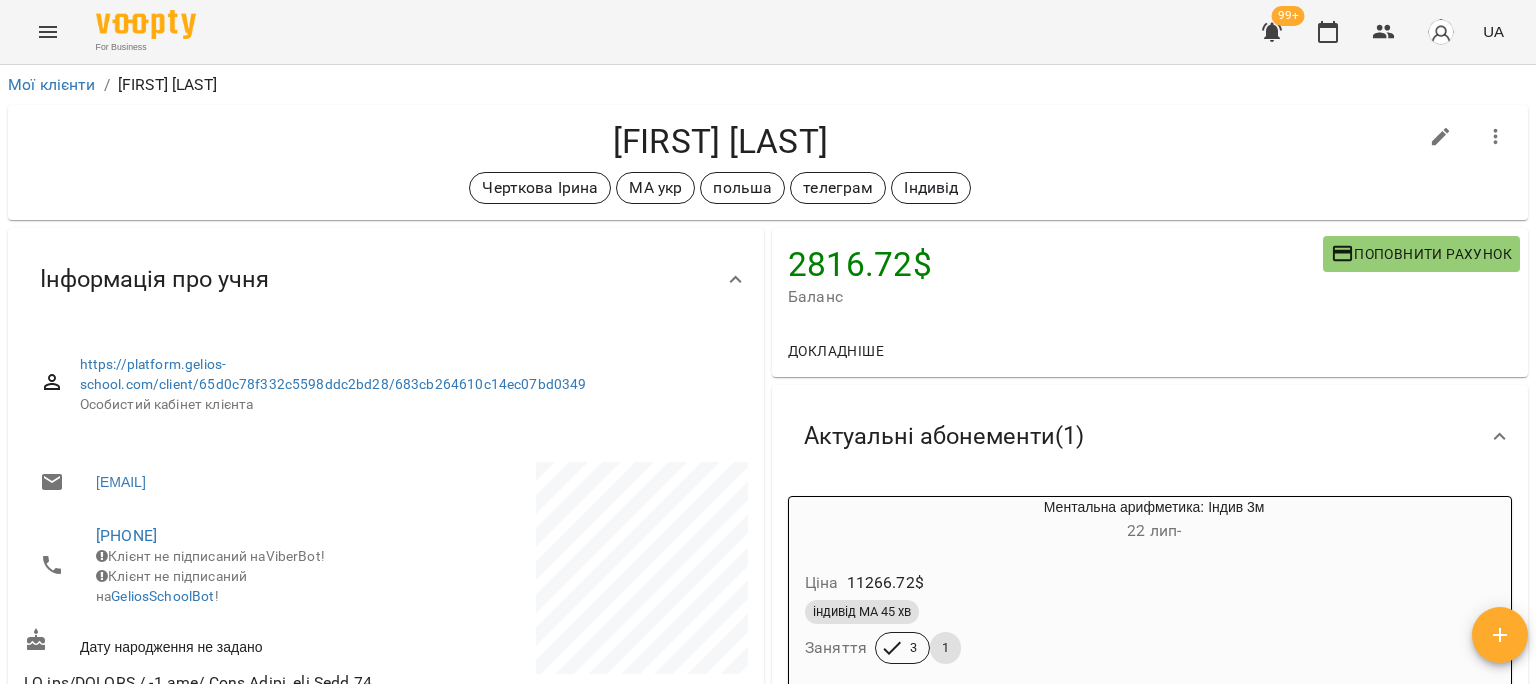 click on "Ціна 11266.72 $" at bounding box center [1106, 583] 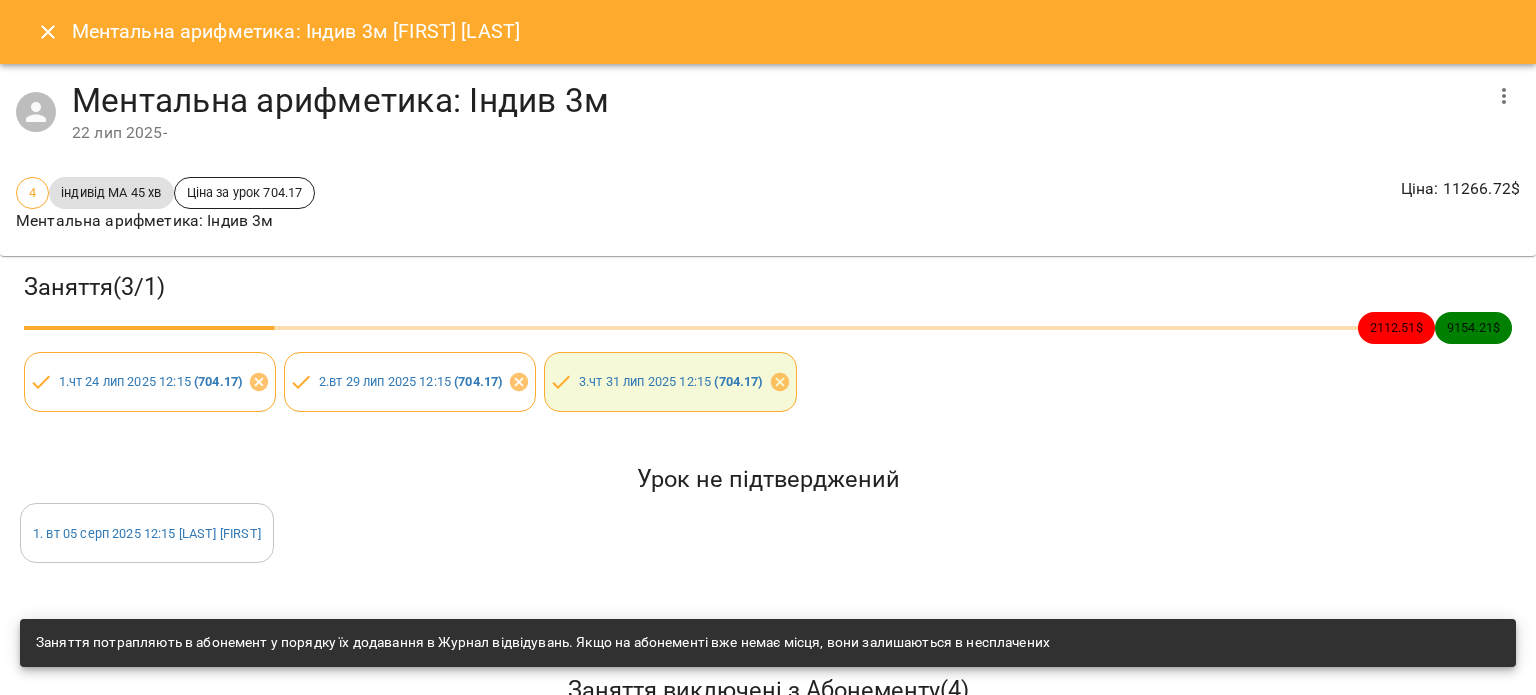 click 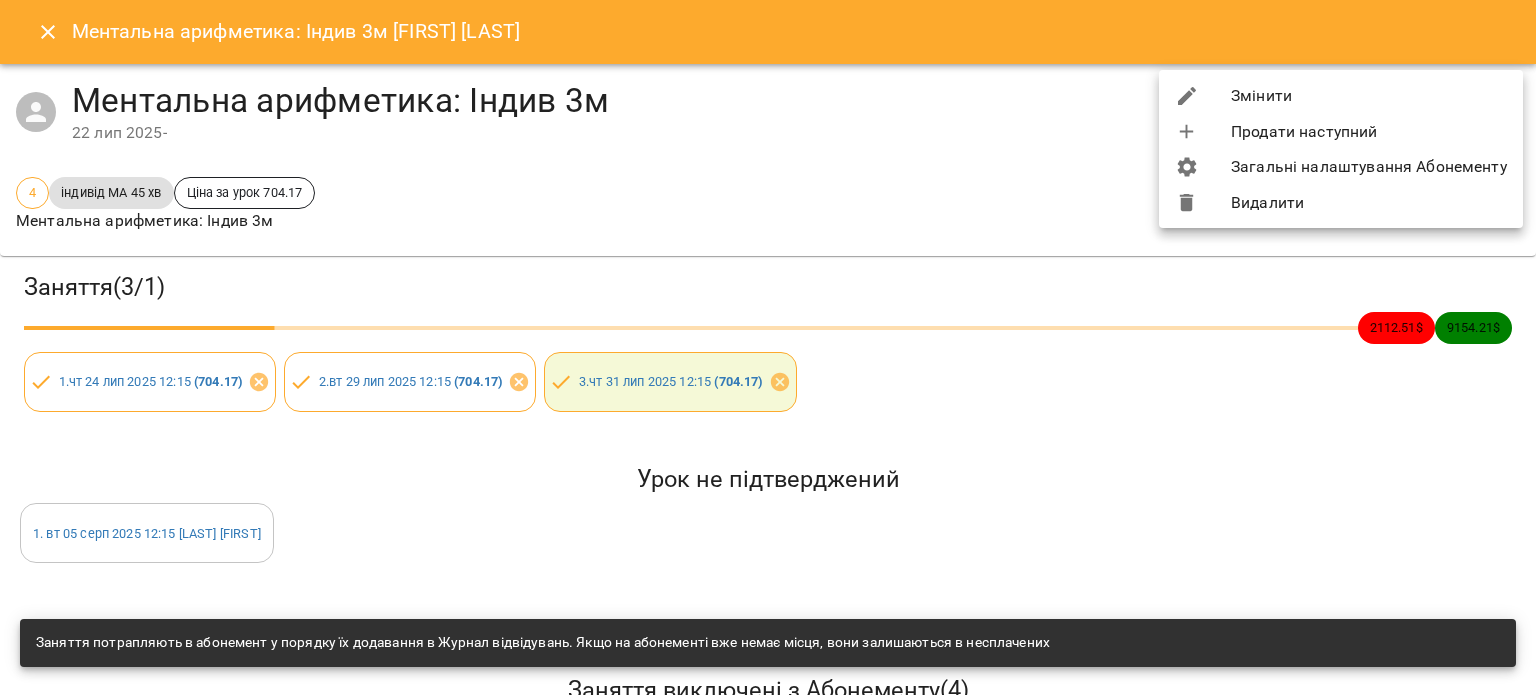 click on "Змінити" at bounding box center (1341, 96) 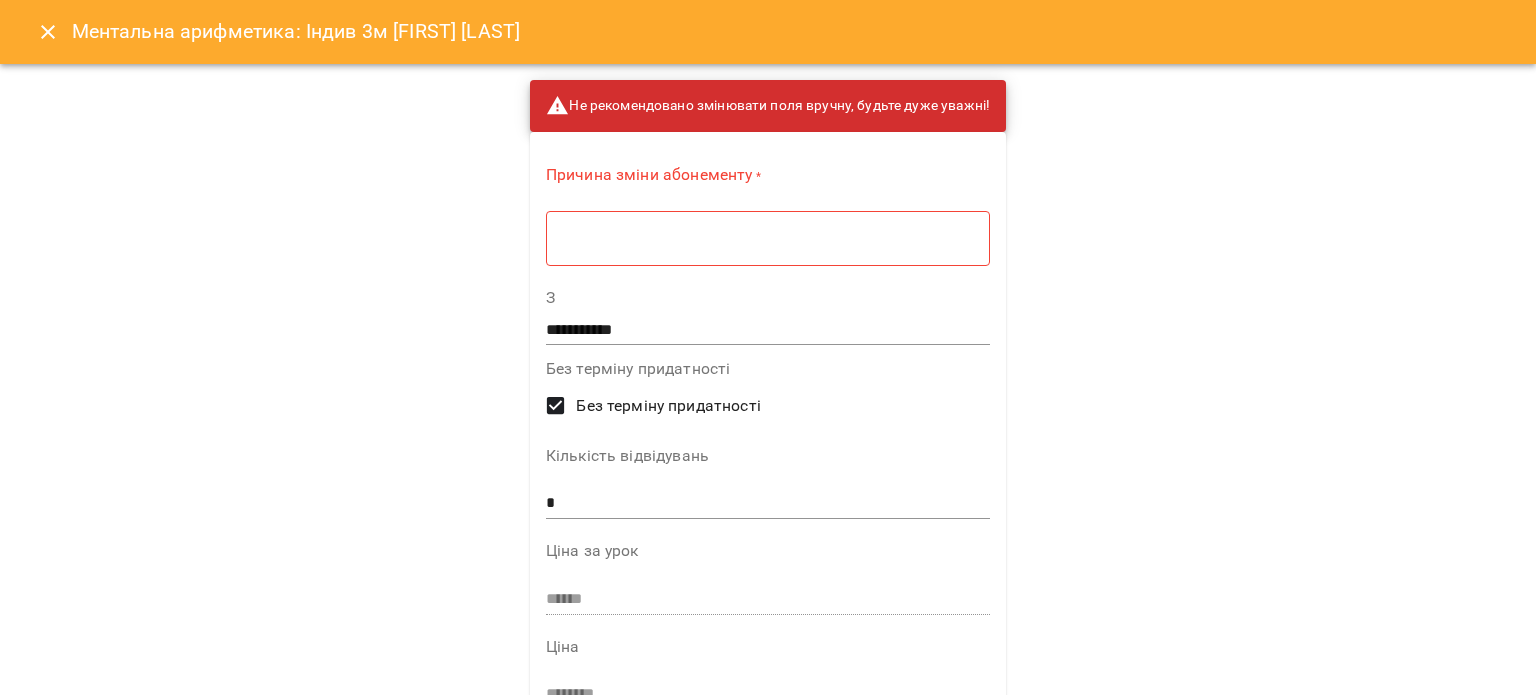 click on "*" at bounding box center (768, 503) 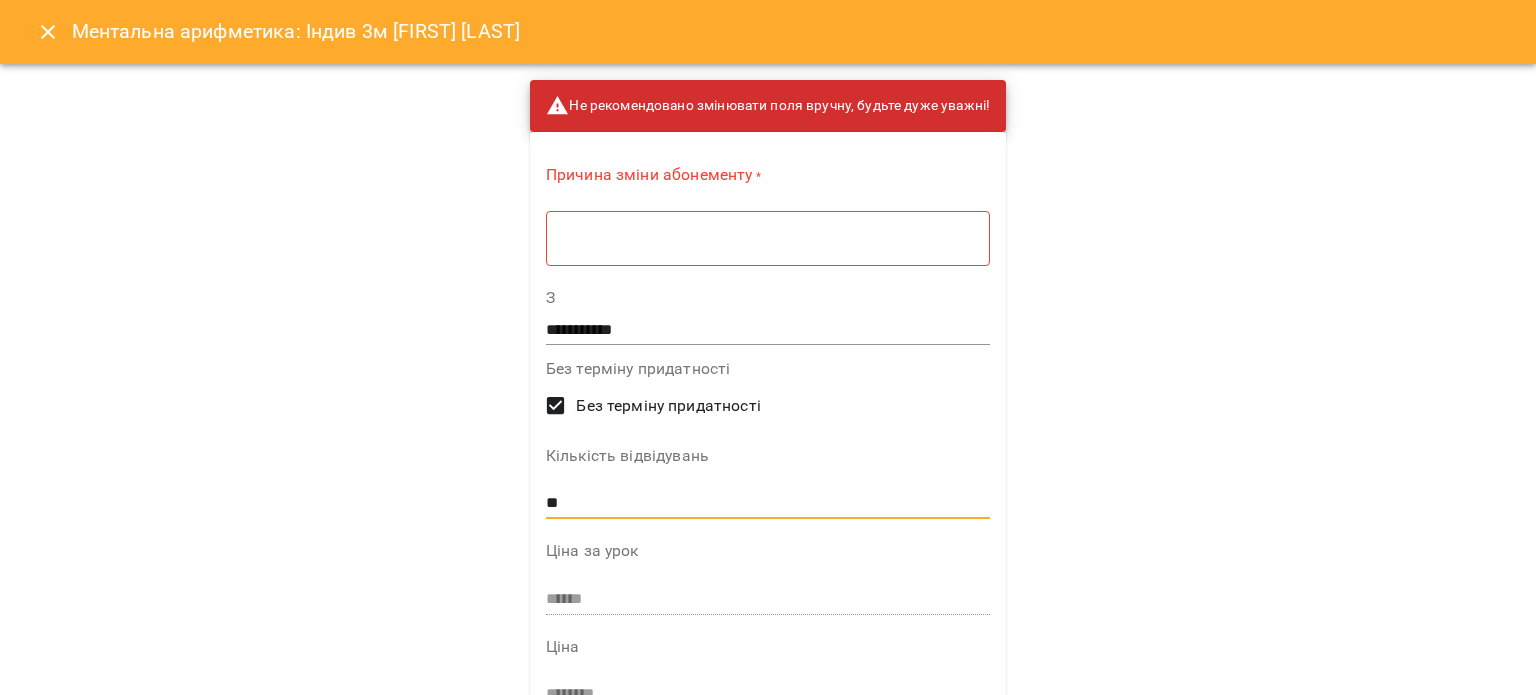 type on "**" 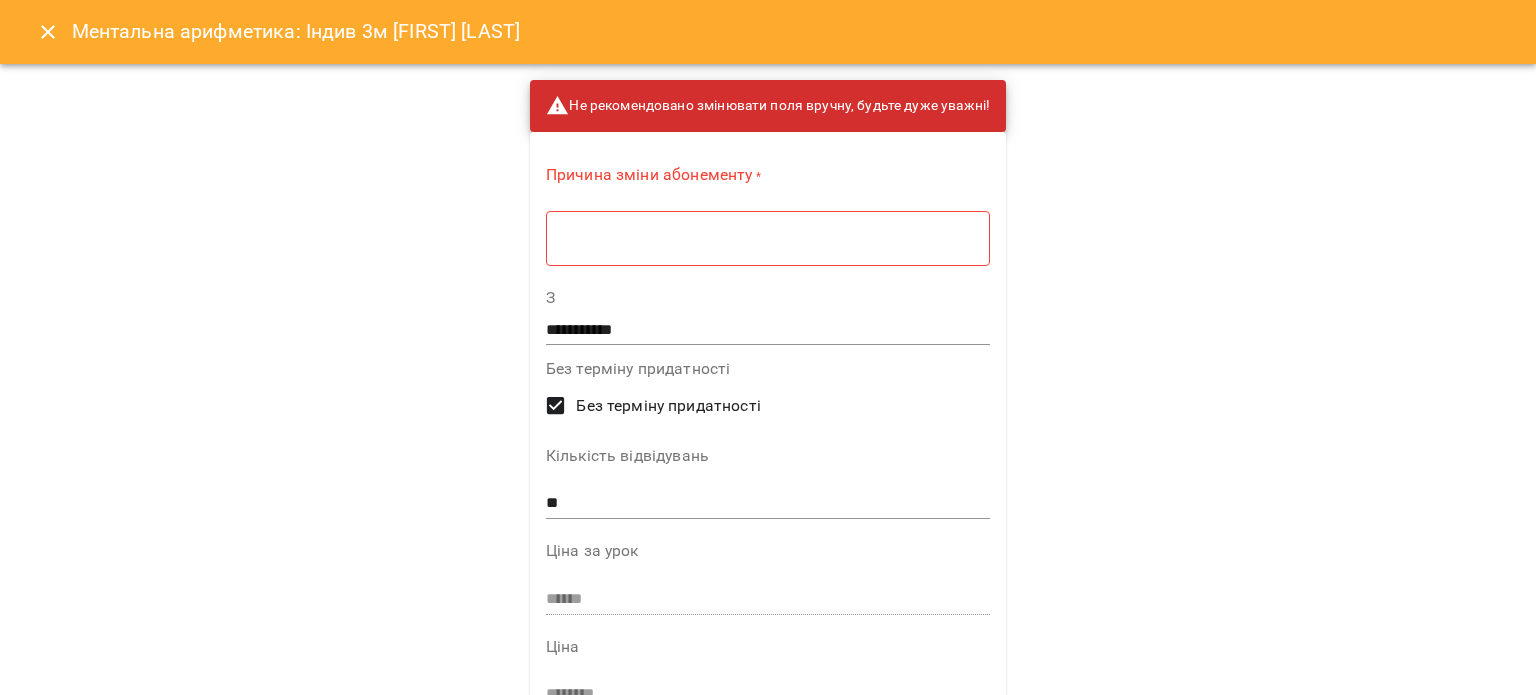 click on "**********" at bounding box center [768, 347] 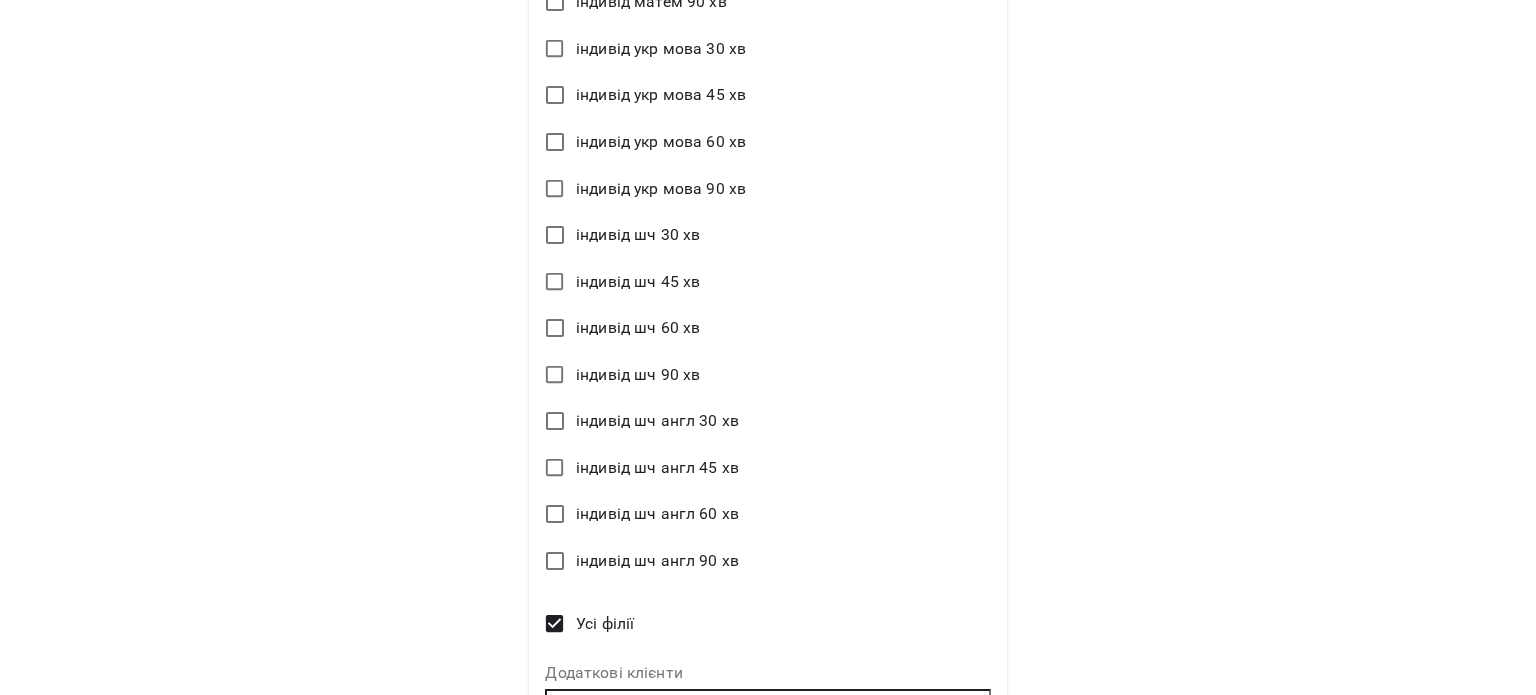 scroll, scrollTop: 2755, scrollLeft: 0, axis: vertical 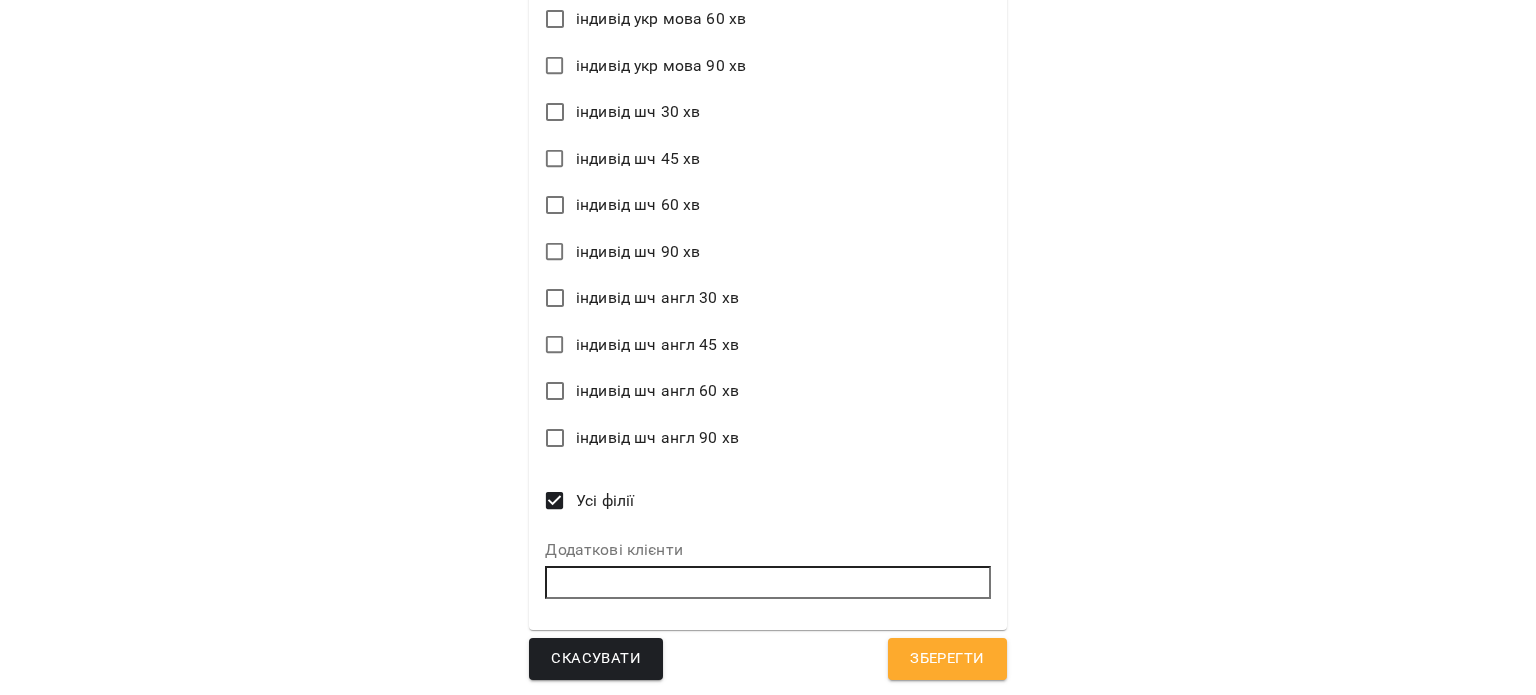 type on "**********" 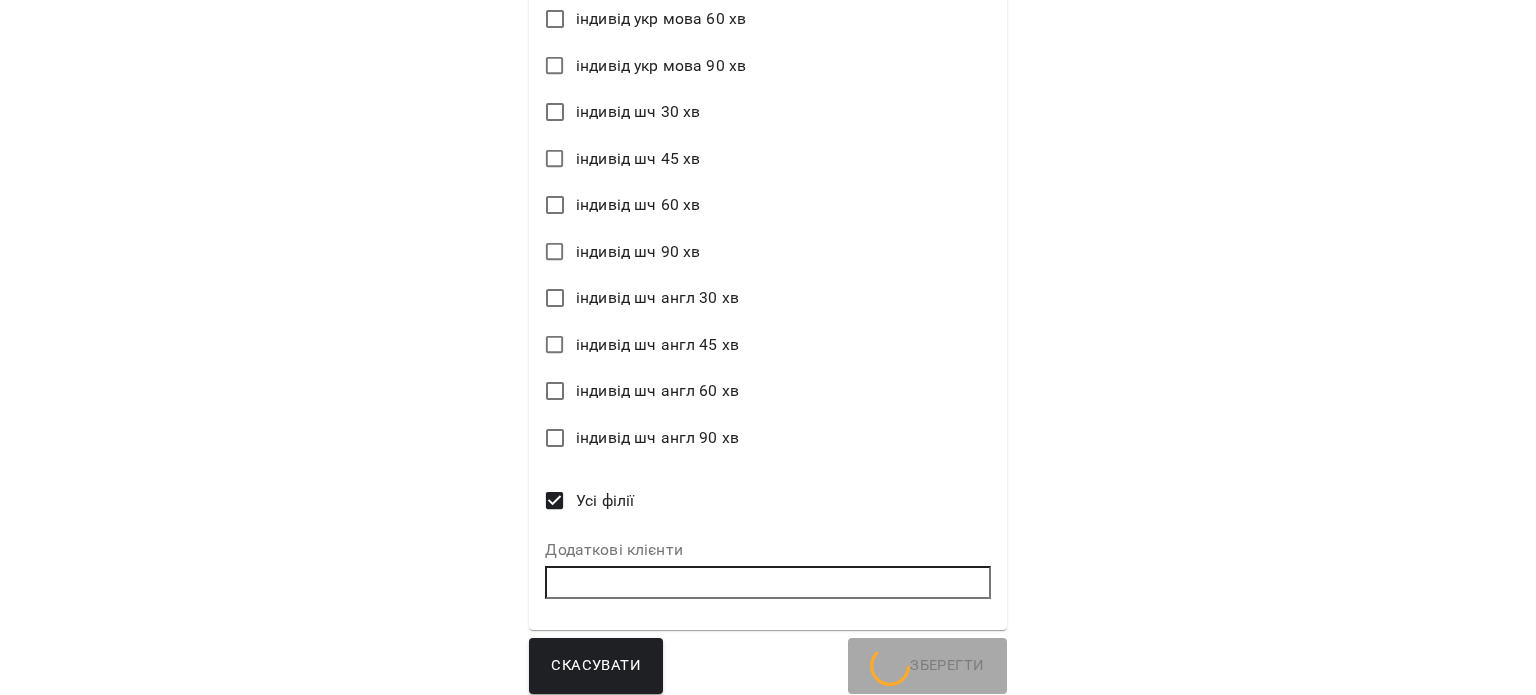 scroll, scrollTop: 7, scrollLeft: 0, axis: vertical 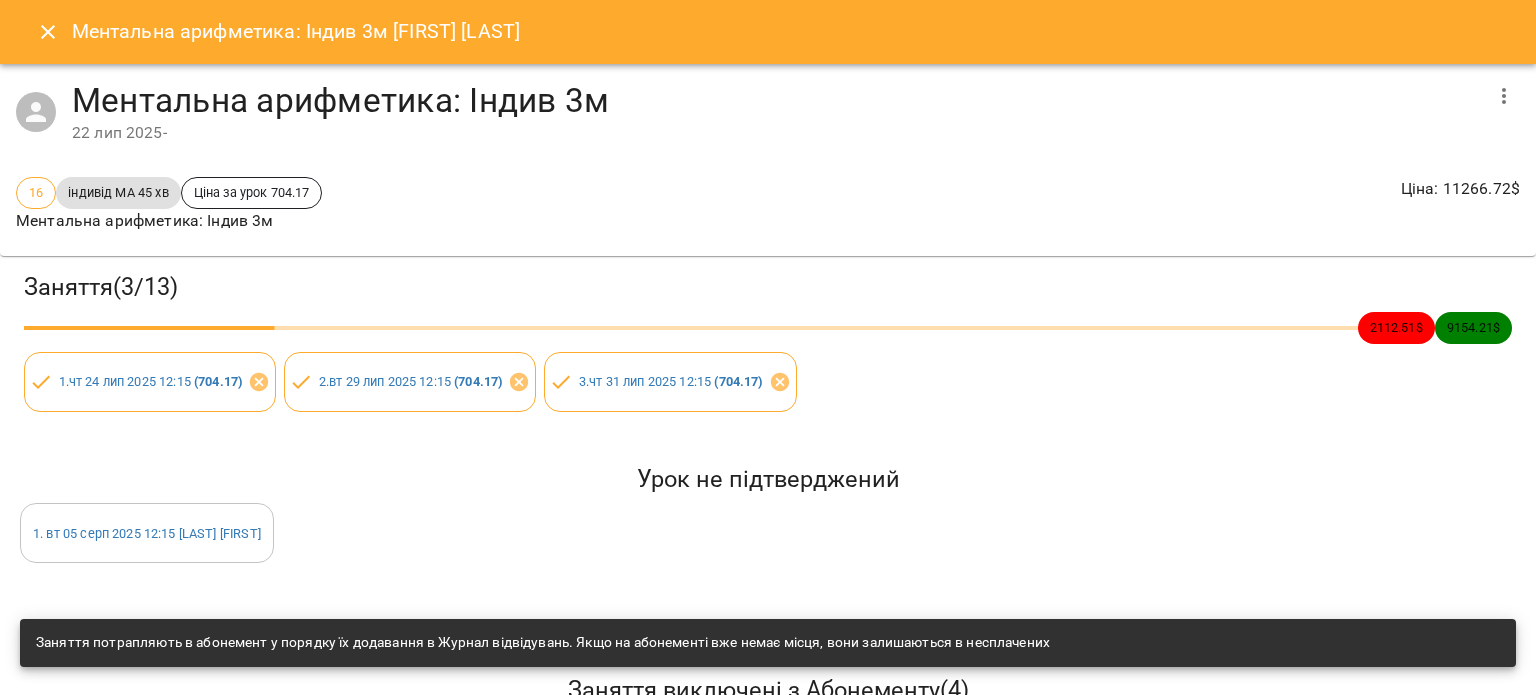 drag, startPoint x: 56, startPoint y: 30, endPoint x: 63, endPoint y: 40, distance: 12.206555 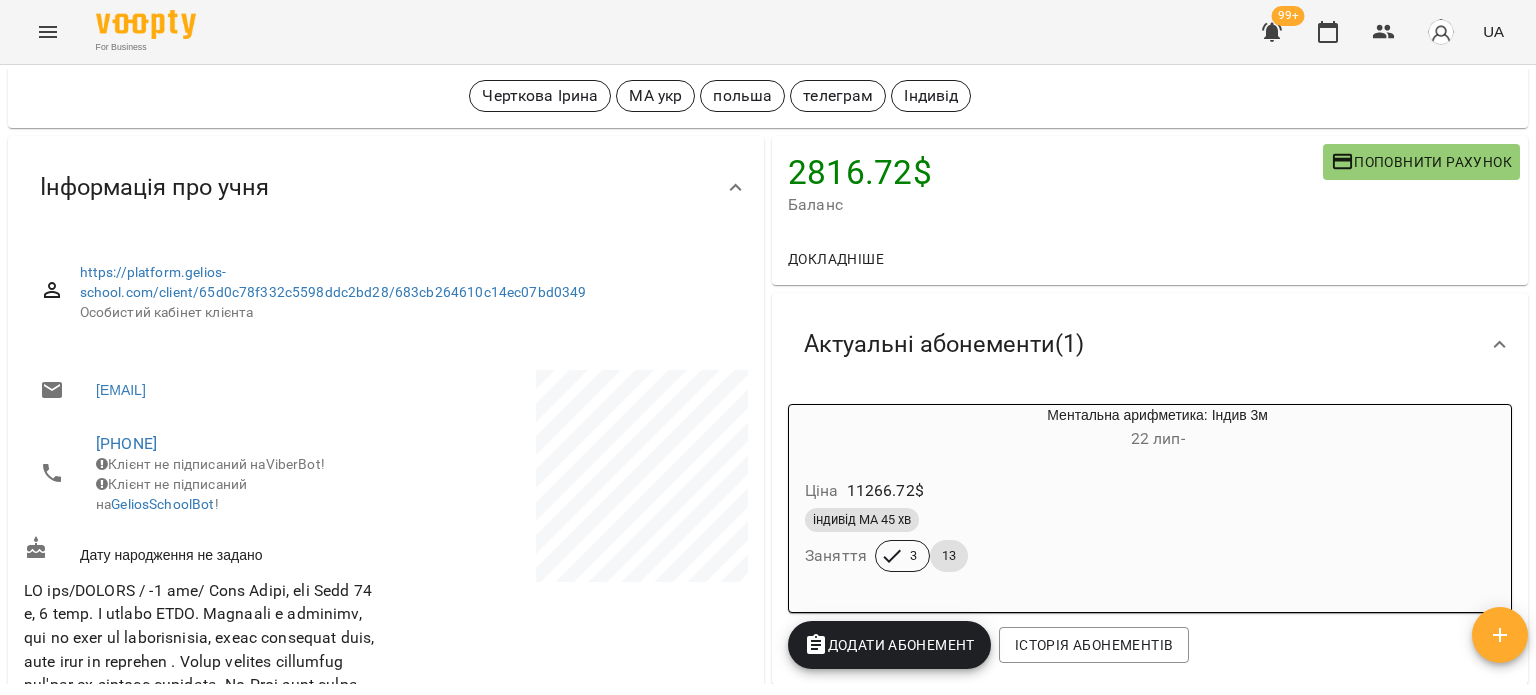 scroll, scrollTop: 0, scrollLeft: 0, axis: both 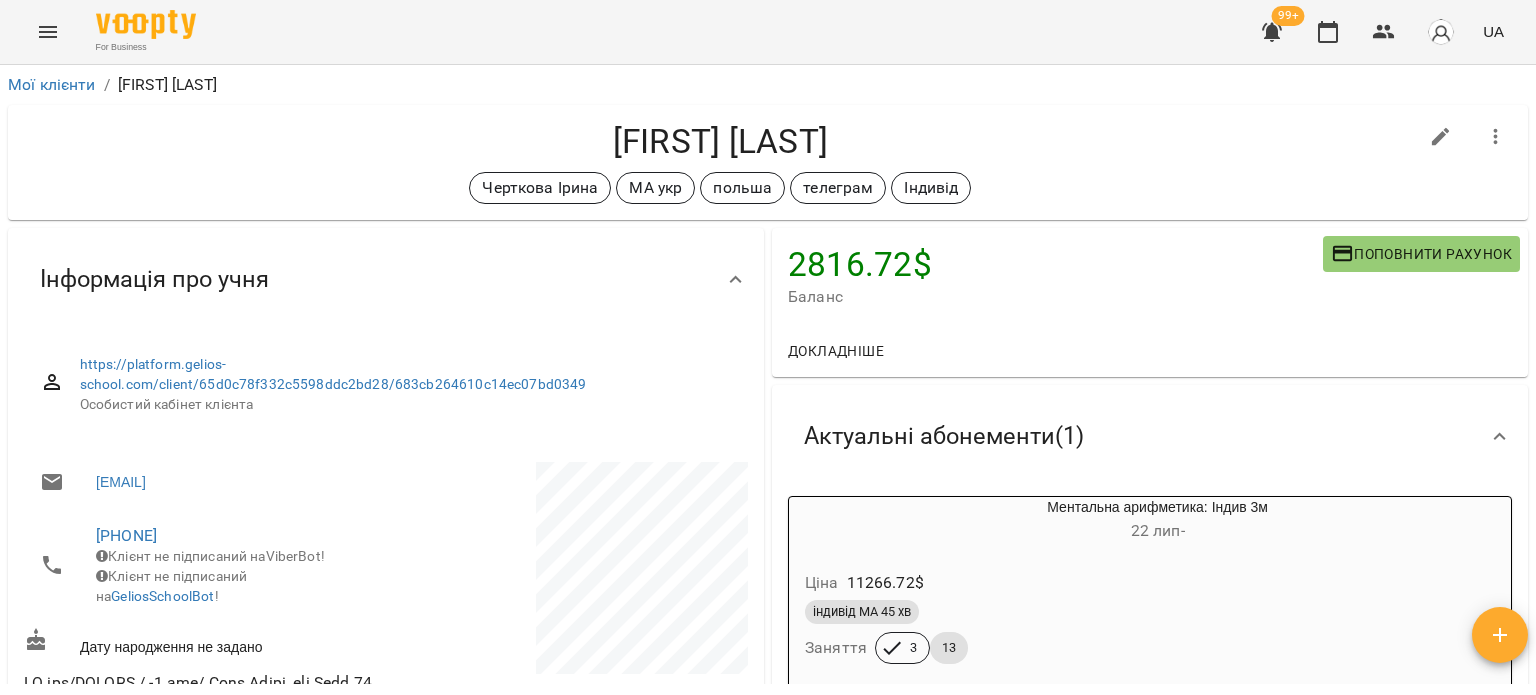 drag, startPoint x: 552, startPoint y: 139, endPoint x: 988, endPoint y: 141, distance: 436.00458 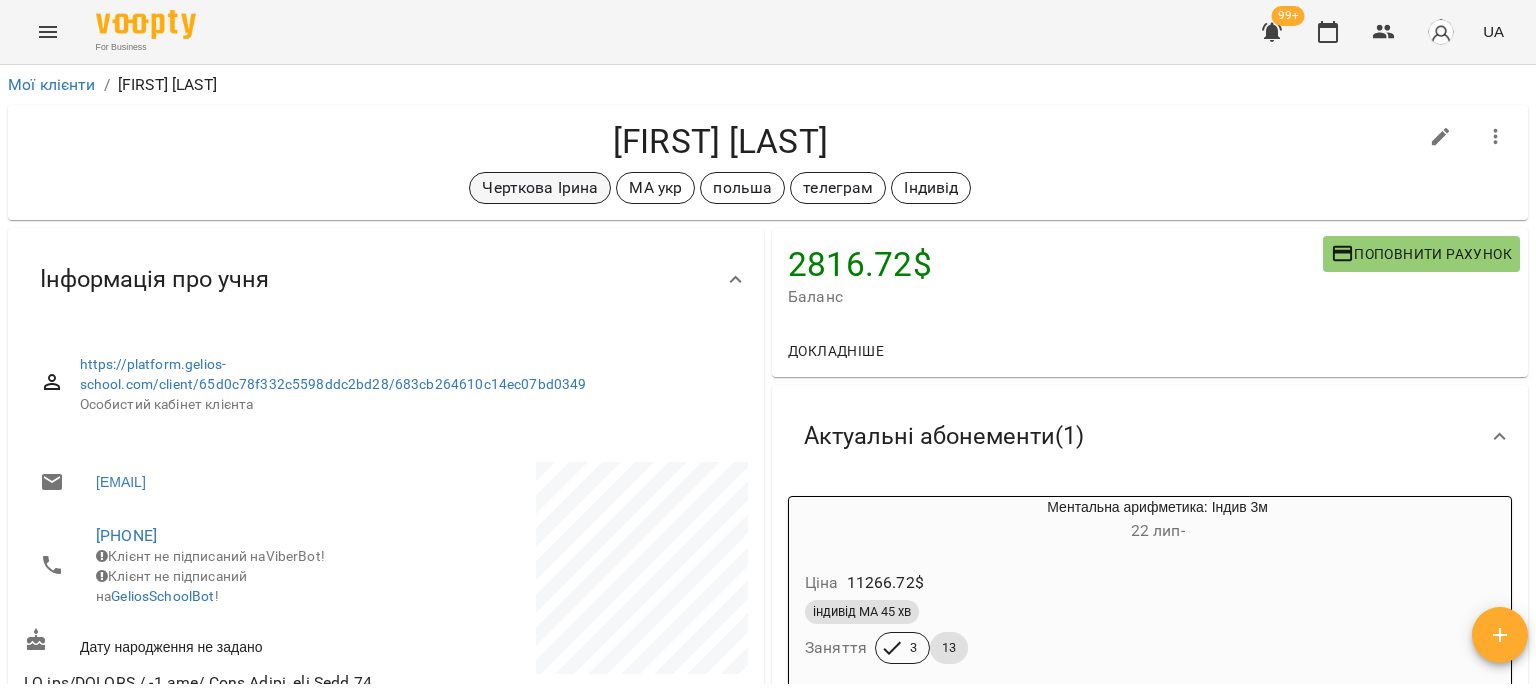 copy on "[FIRST] [LAST]" 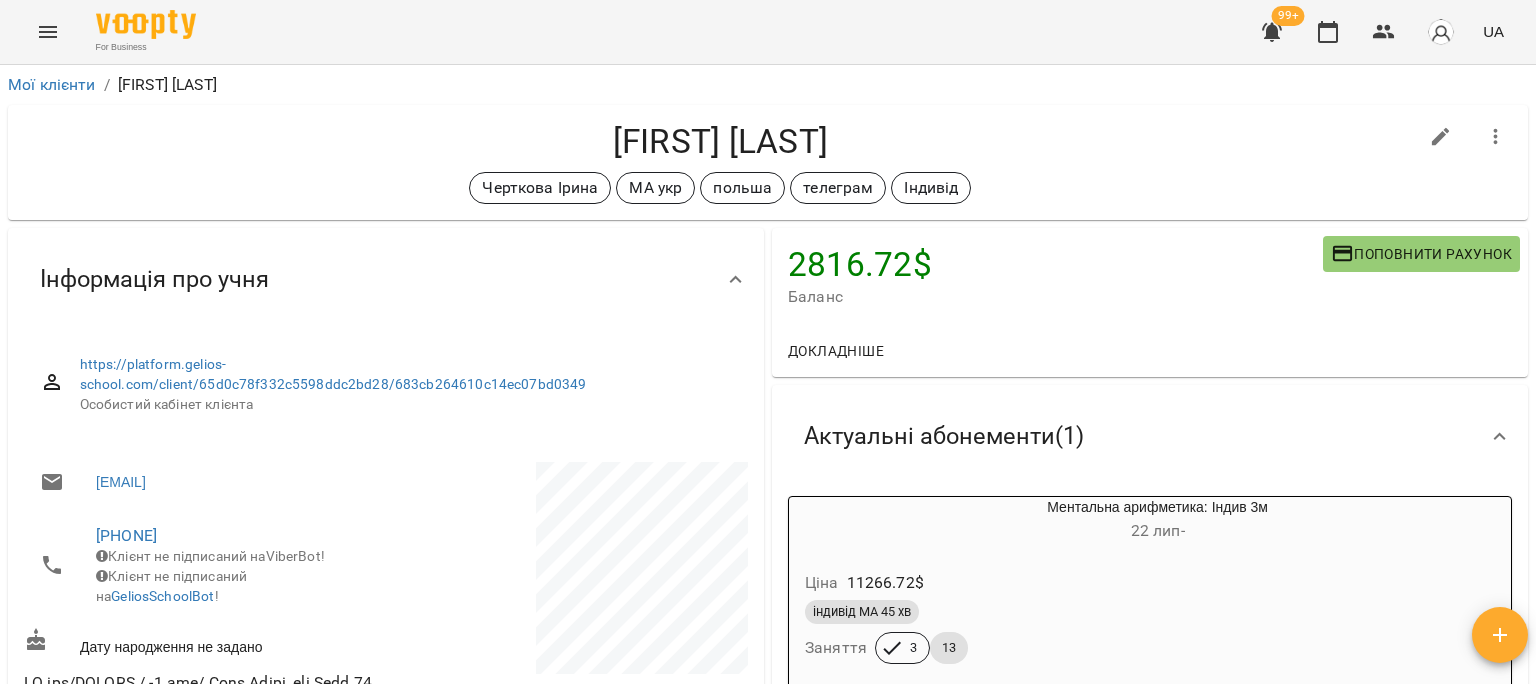 drag, startPoint x: 254, startPoint y: 508, endPoint x: 0, endPoint y: 511, distance: 254.01772 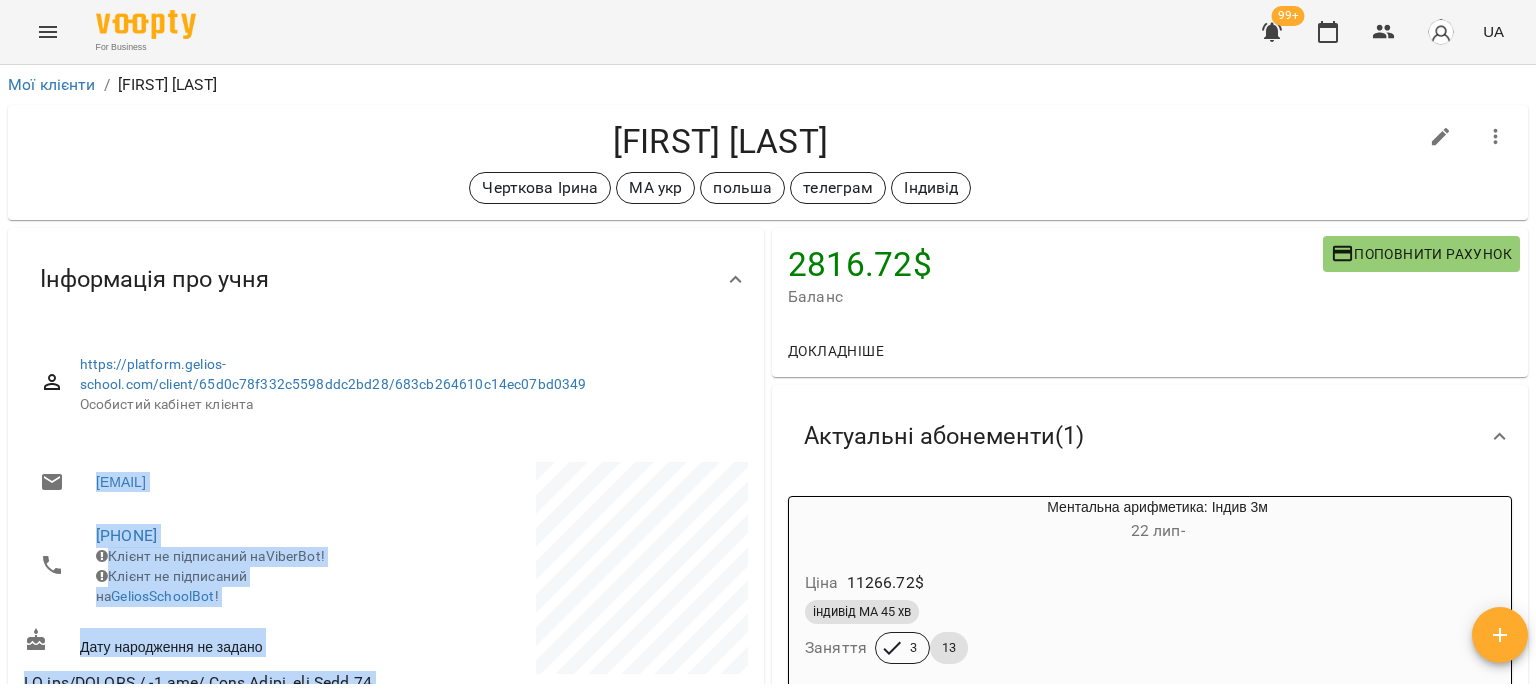 drag, startPoint x: 359, startPoint y: 459, endPoint x: 86, endPoint y: 451, distance: 273.1172 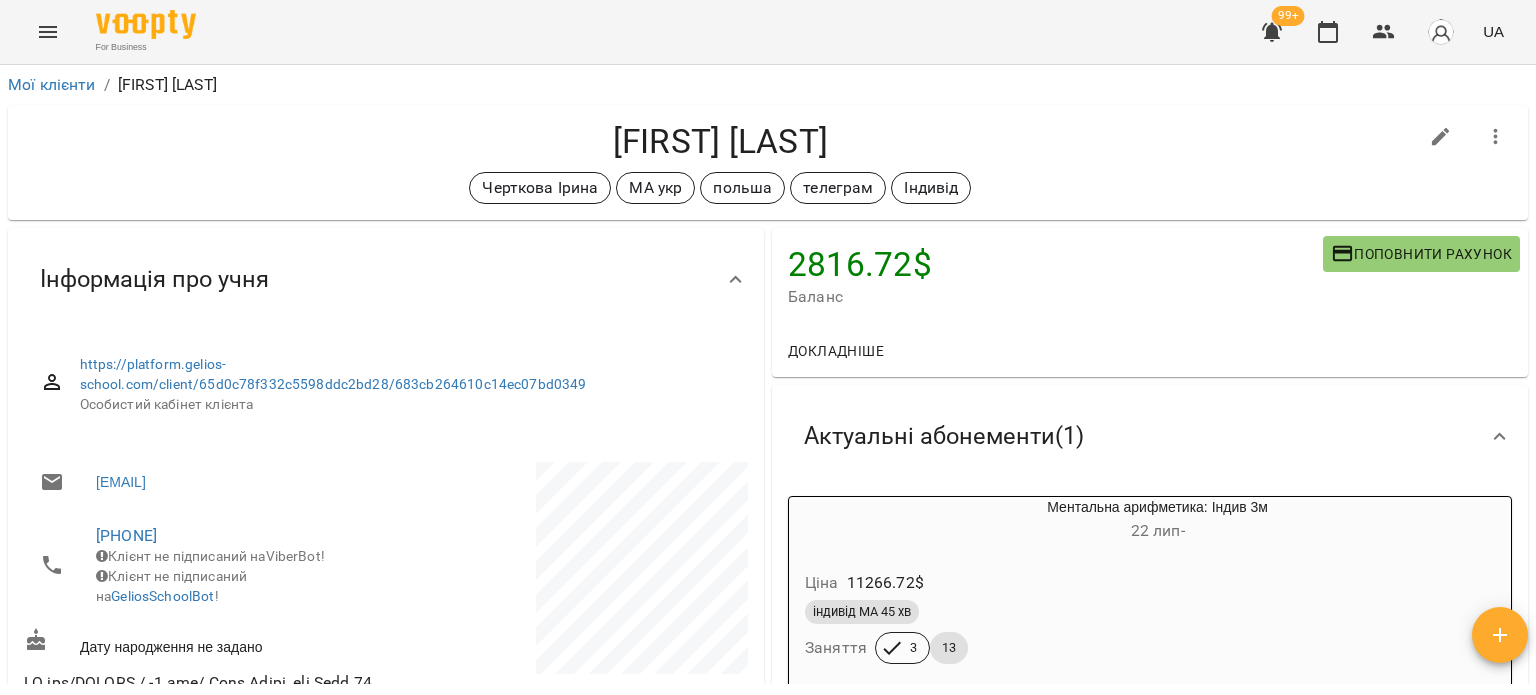 click on "https://platform.gelios-school.com/client/65d0c78f332c5598ddc2bd28/683cb264610c14ec07bd0349 Особистий кабінет клієнта" at bounding box center (386, 384) 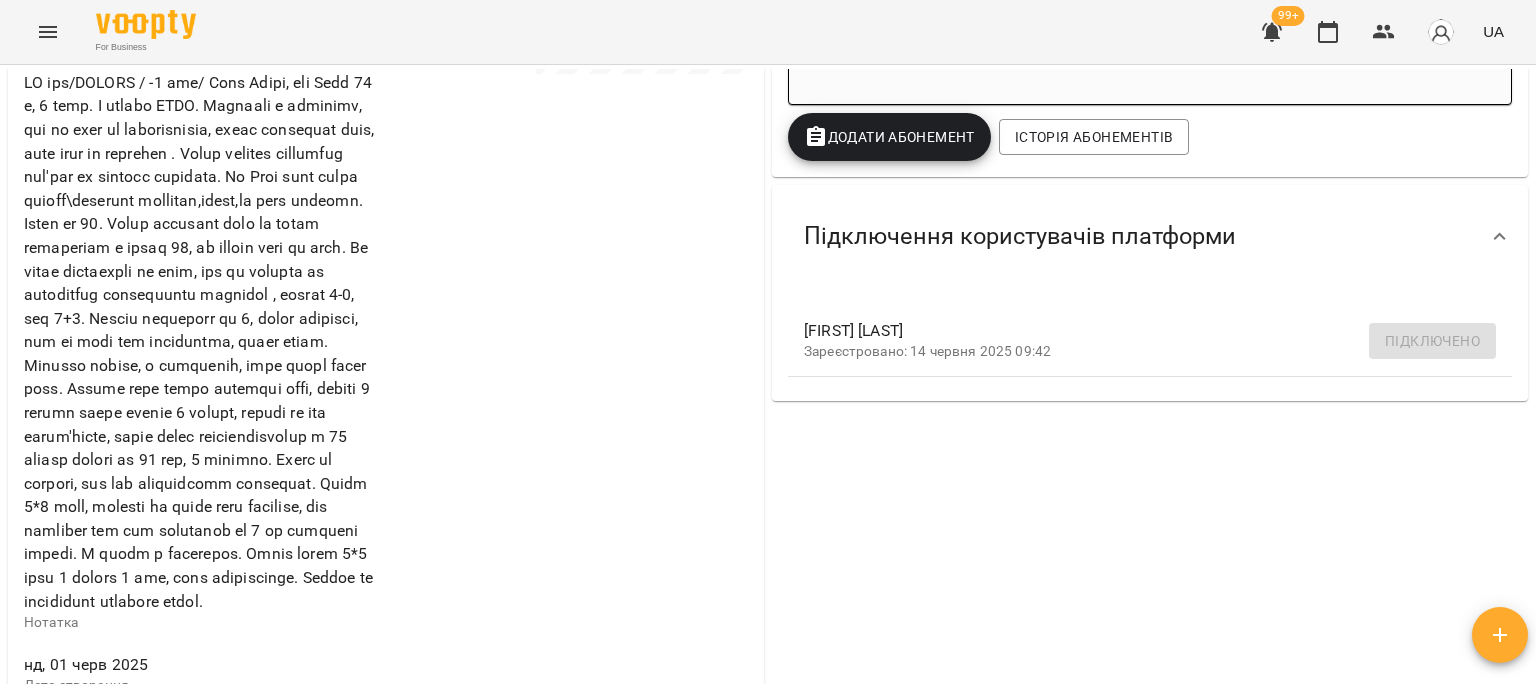 scroll, scrollTop: 500, scrollLeft: 0, axis: vertical 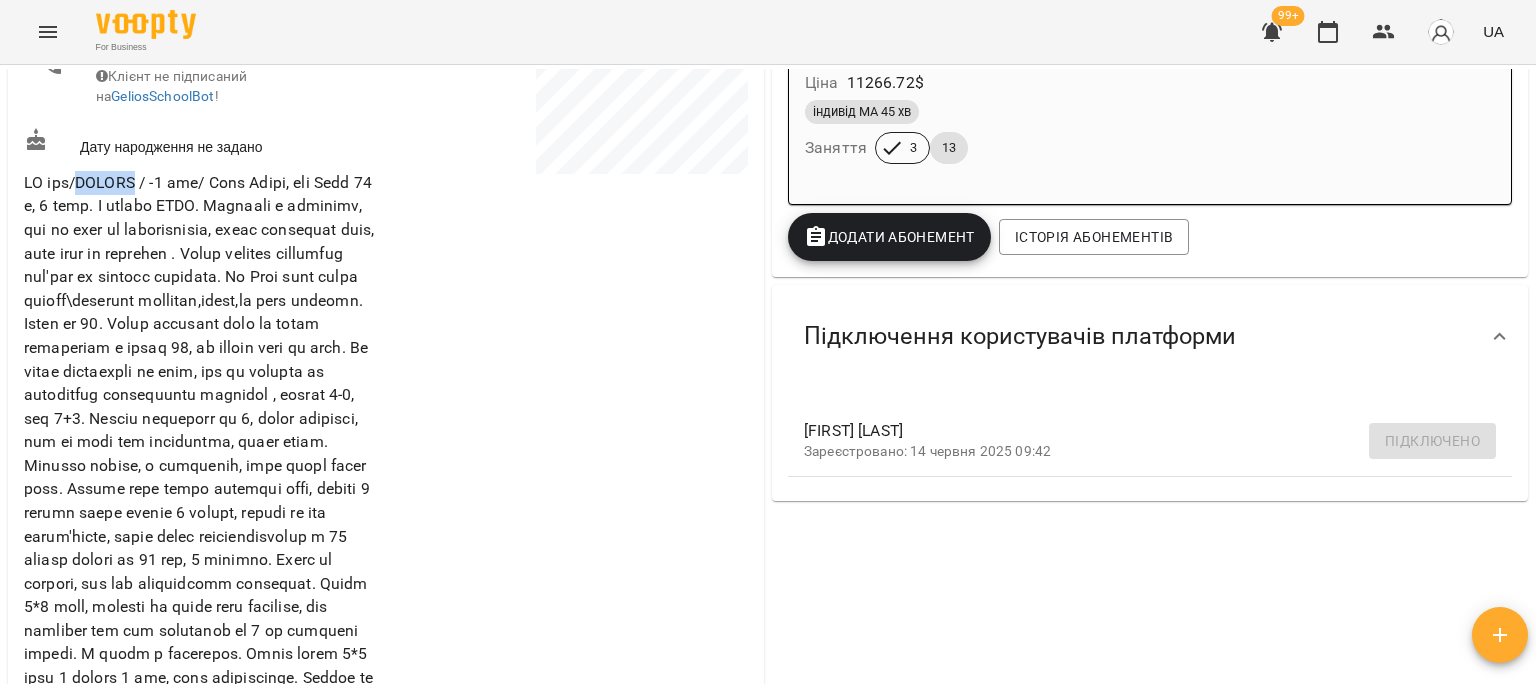 drag, startPoint x: 84, startPoint y: 174, endPoint x: 148, endPoint y: 176, distance: 64.03124 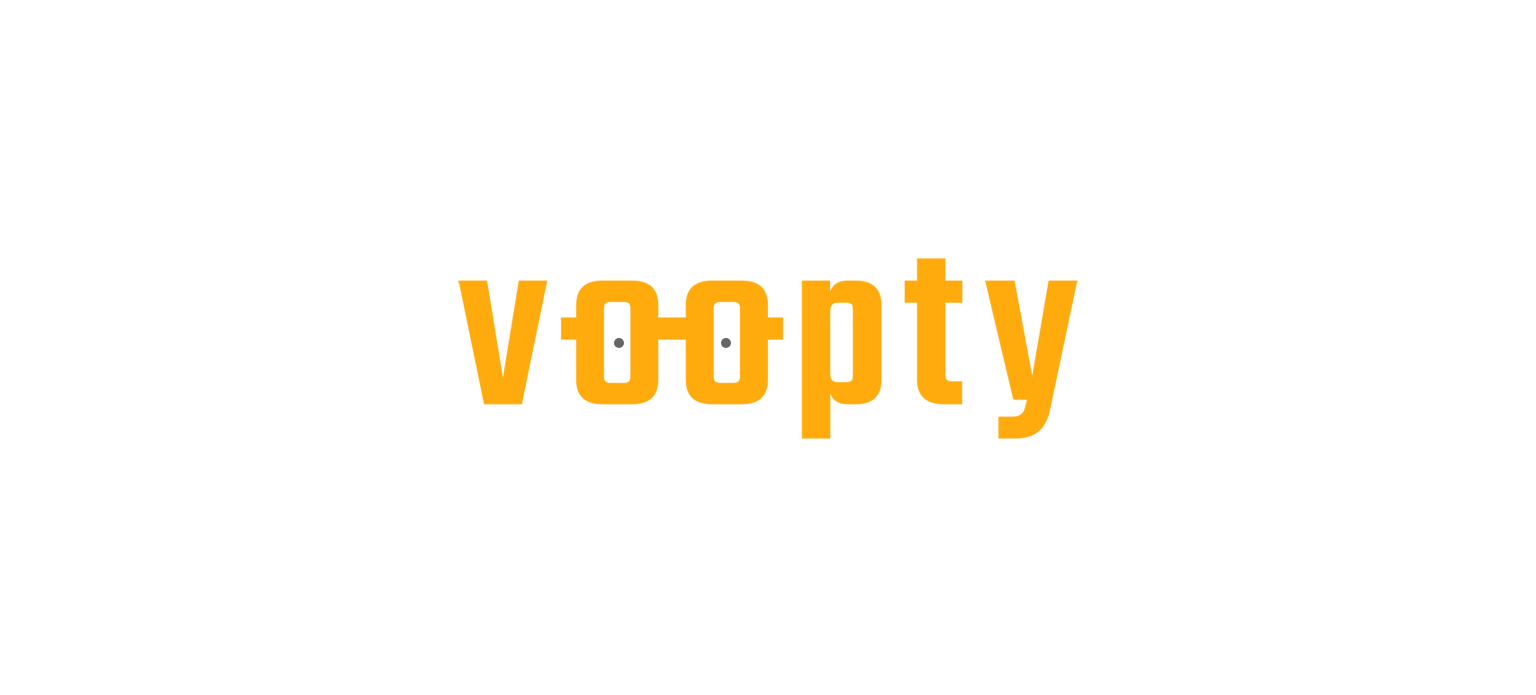 scroll, scrollTop: 0, scrollLeft: 0, axis: both 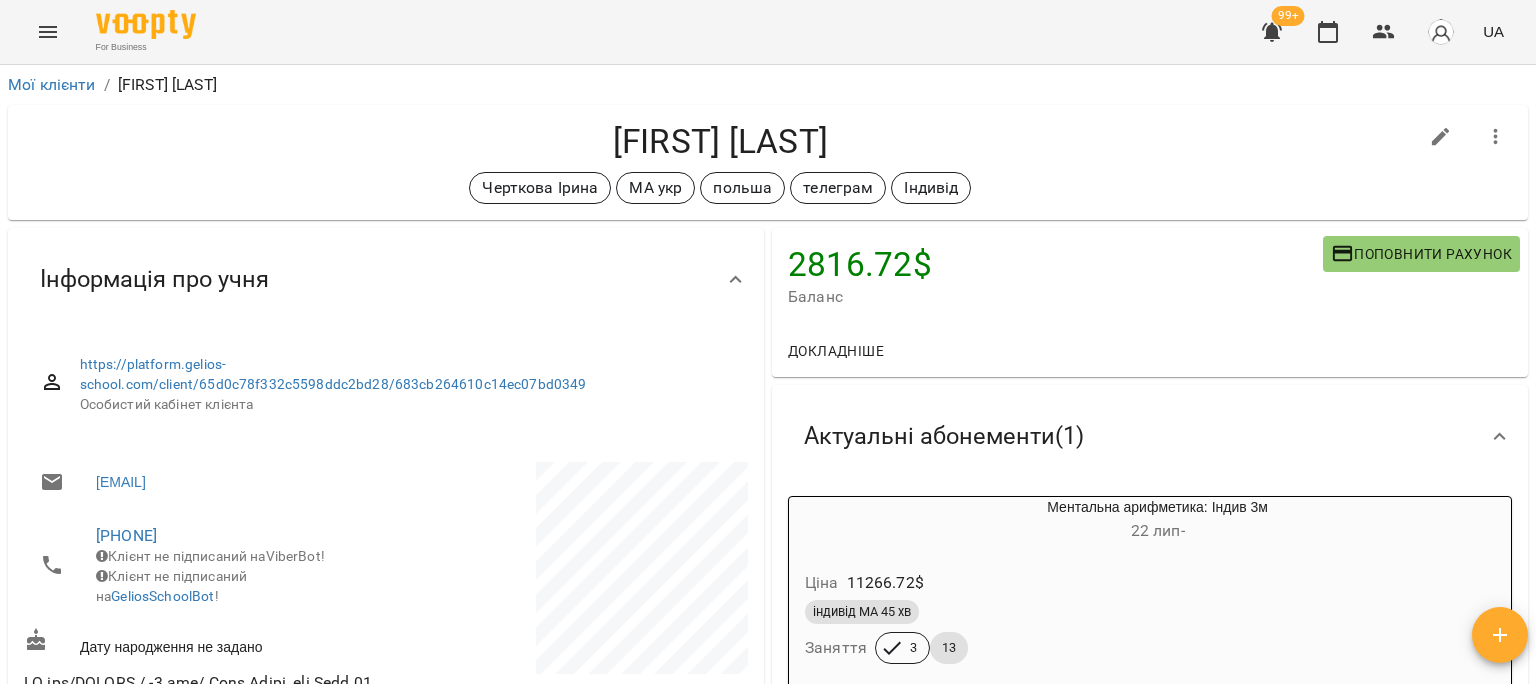 click on "Поповнити рахунок" at bounding box center [1421, 254] 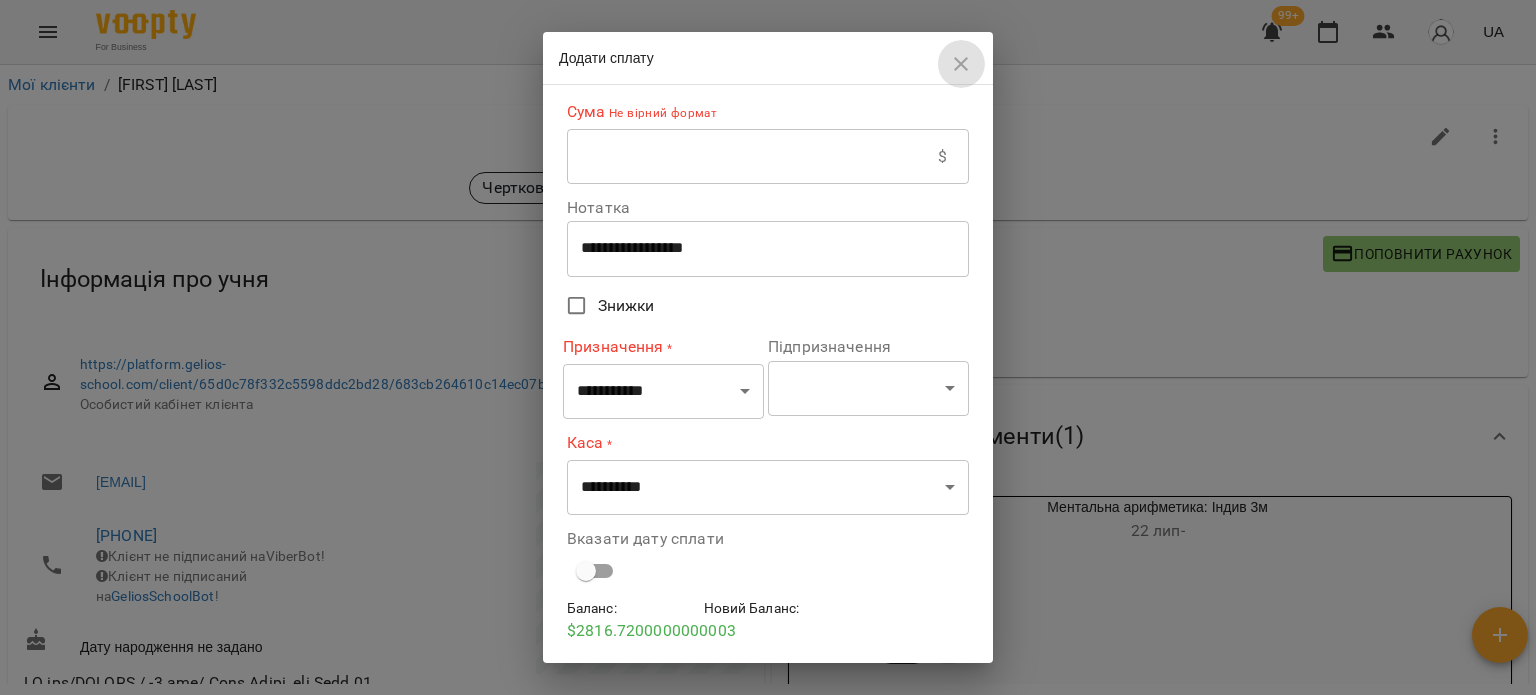 click at bounding box center [961, 64] 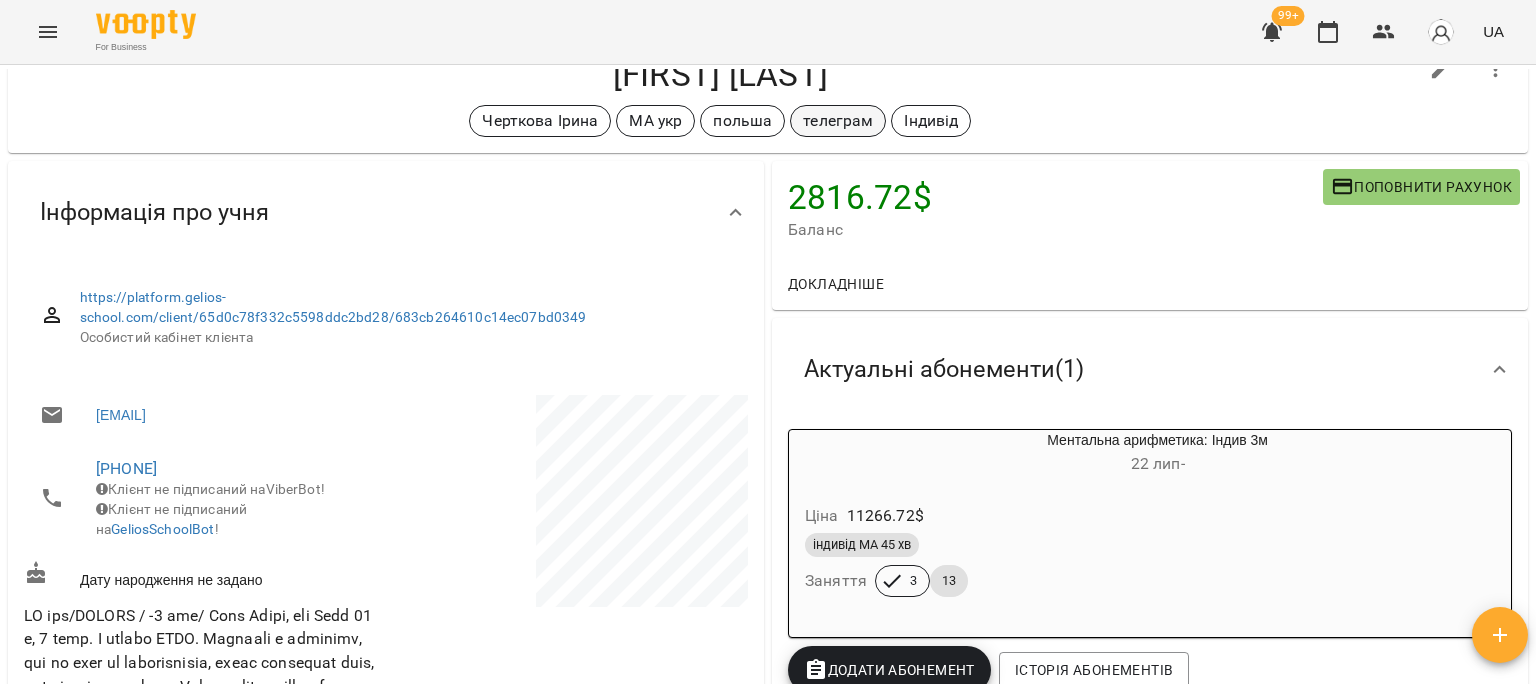 scroll, scrollTop: 0, scrollLeft: 0, axis: both 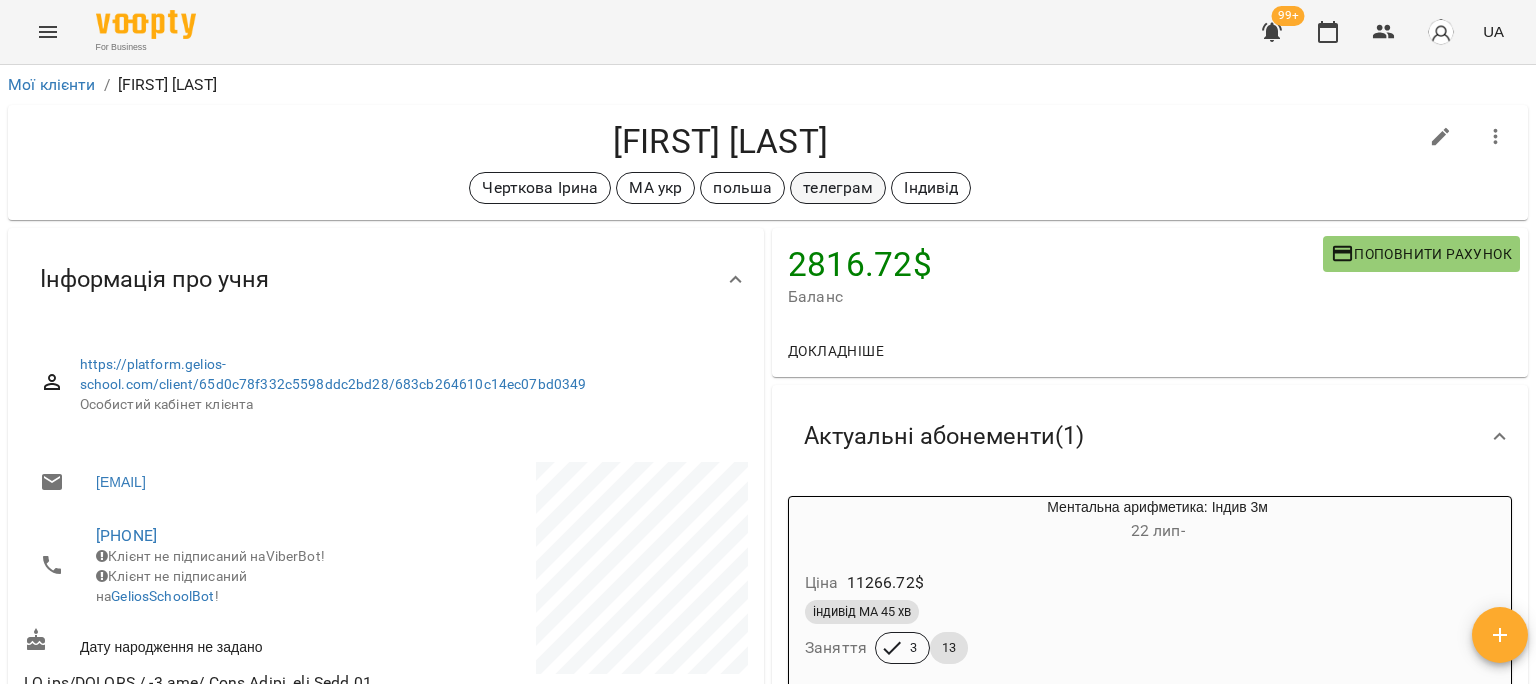 click on "телеграм" at bounding box center (838, 188) 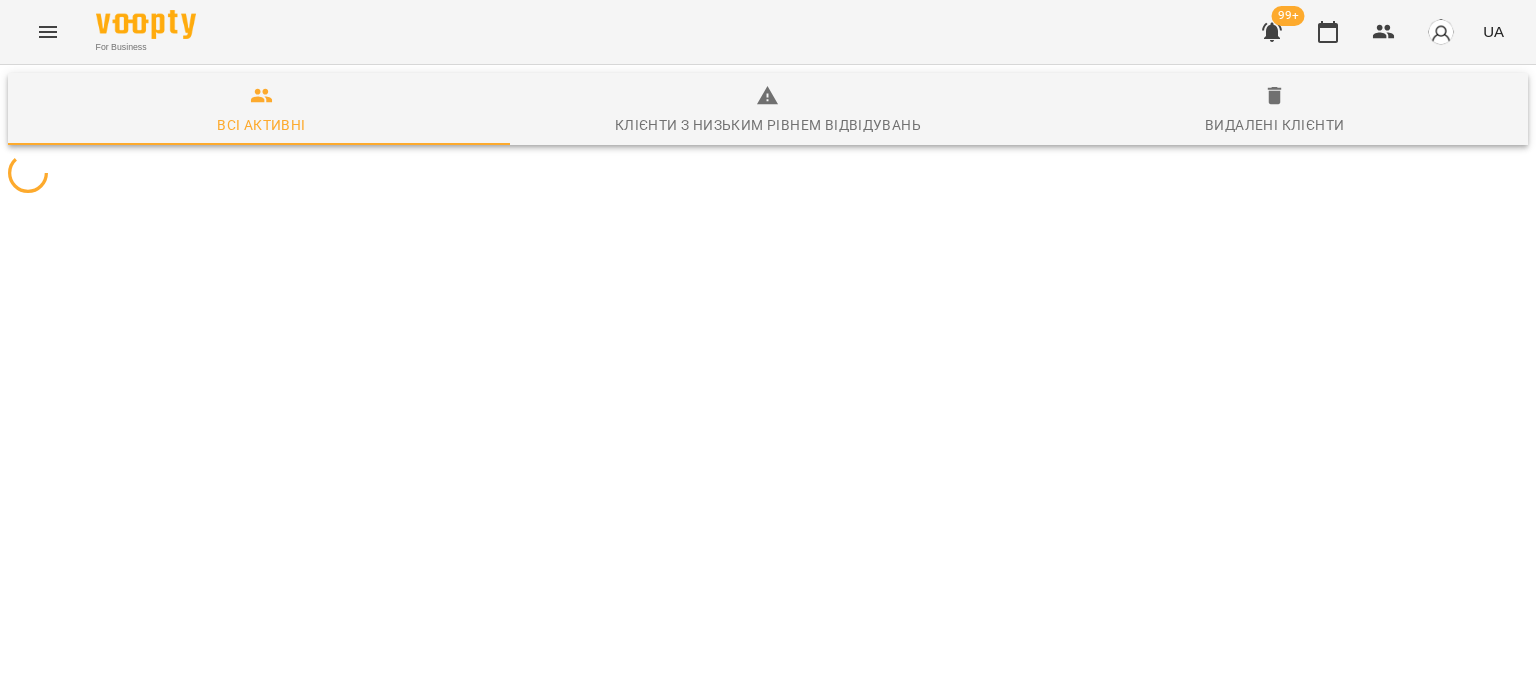 click at bounding box center [768, 173] 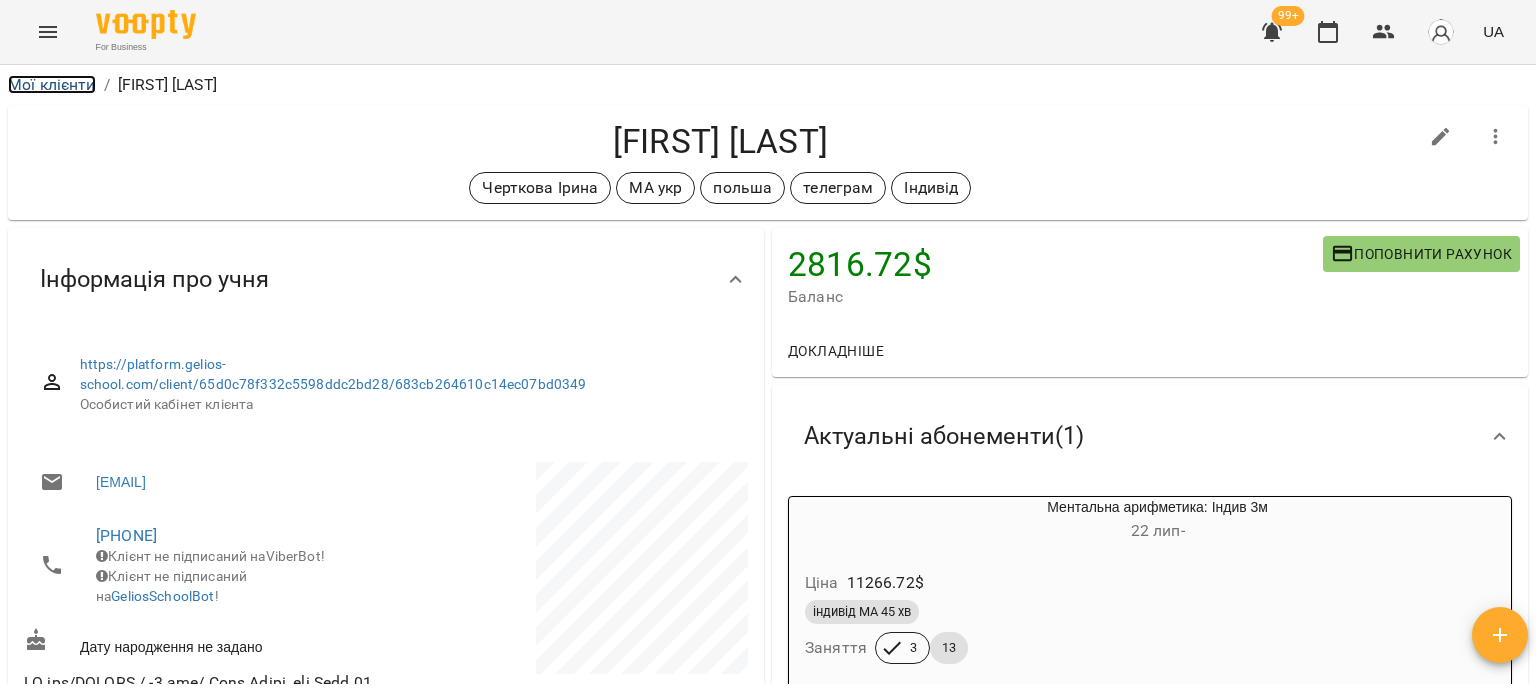 click on "Мої клієнти" at bounding box center [52, 84] 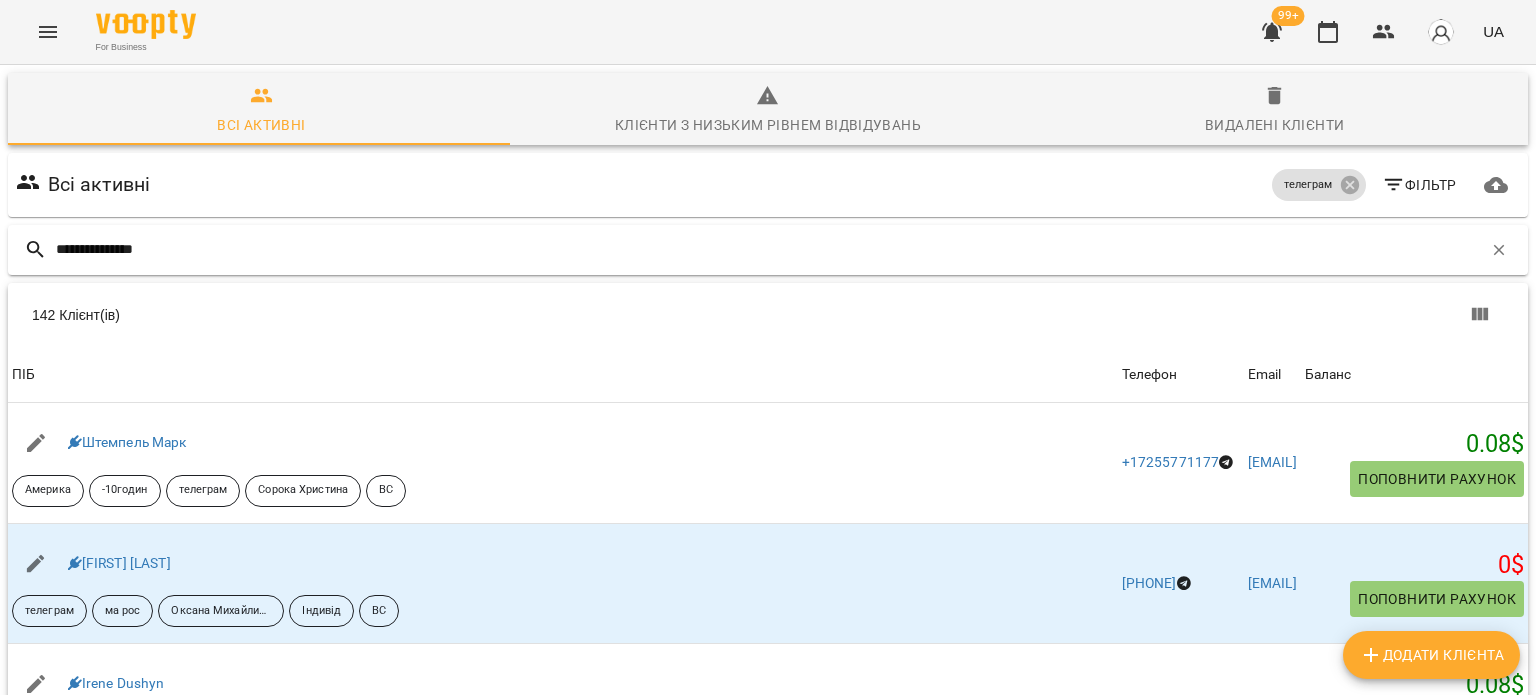 type on "**********" 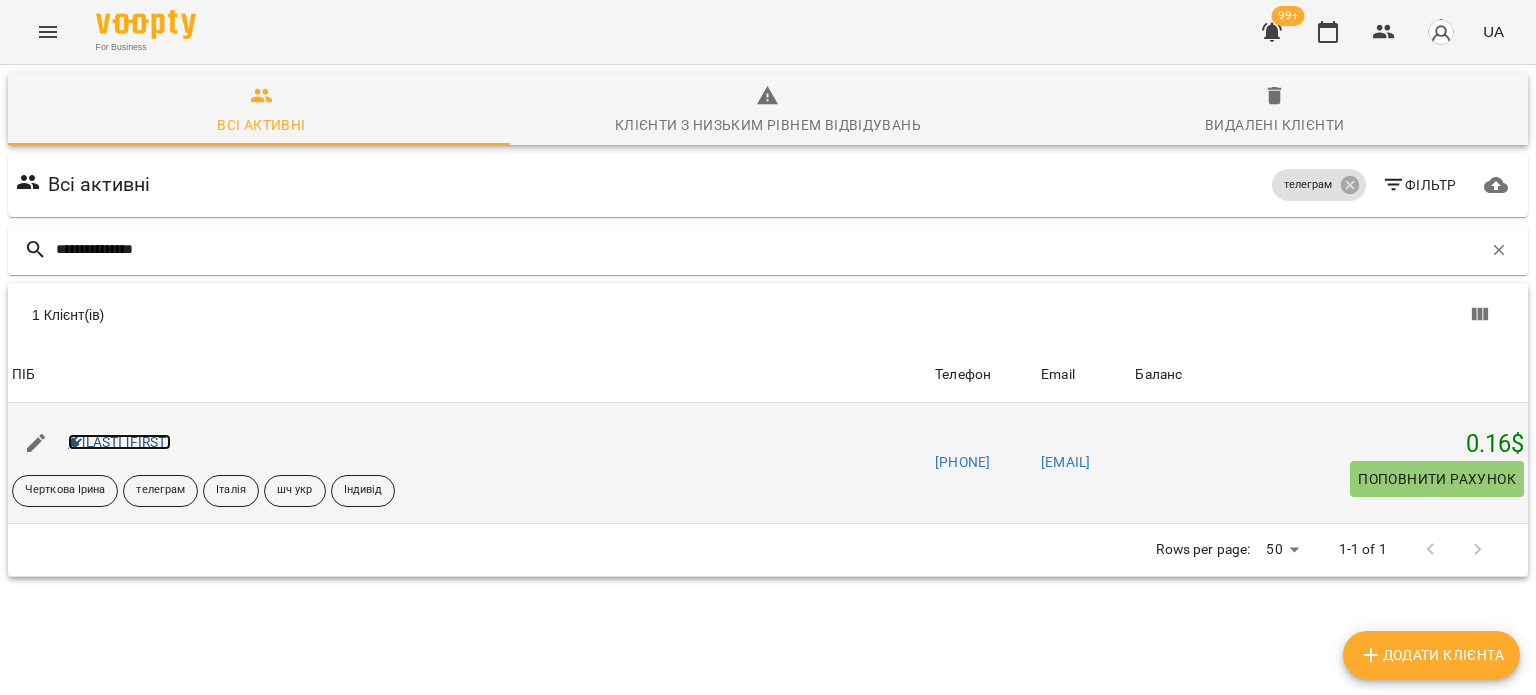 click on "[LAST] [FIRST]" at bounding box center (119, 442) 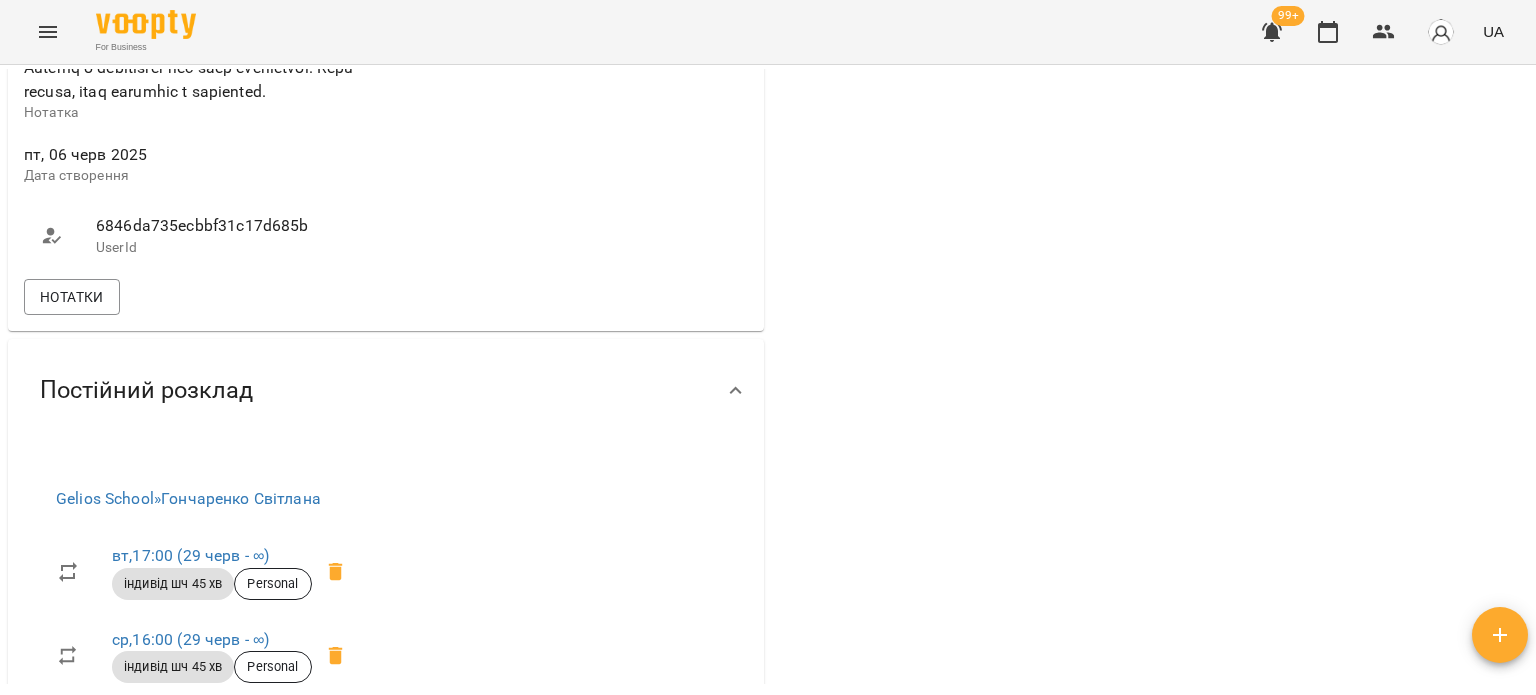 scroll, scrollTop: 1900, scrollLeft: 0, axis: vertical 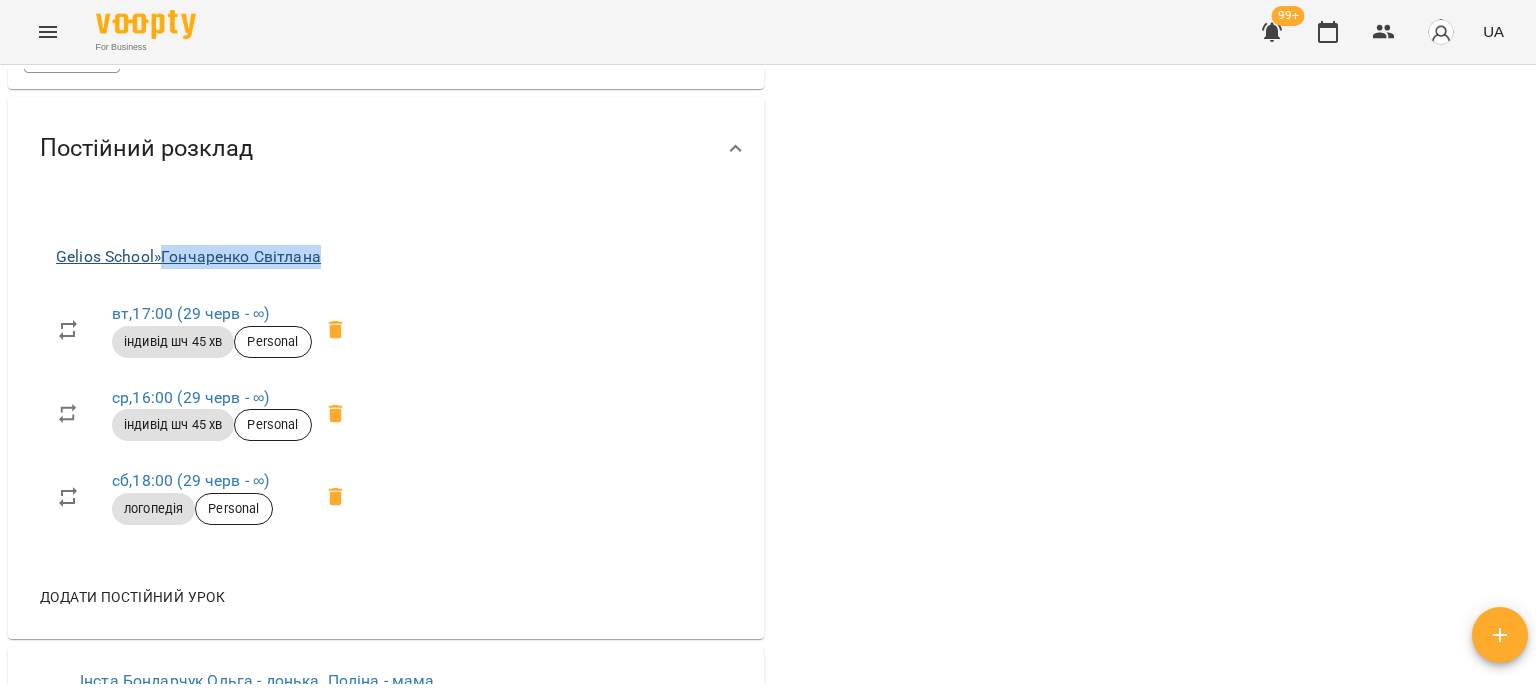 drag, startPoint x: 370, startPoint y: 378, endPoint x: 168, endPoint y: 386, distance: 202.15836 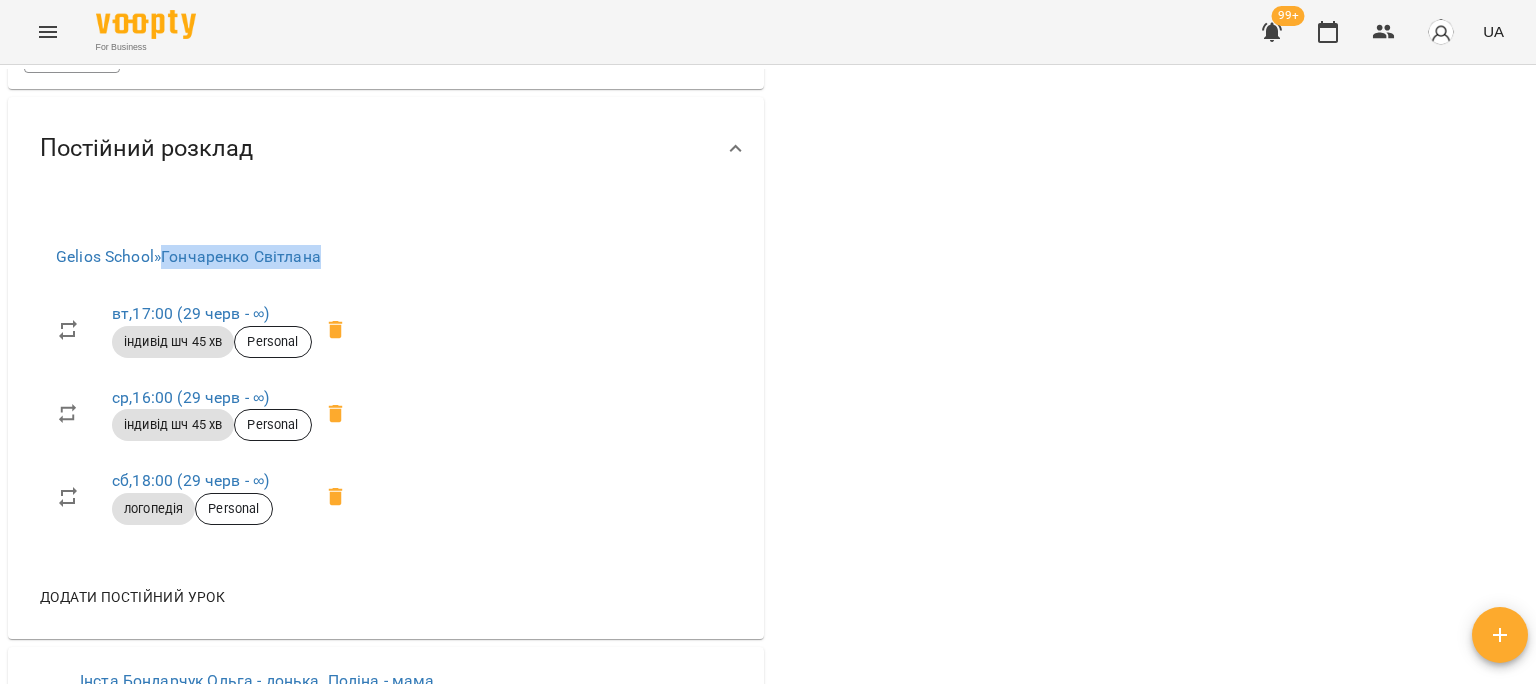 copy on "Гончаренко Світлана" 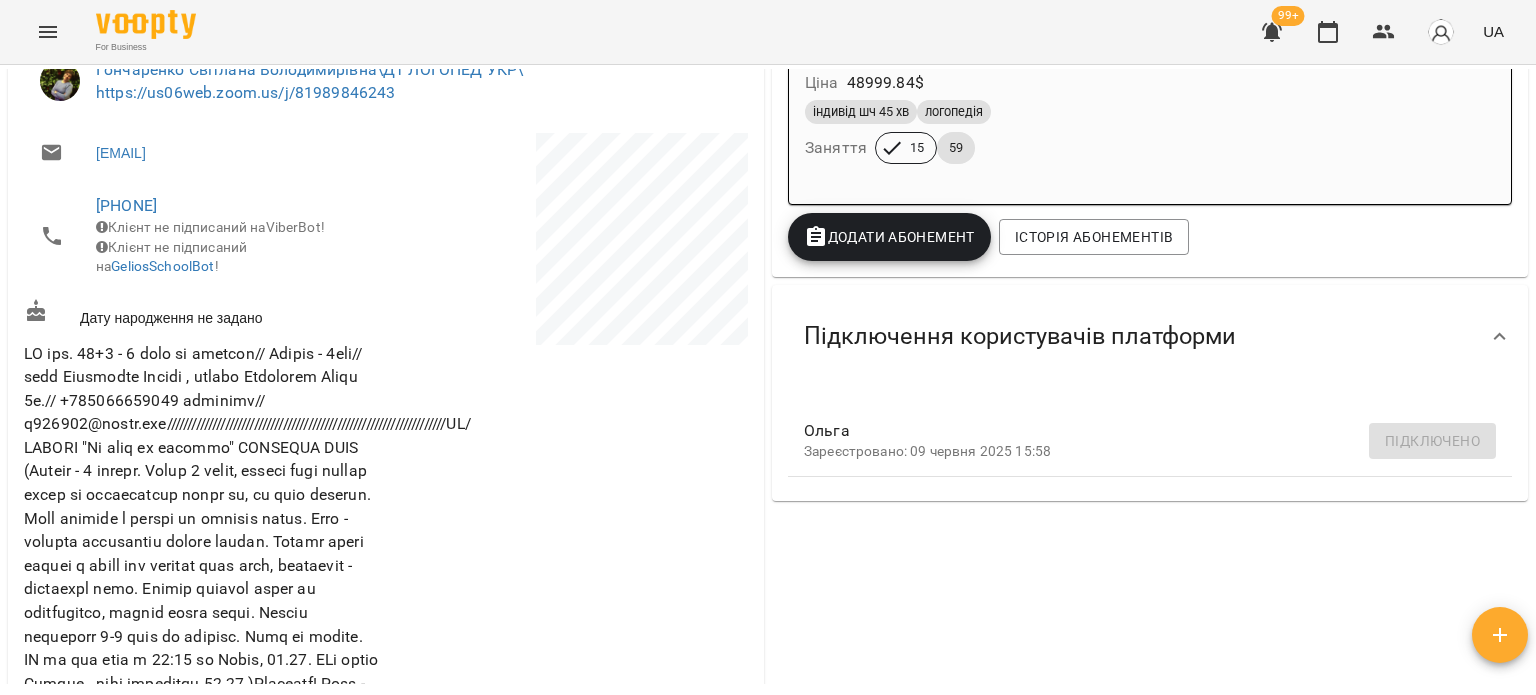 scroll, scrollTop: 0, scrollLeft: 0, axis: both 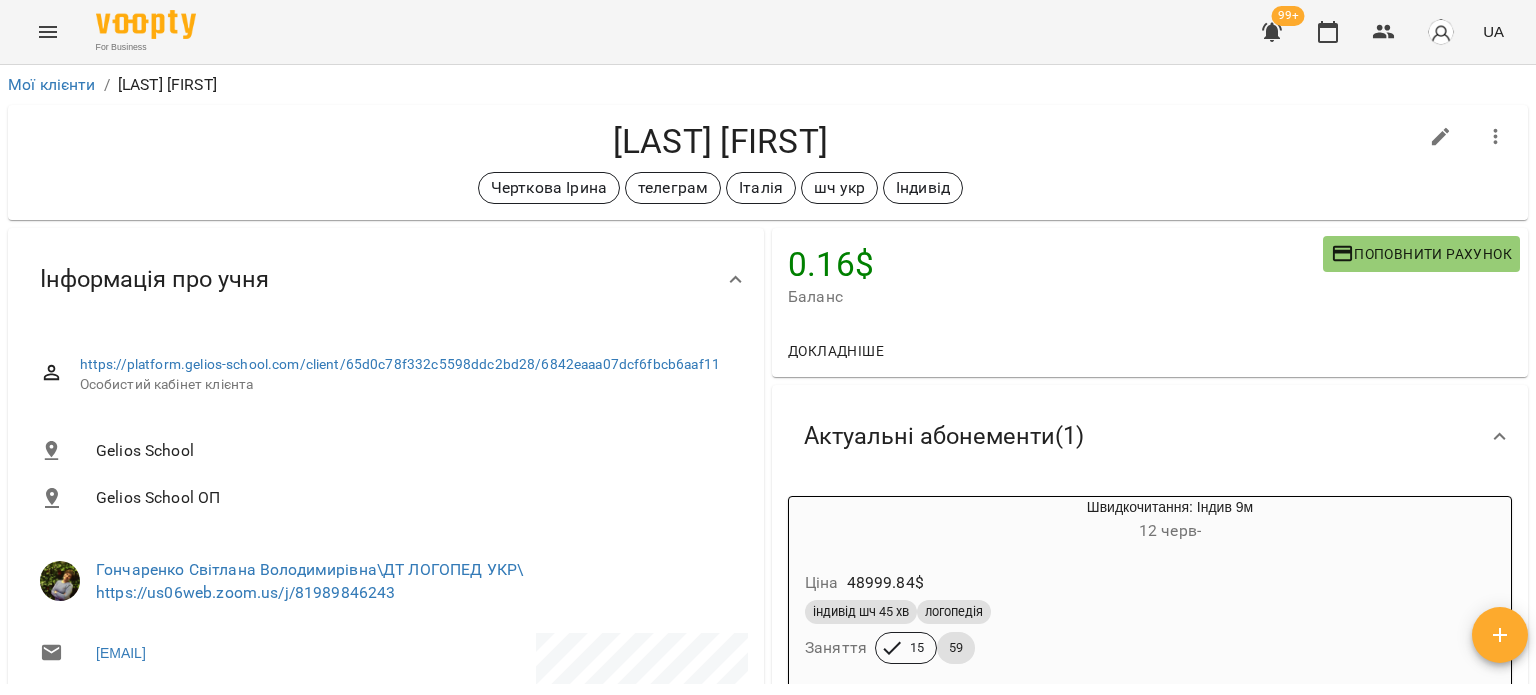 drag, startPoint x: 839, startPoint y: 135, endPoint x: 544, endPoint y: 147, distance: 295.24396 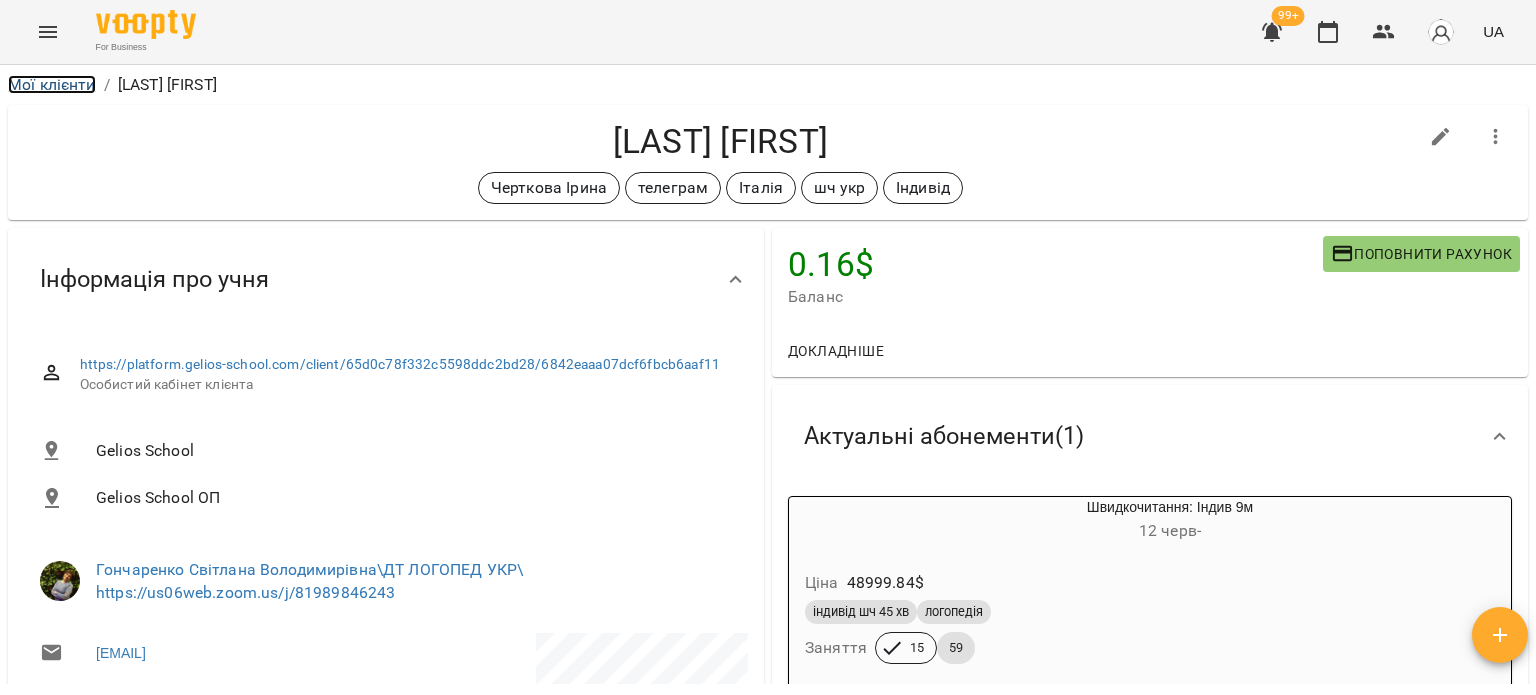 click on "Мої клієнти" at bounding box center [52, 84] 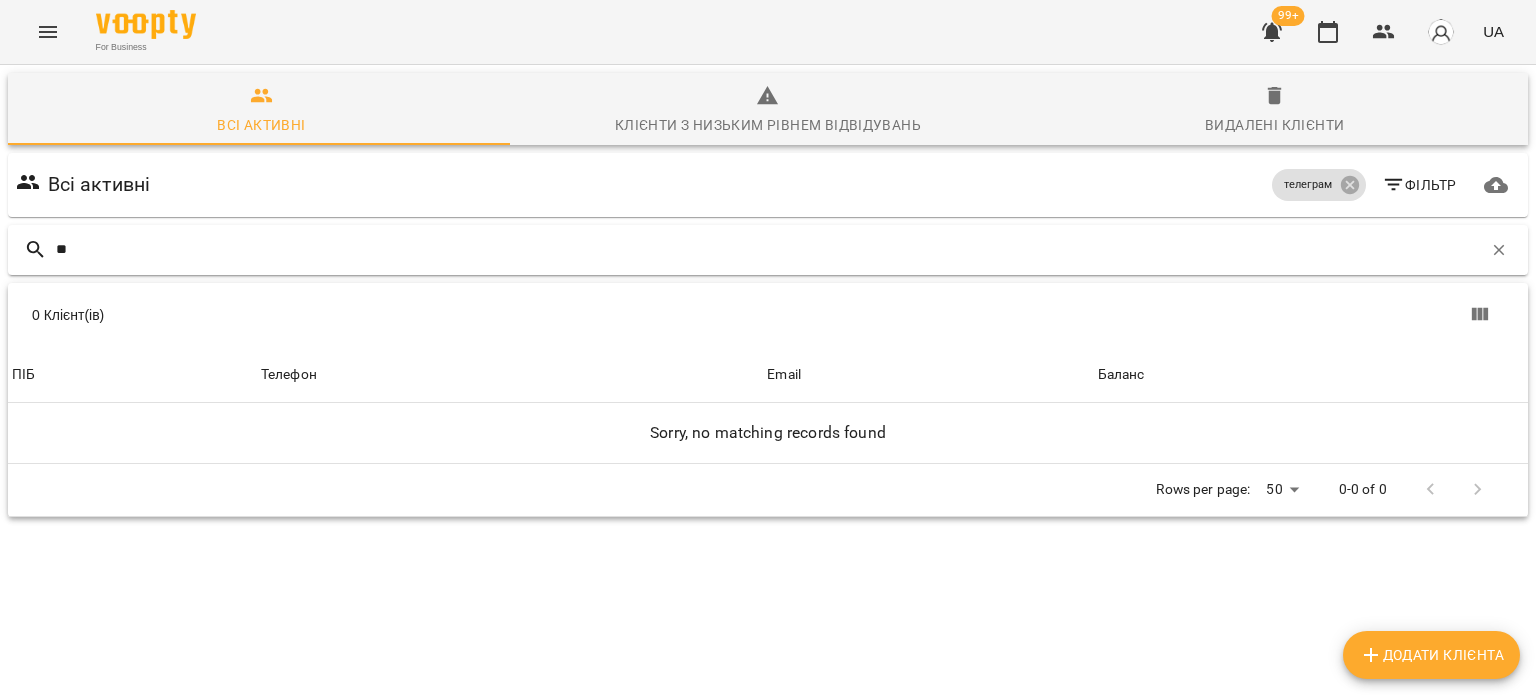 type on "*" 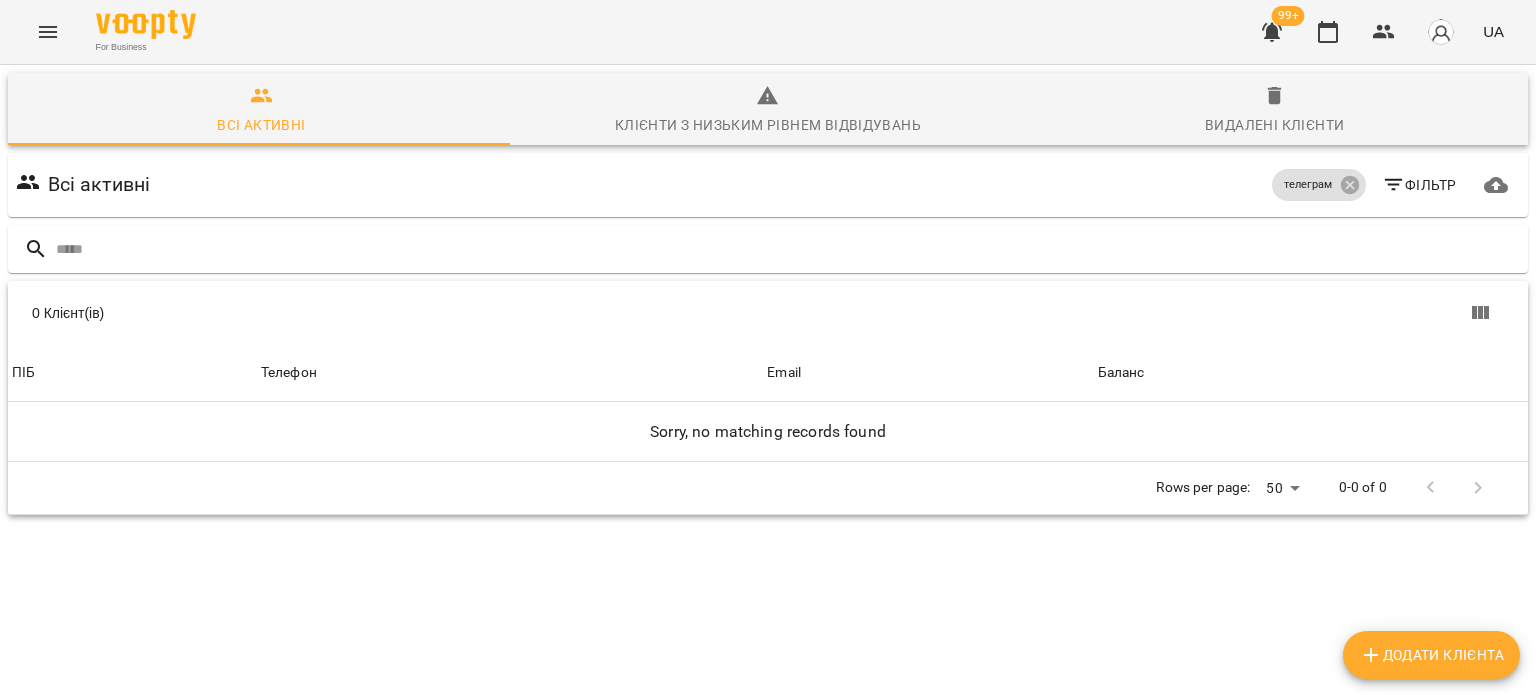 type 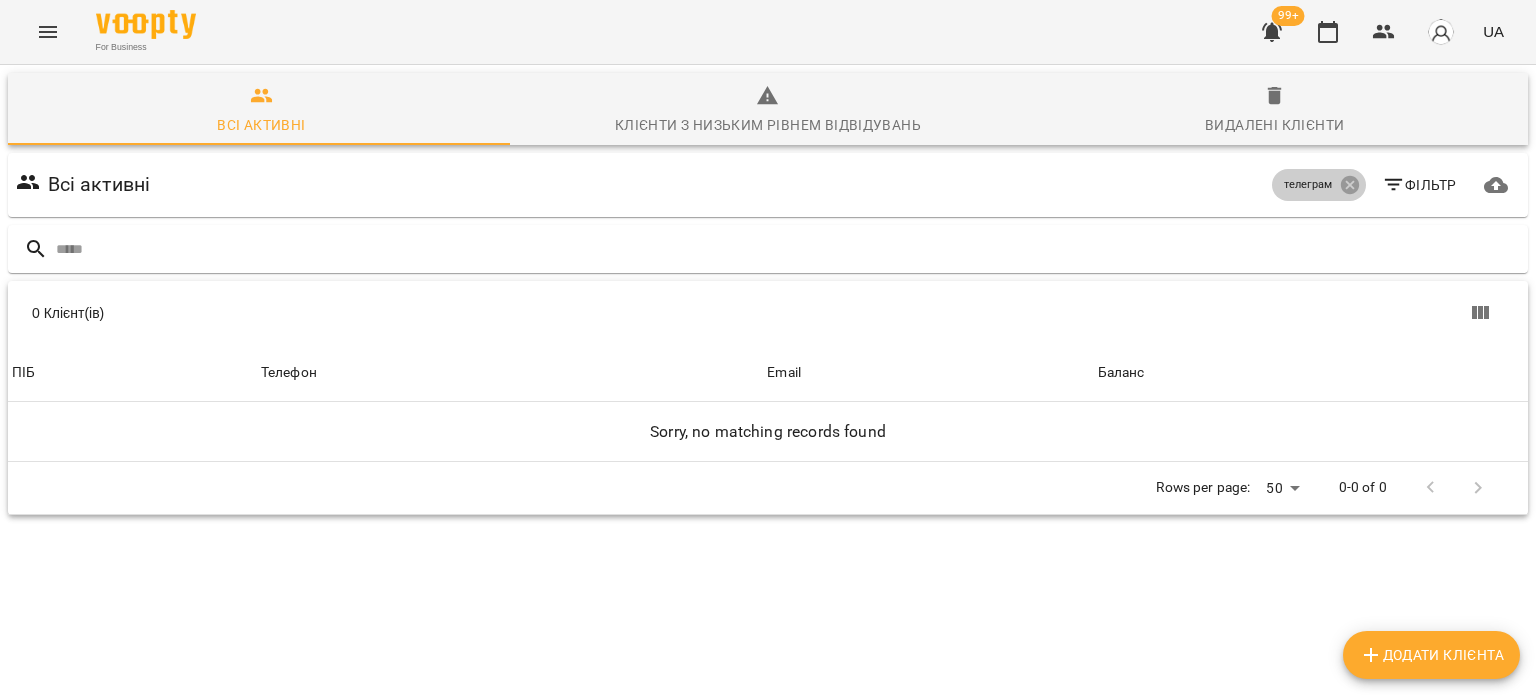 click on "телеграм" at bounding box center (1308, 185) 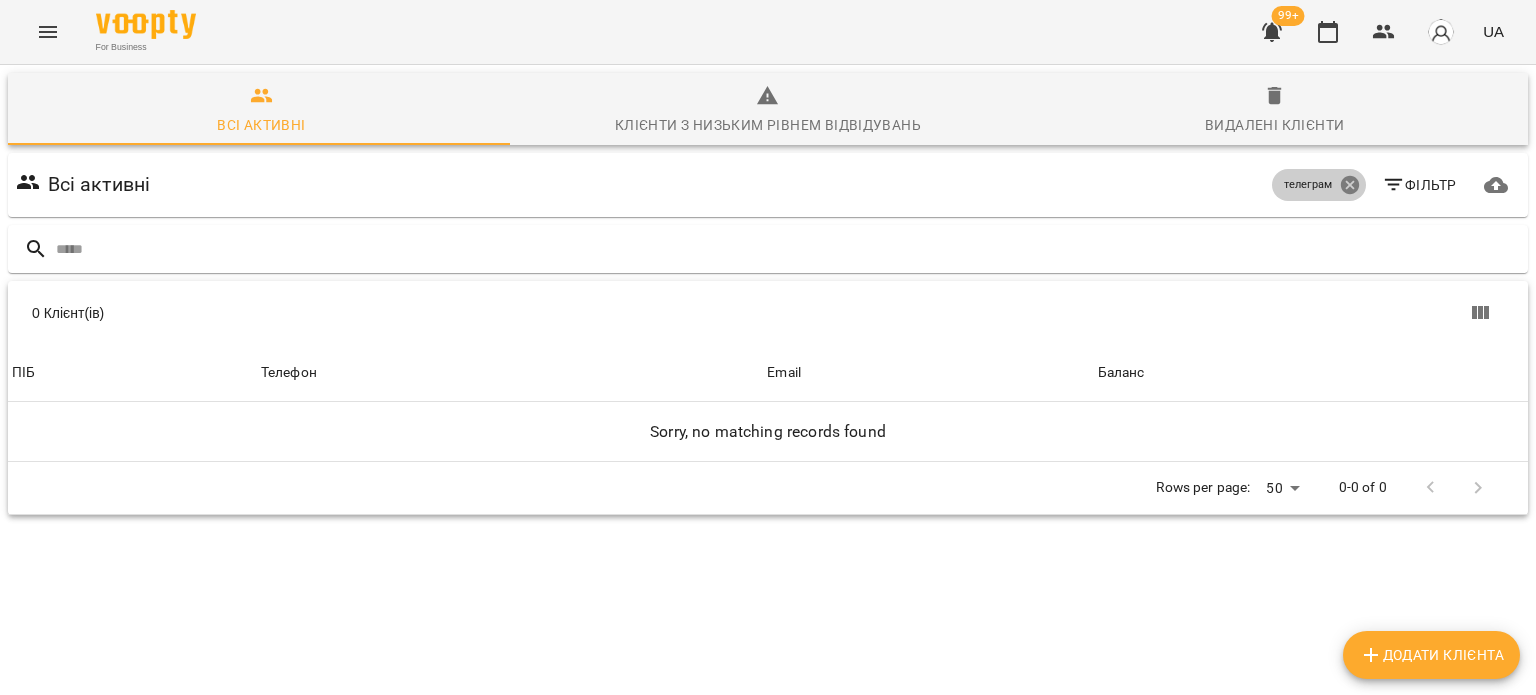 click 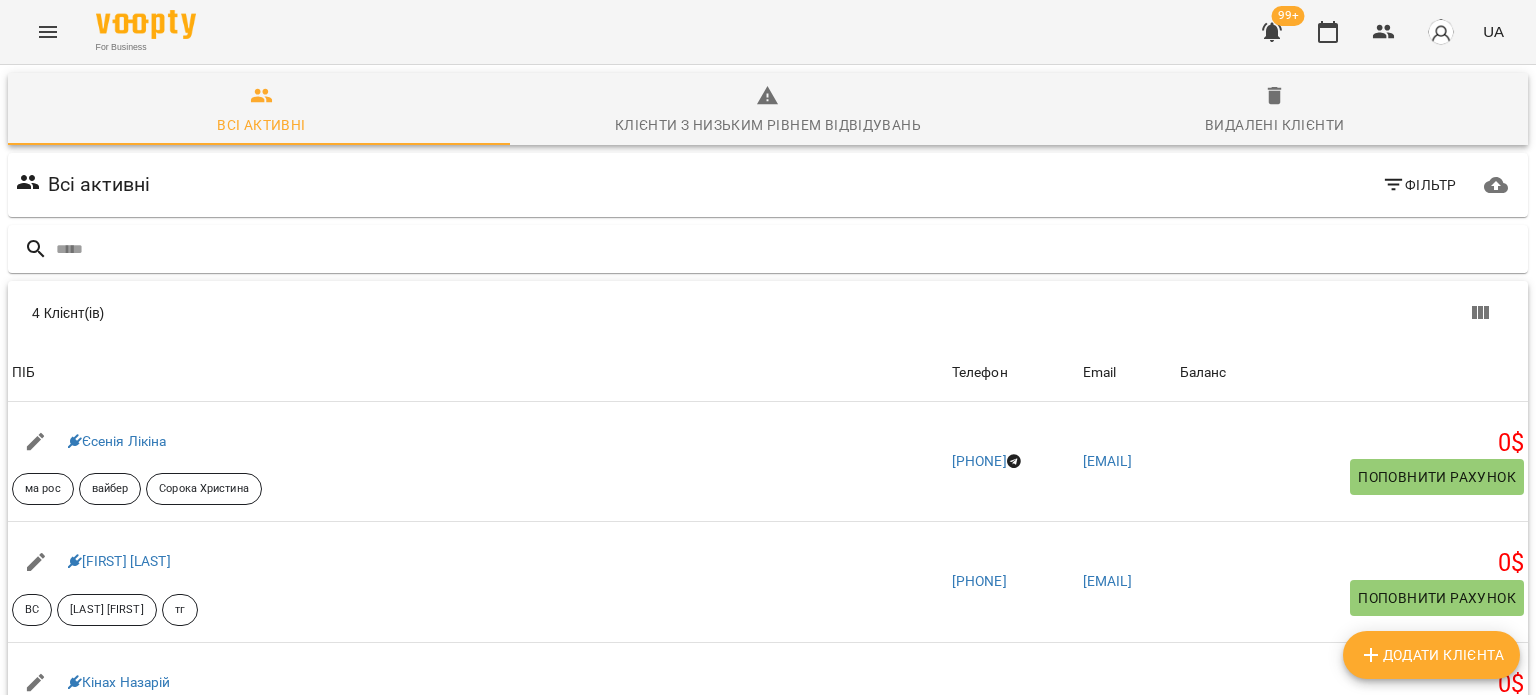 click on "Фільтр" at bounding box center [1419, 185] 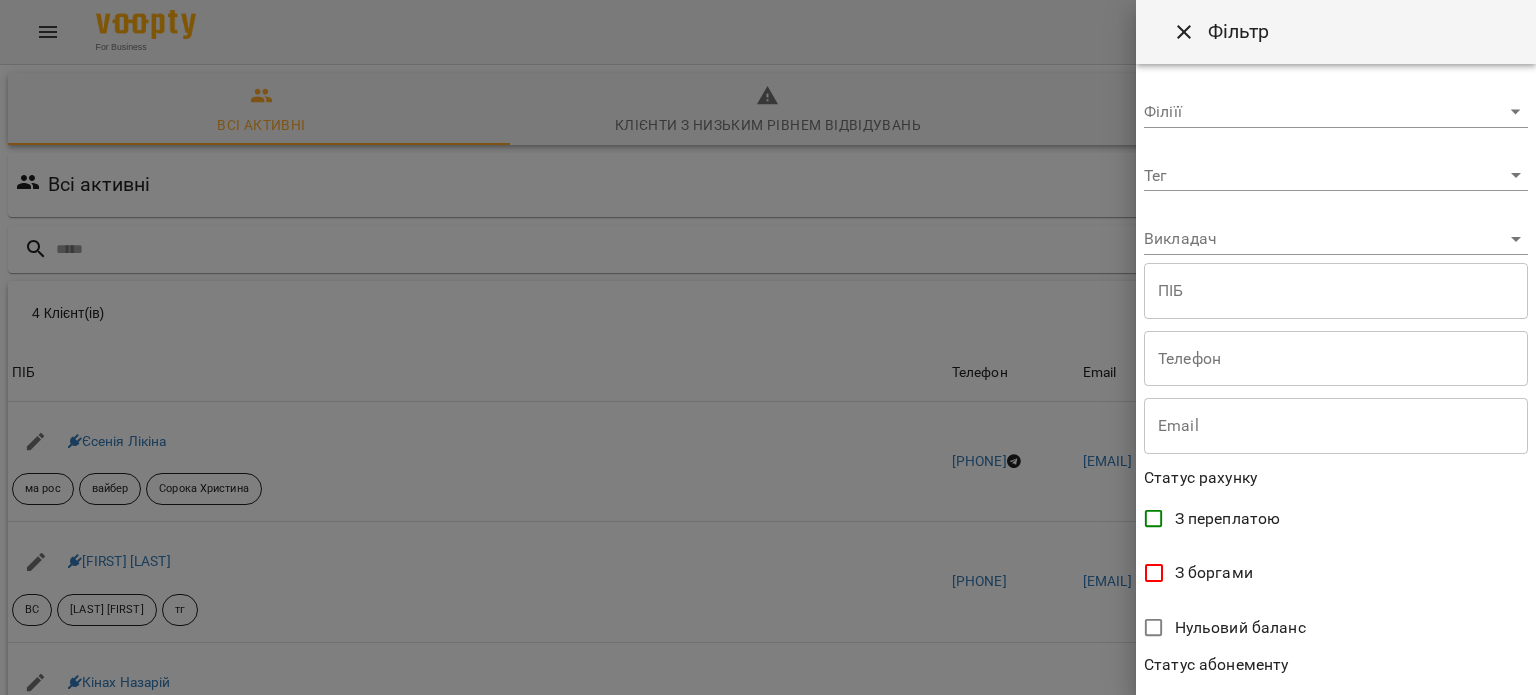 click on "For Business 99+ UA Всі активні Клієнти з низьким рівнем відвідувань Видалені клієнти   Всі активні Фільтр 4   Клієнт(ів) 4   Клієнт(ів) ПІБ Телефон Email Баланс ПІБ [FIRST] [LAST] ма рос вайбер [LAST] [FIRST] Телефон [PHONE] Email [EMAIL] Баланс 0 $ Поповнити рахунок ПІБ [LAST] [FIRST] ВС [LAST] [FIRST] тг Телефон [PHONE] Email [EMAIL] Баланс 0 $ Поповнити рахунок ПІБ [LAST] [FIRST] вайбер ма укр Черткова Ірина Канада Індивід Телефон [PHONE] Email [EMAIL] Баланс 0 $ Поповнити рахунок ПІБ [LAST] [FIRST] шч укр ВС [LAST] [FIRST] 0" at bounding box center [768, 522] 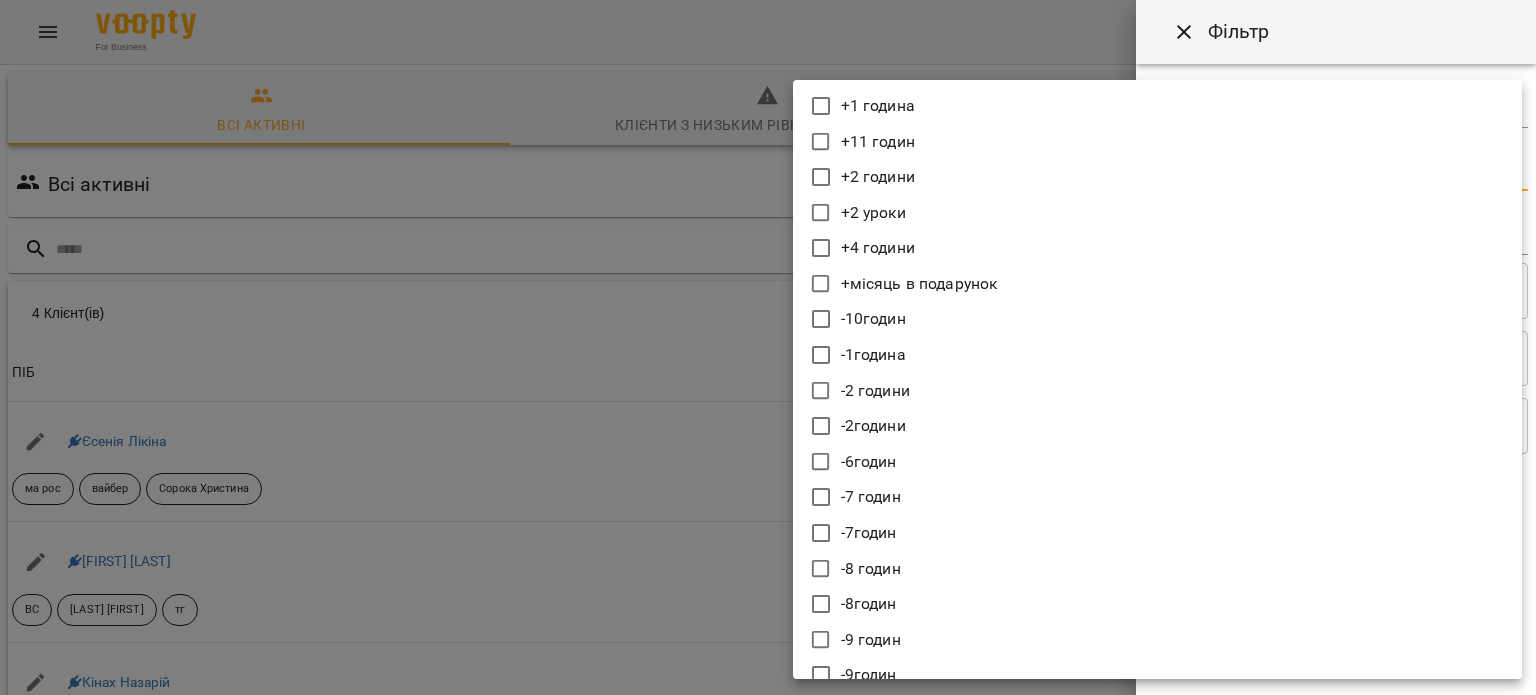 type 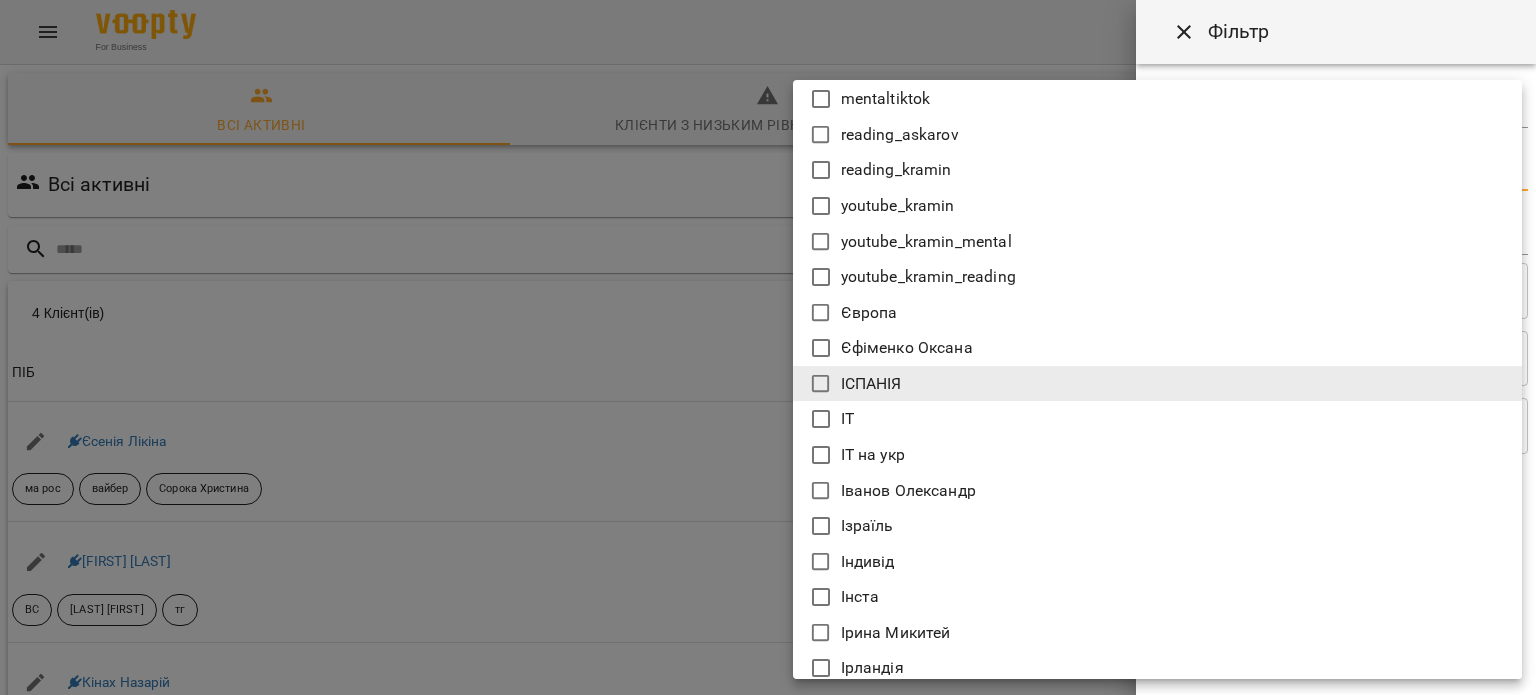 type 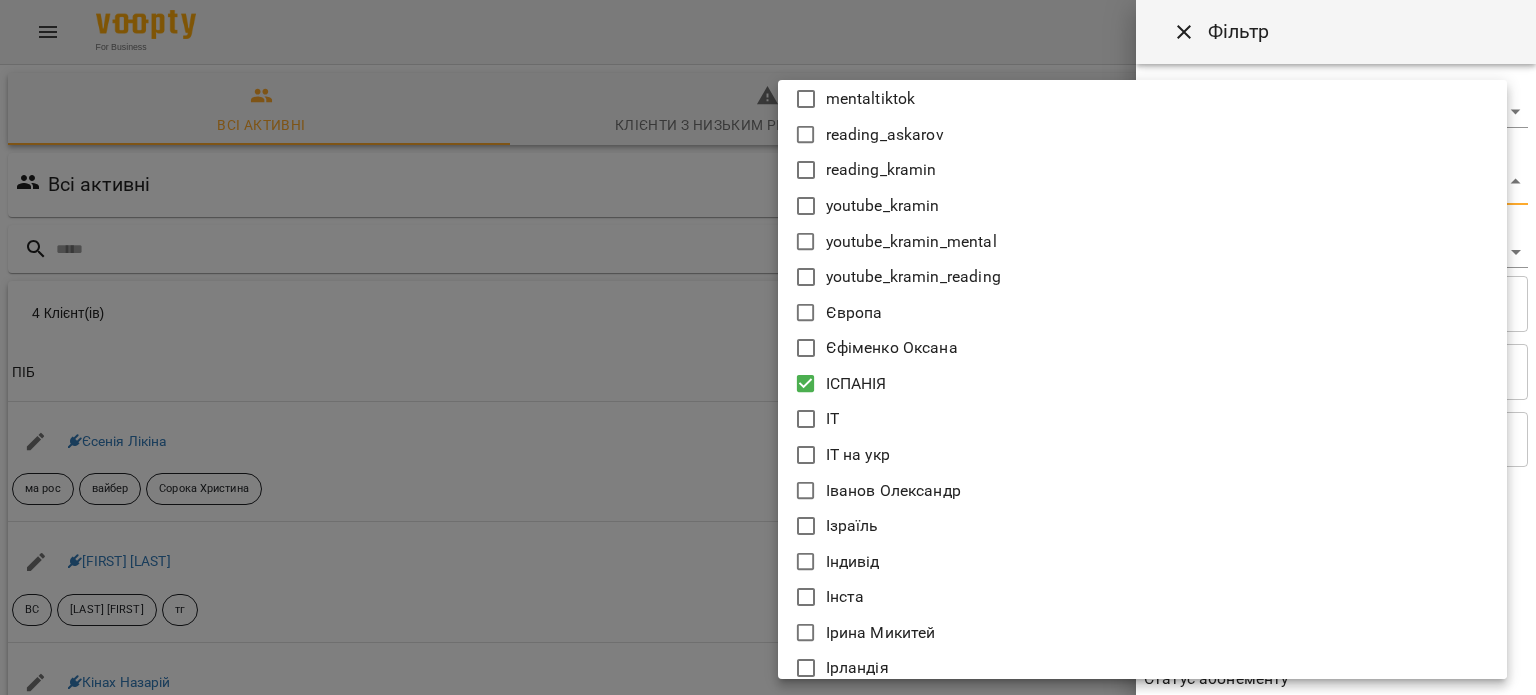 click on "ІСПАНІЯ" at bounding box center (1142, 384) 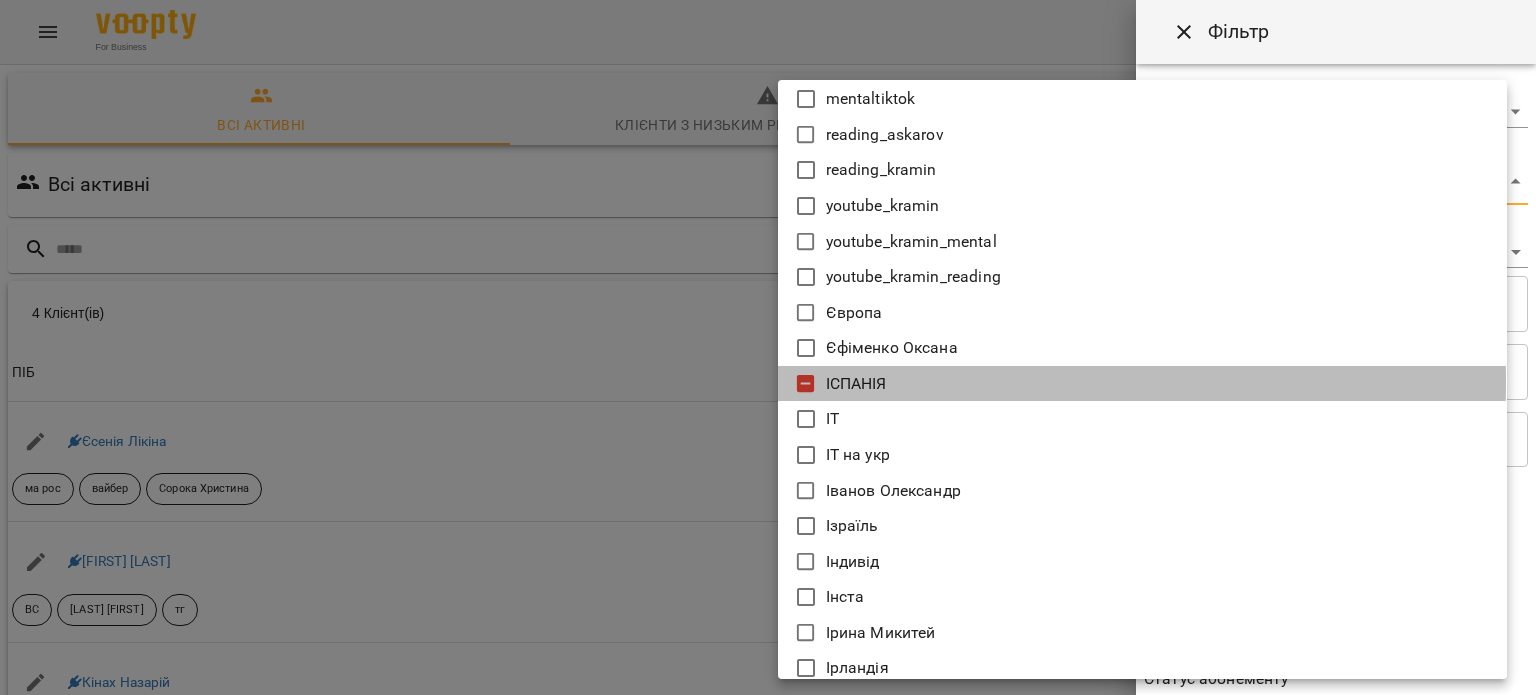 click 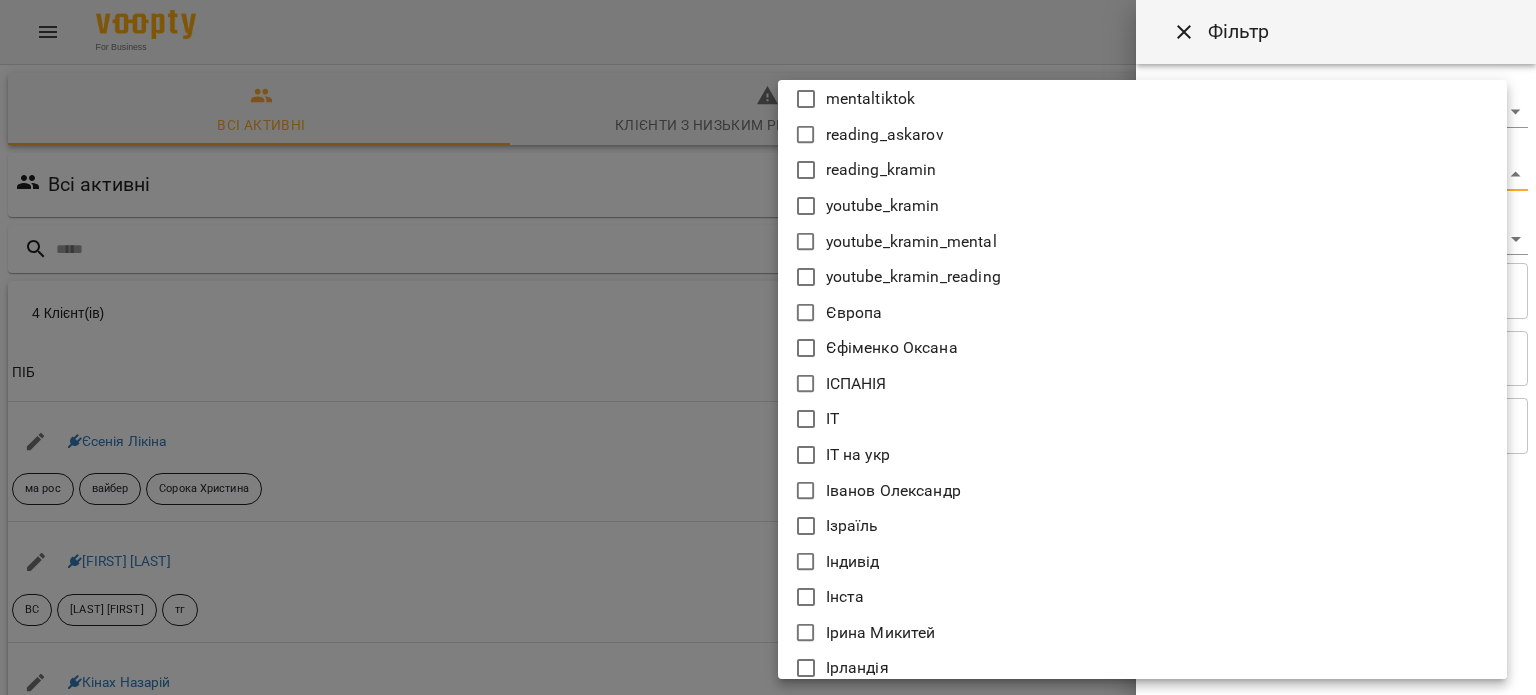 scroll, scrollTop: 8581, scrollLeft: 0, axis: vertical 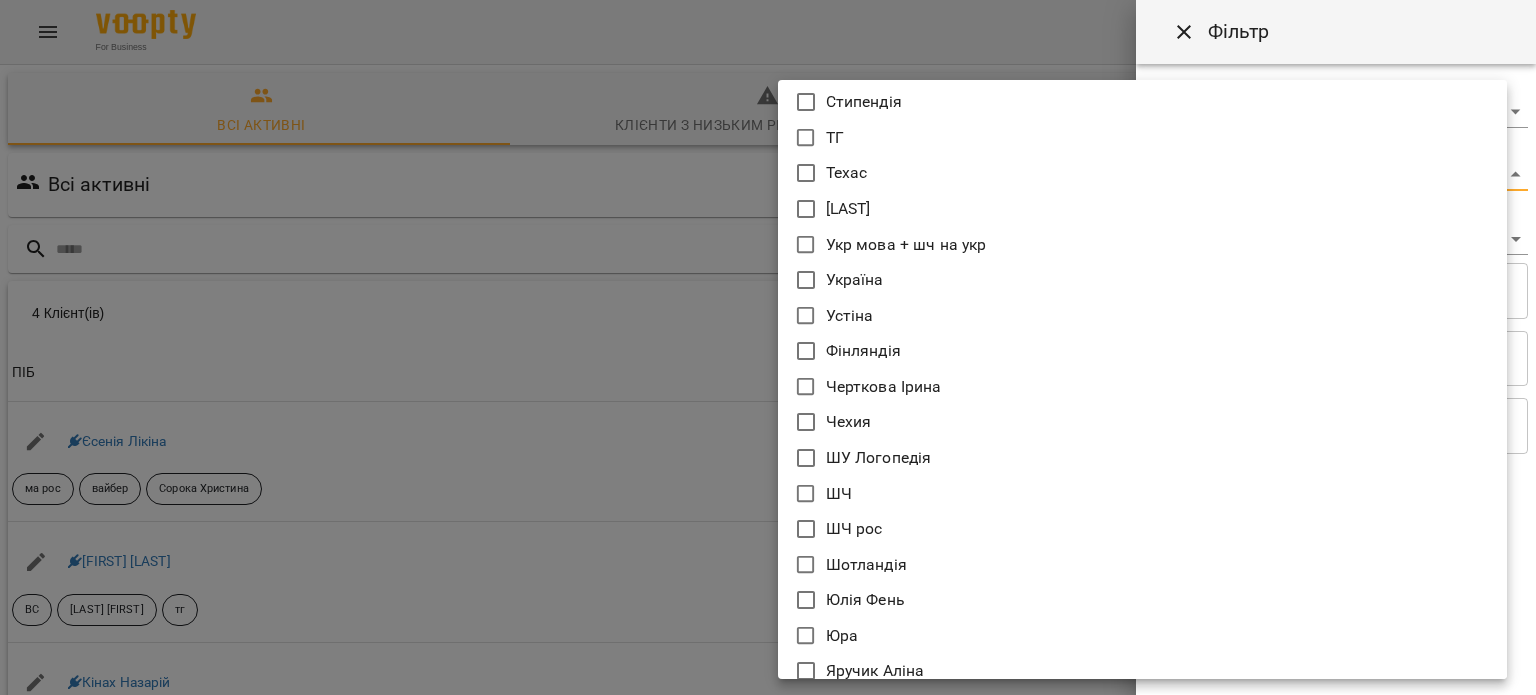 click 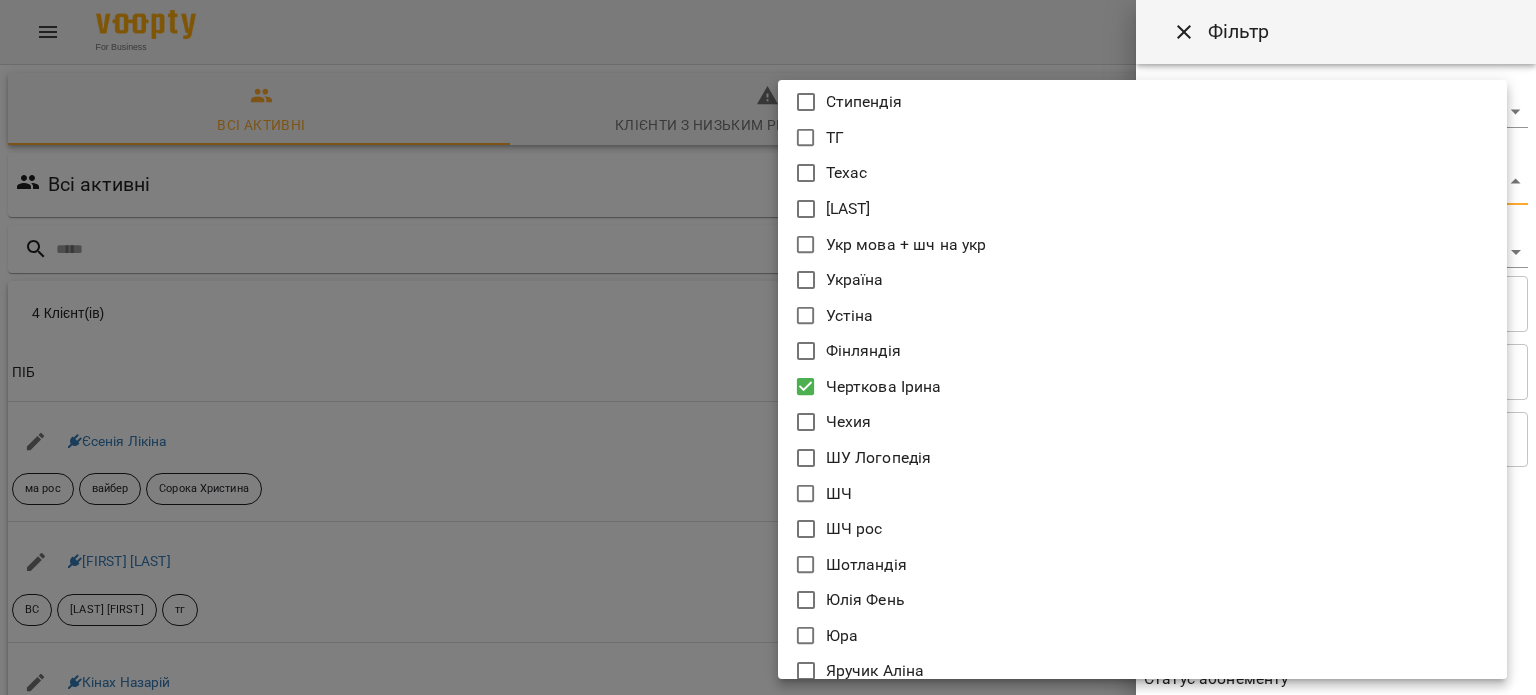 click at bounding box center (768, 347) 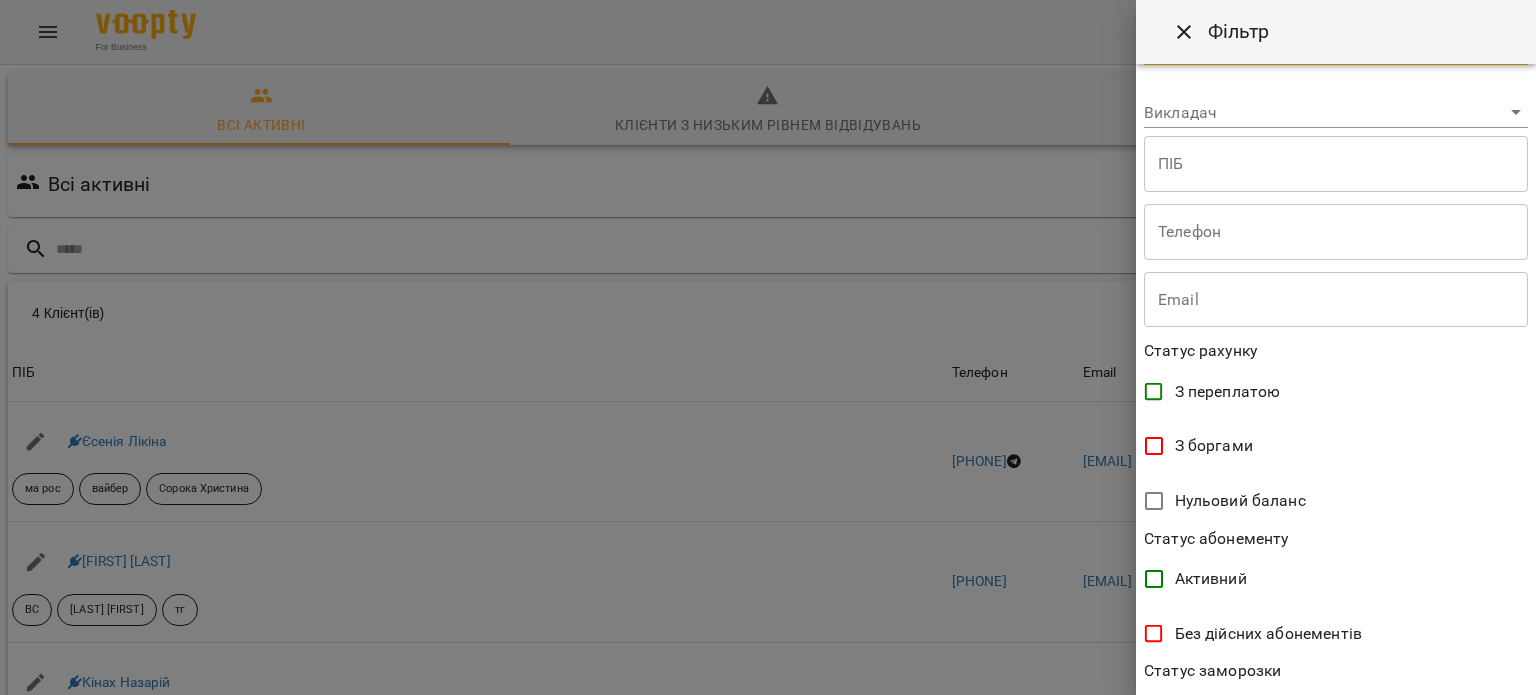 scroll, scrollTop: 432, scrollLeft: 0, axis: vertical 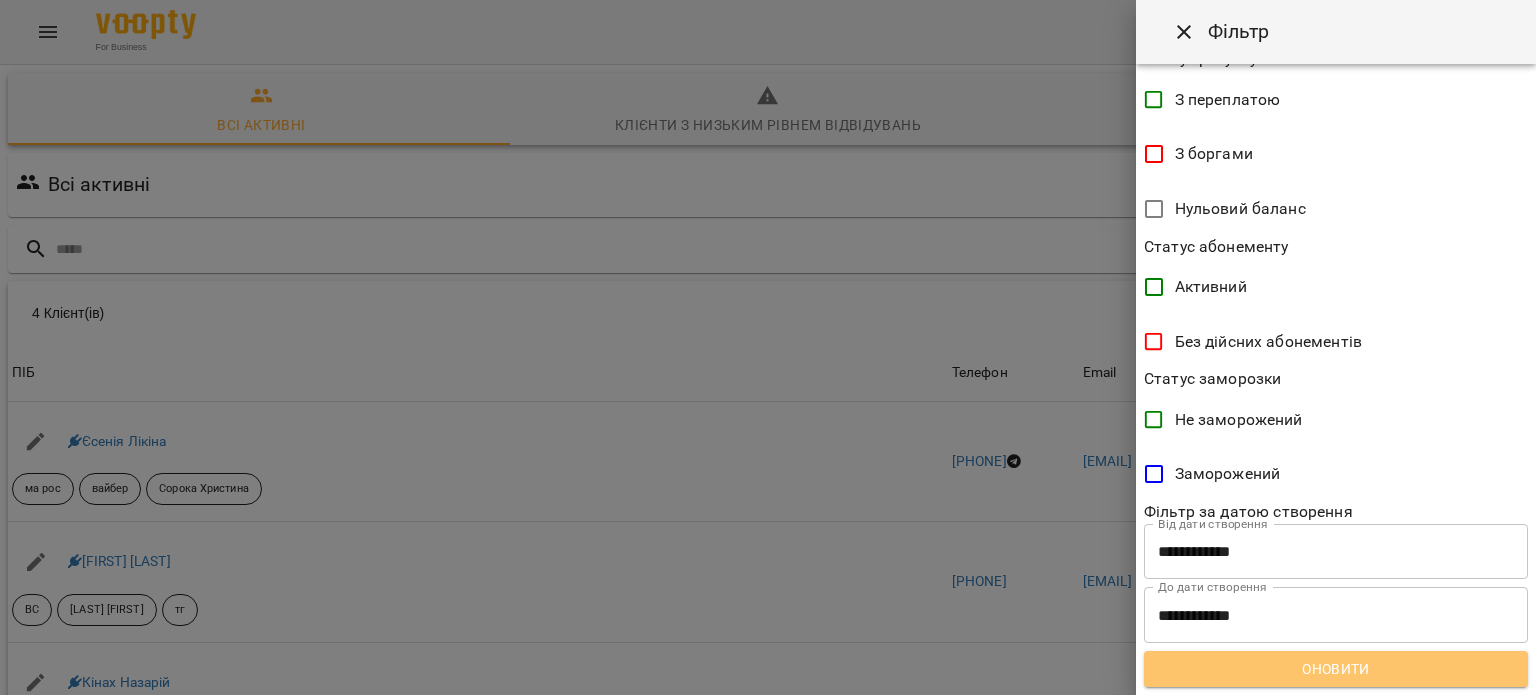 click on "Оновити" at bounding box center [1336, 669] 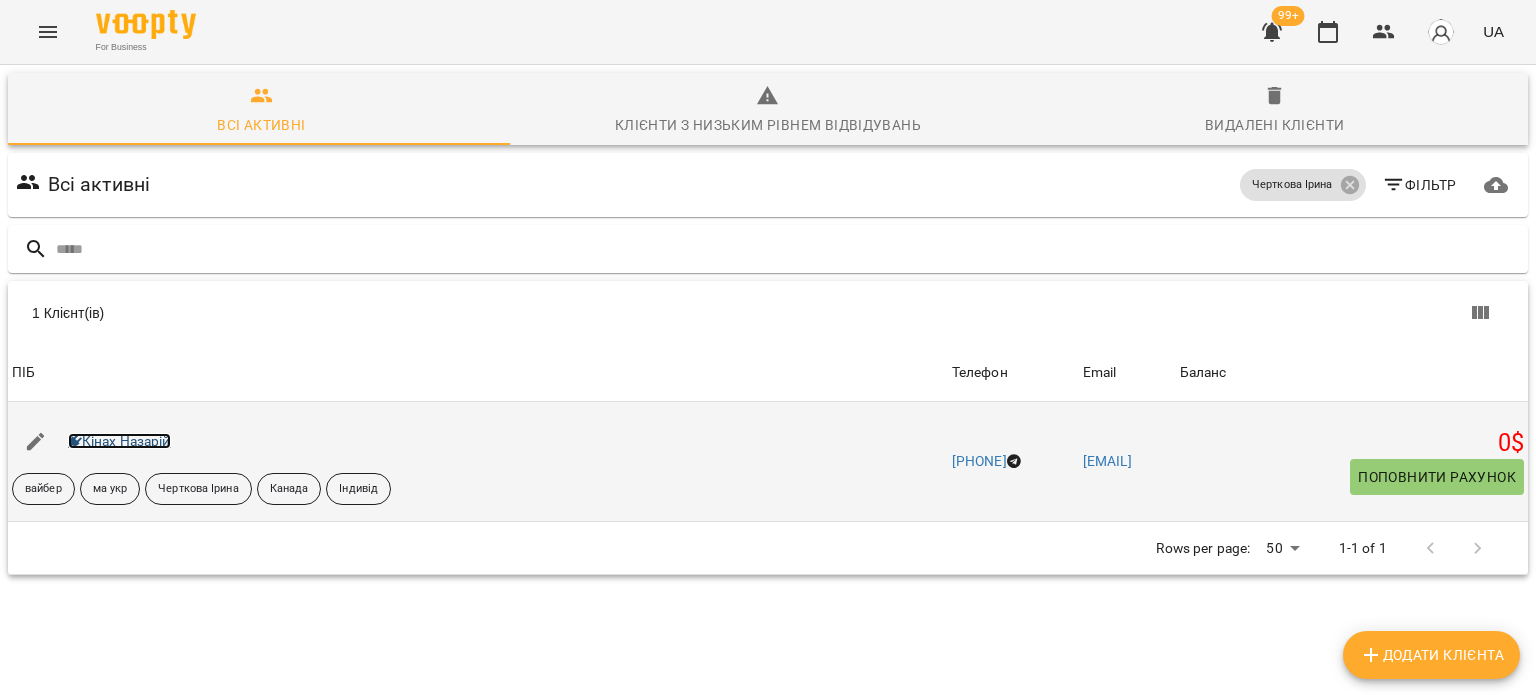 click on "Кінах Назарій" at bounding box center [119, 441] 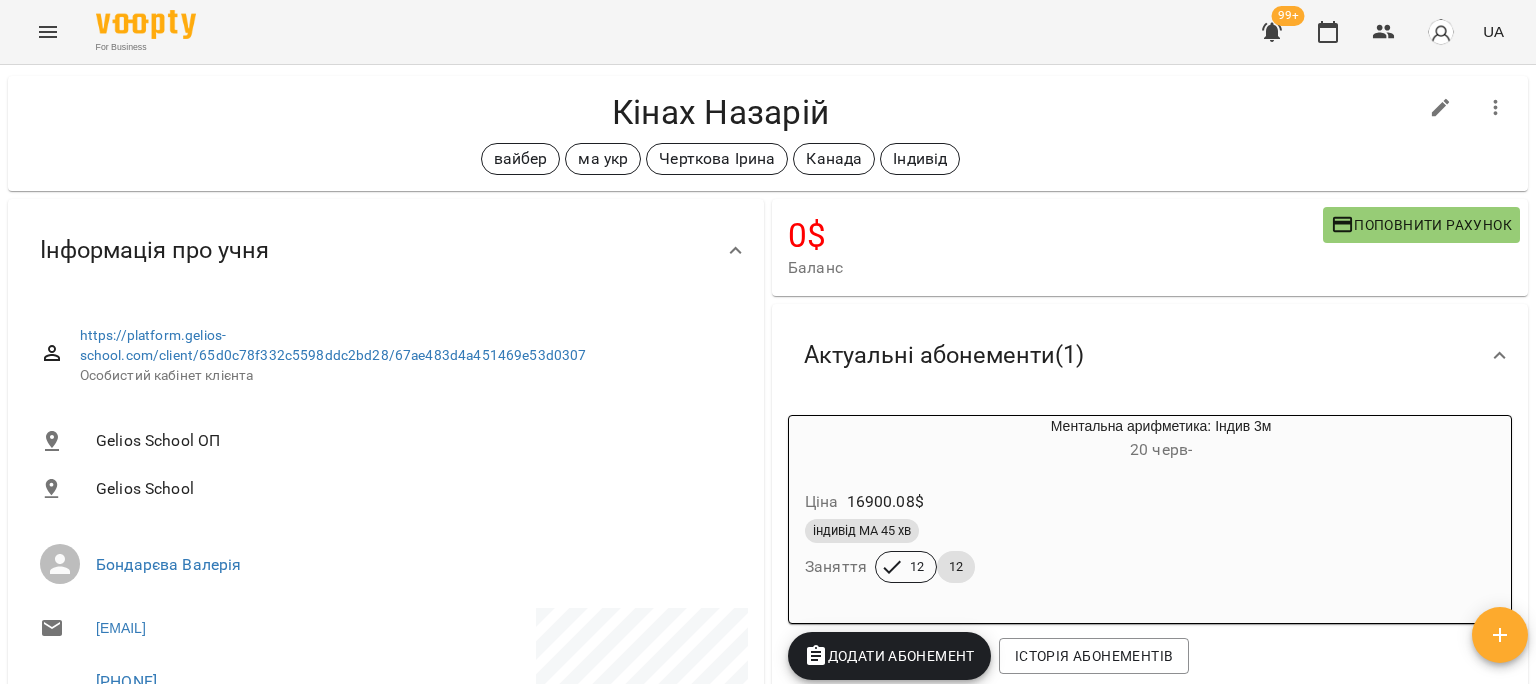 scroll, scrollTop: 0, scrollLeft: 0, axis: both 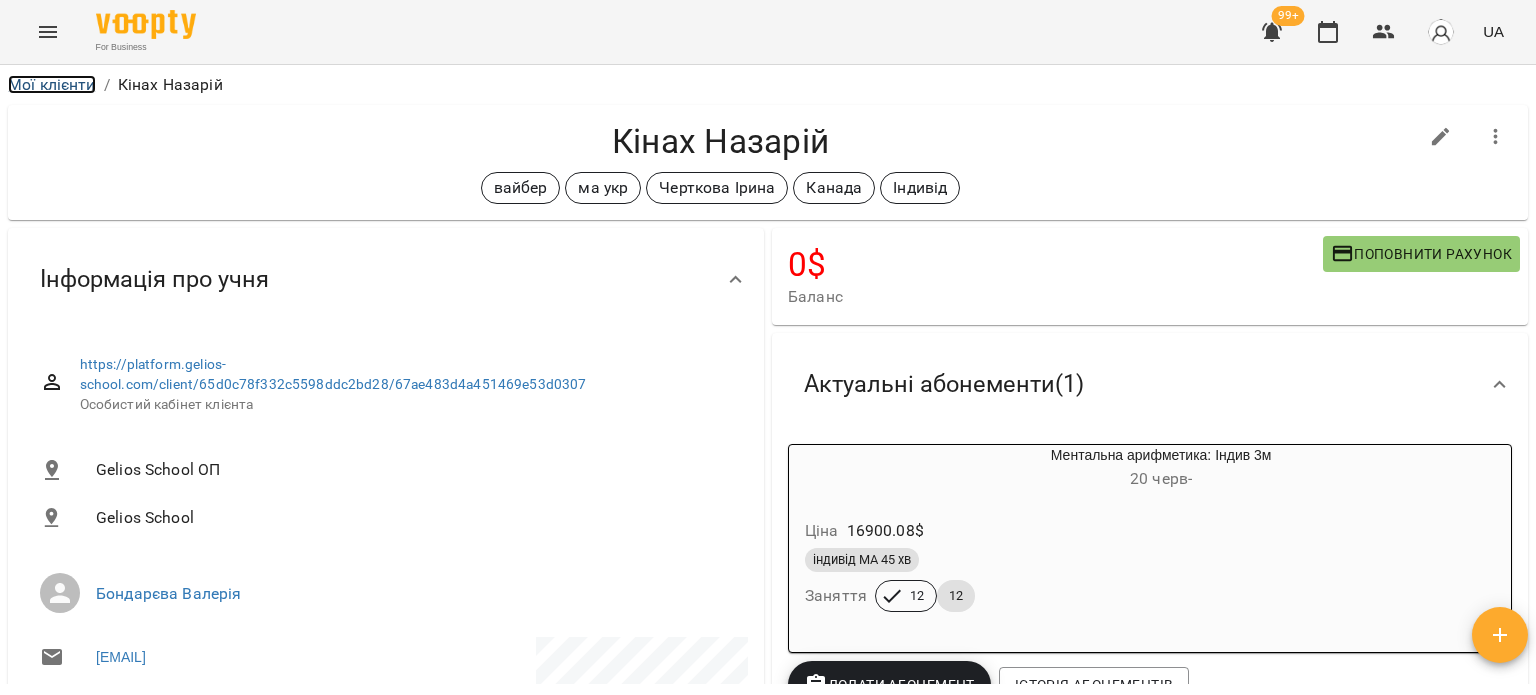 click on "Мої клієнти" at bounding box center [52, 84] 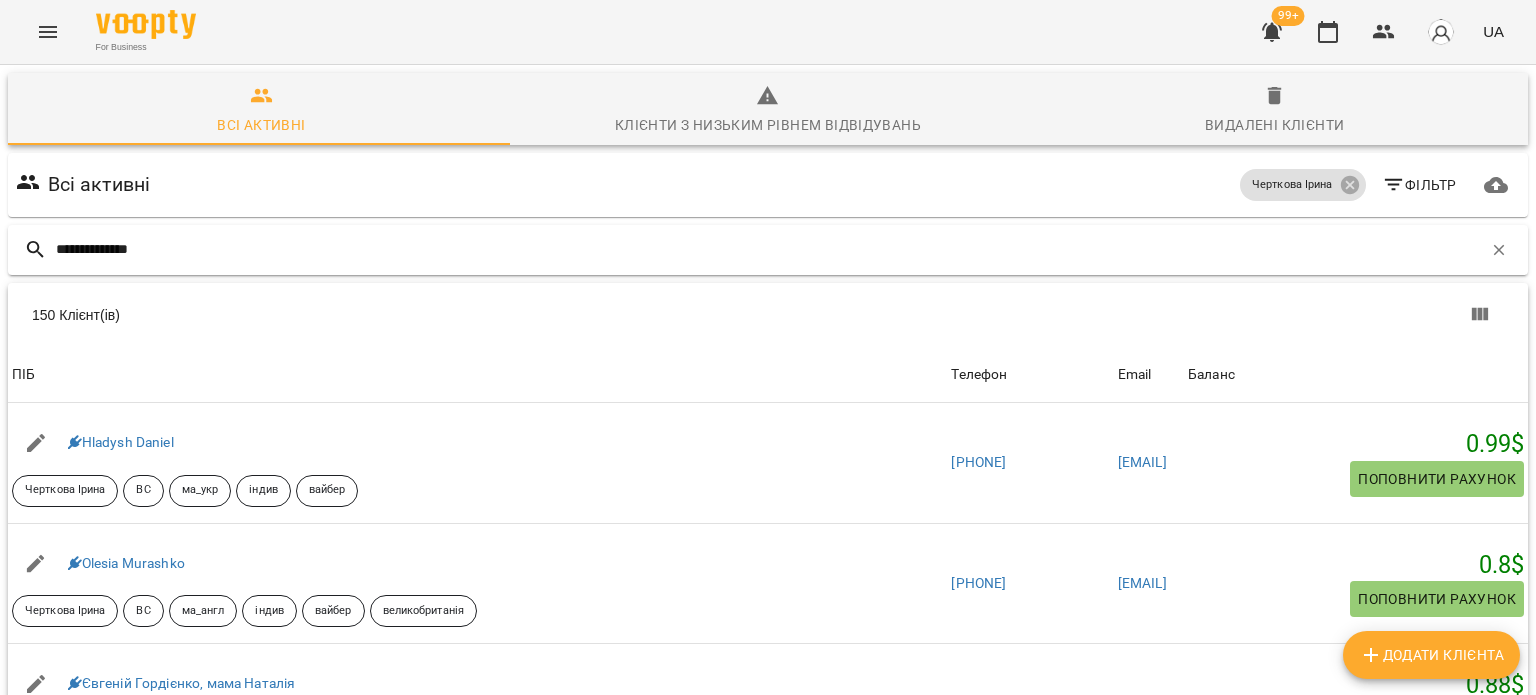 type on "**********" 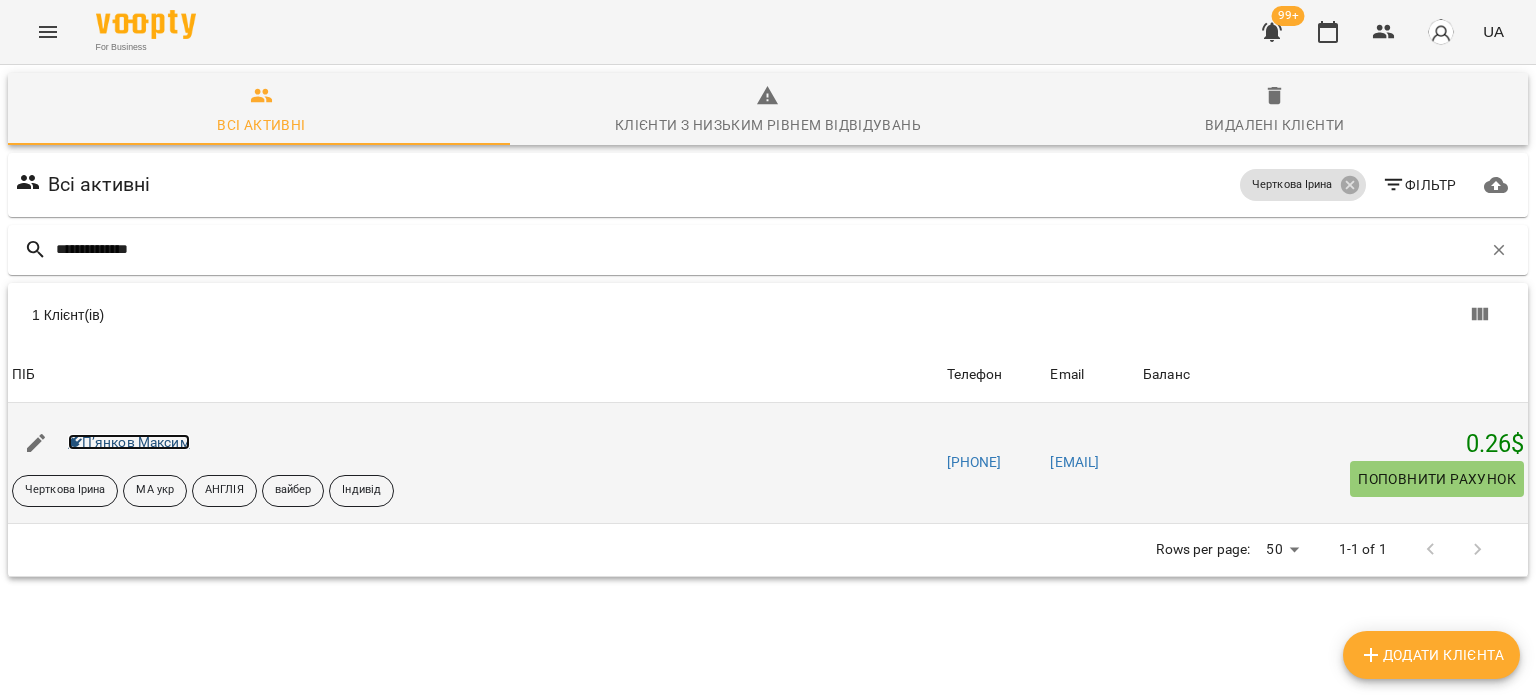 click on "П’янков Максим" at bounding box center (129, 442) 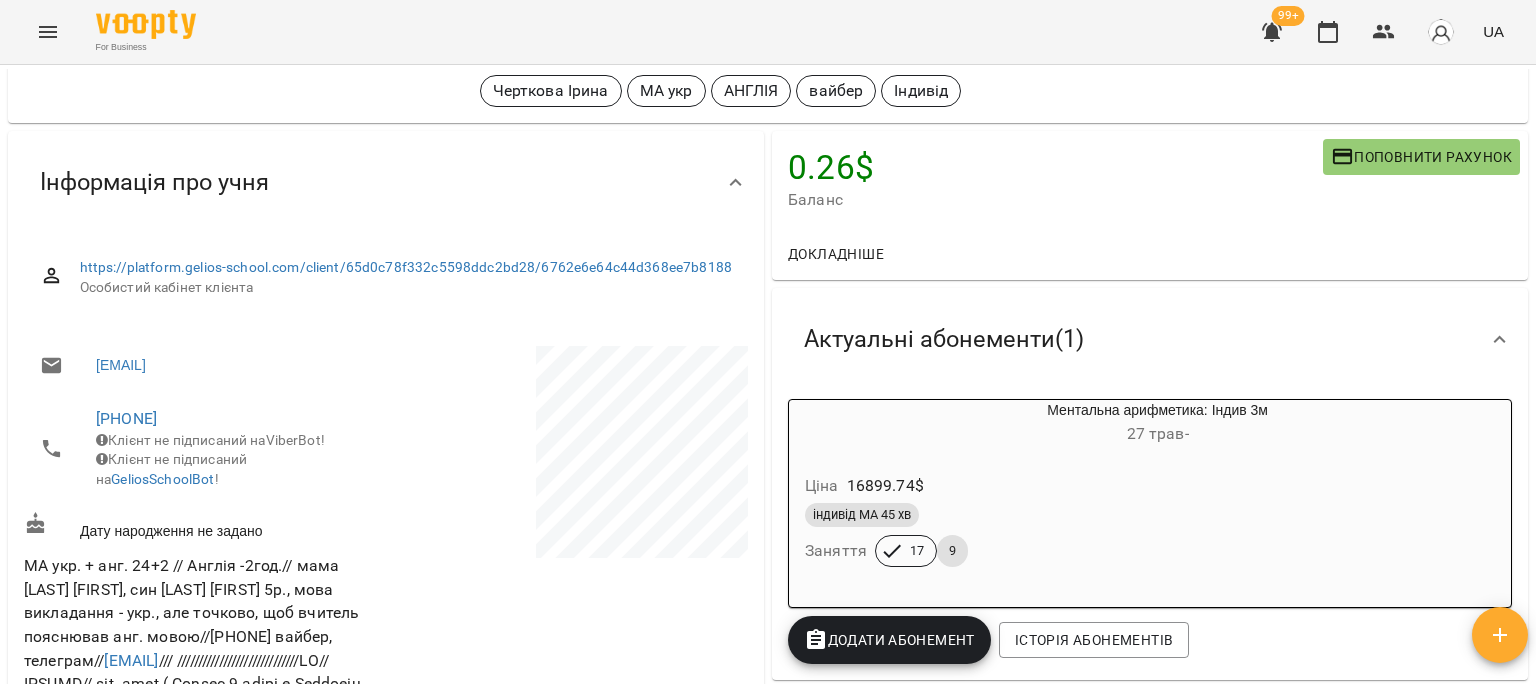 scroll, scrollTop: 0, scrollLeft: 0, axis: both 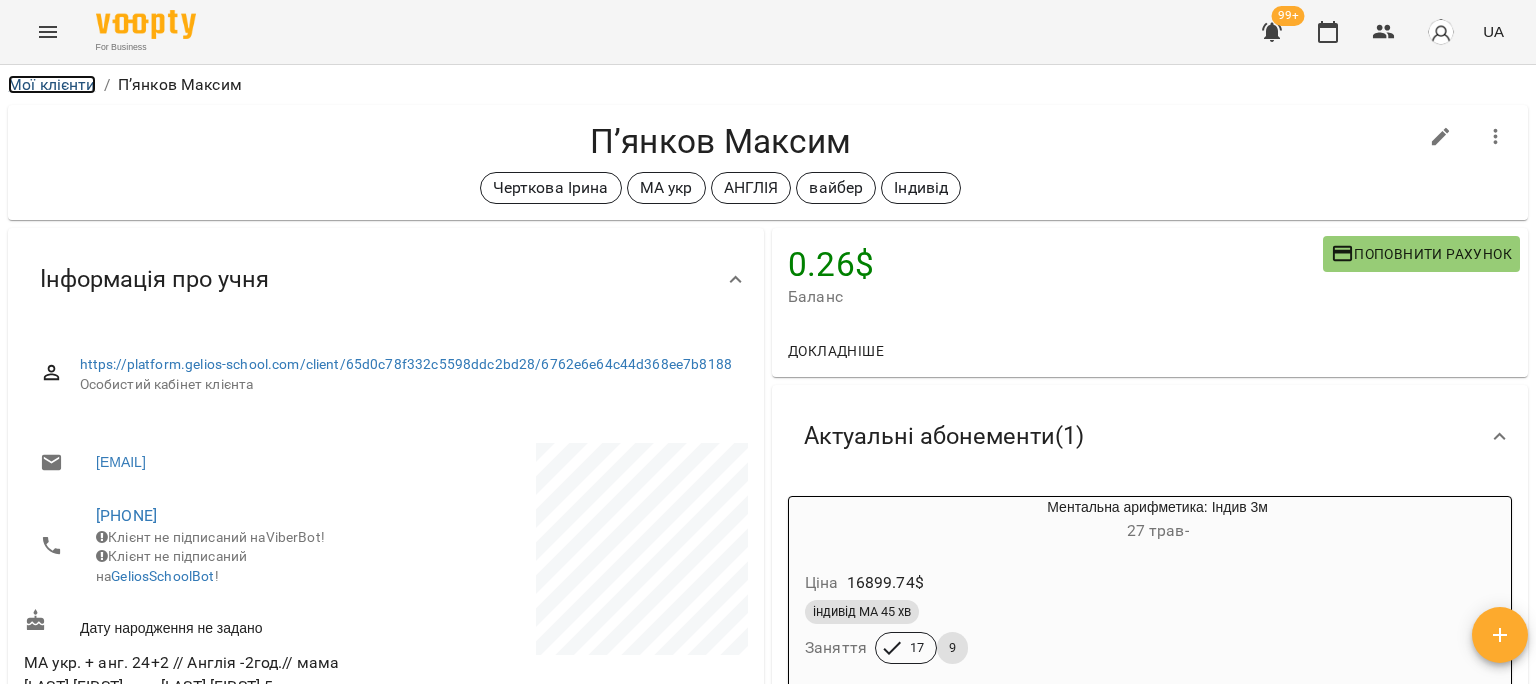 click on "Мої клієнти" at bounding box center (52, 84) 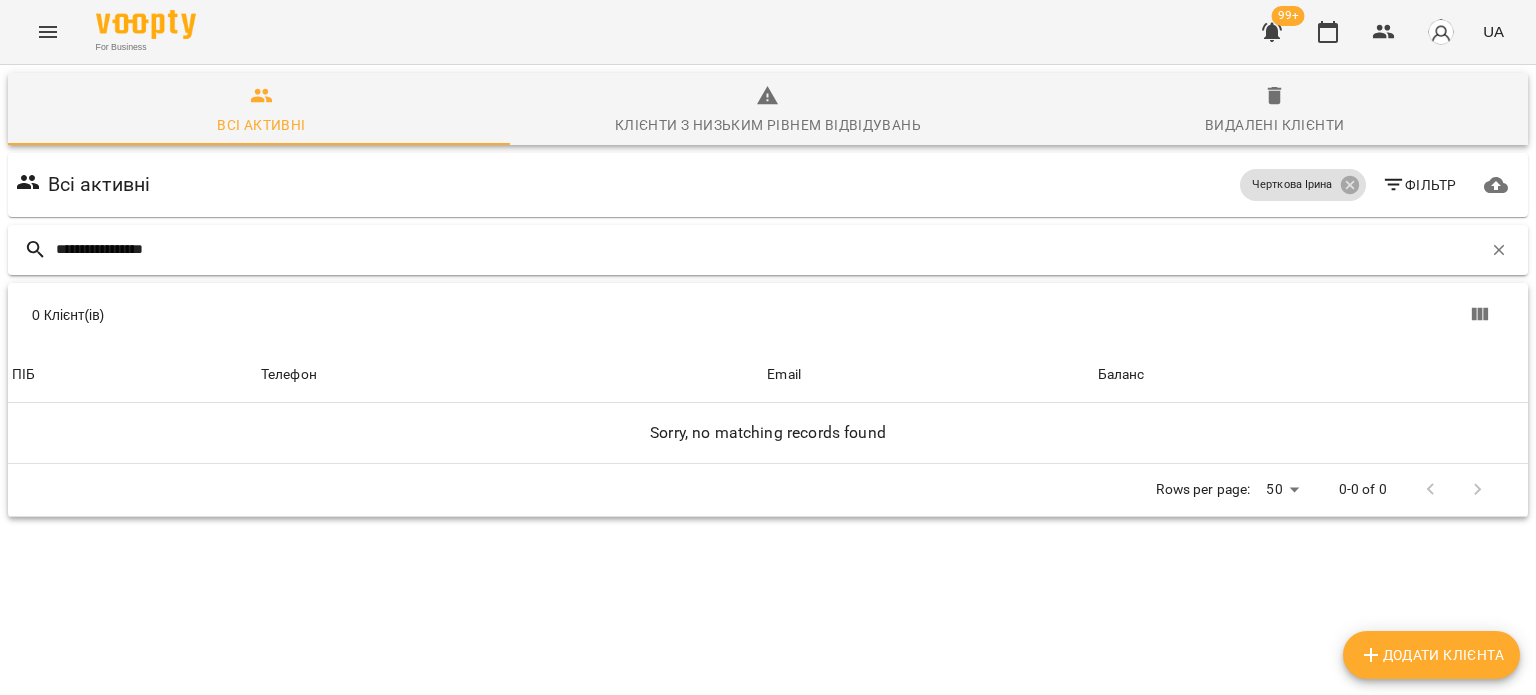 type on "**********" 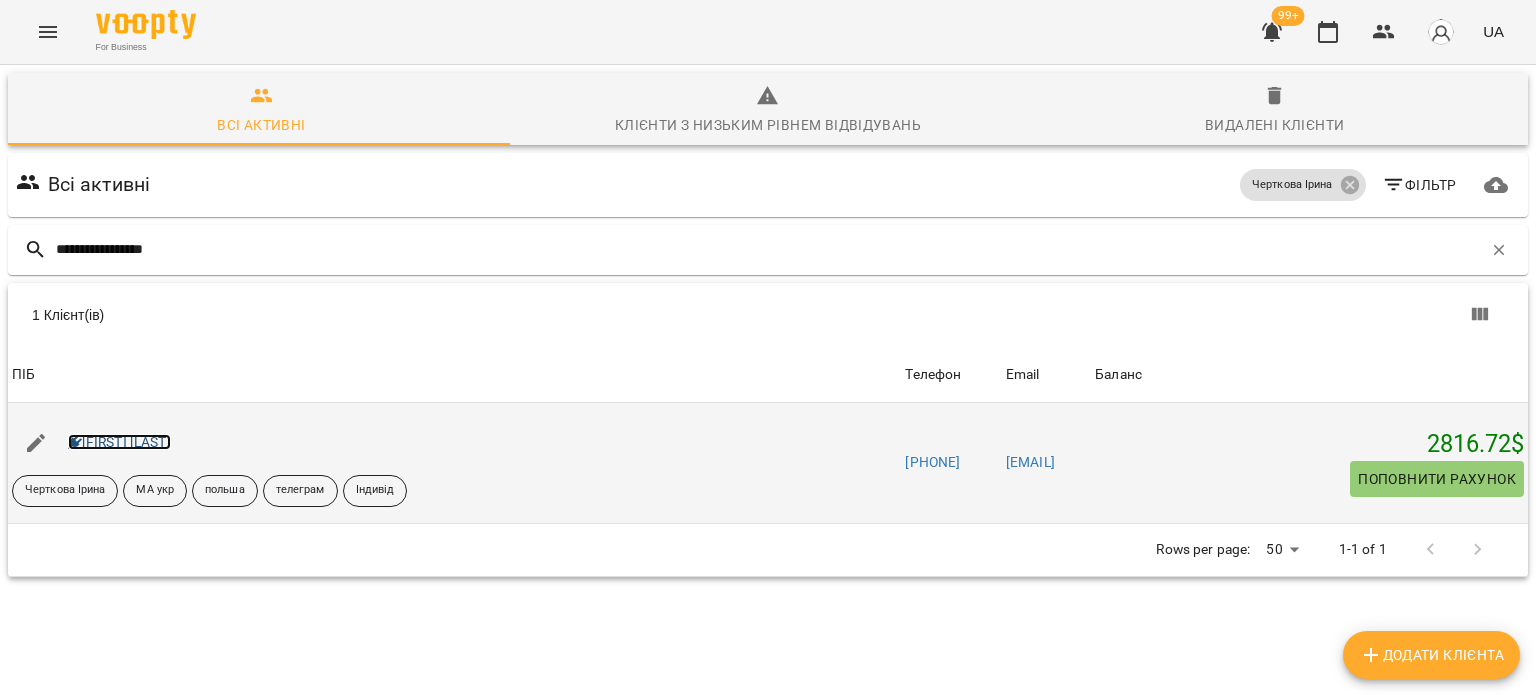 click on "[FIRST] [LAST]" at bounding box center (119, 442) 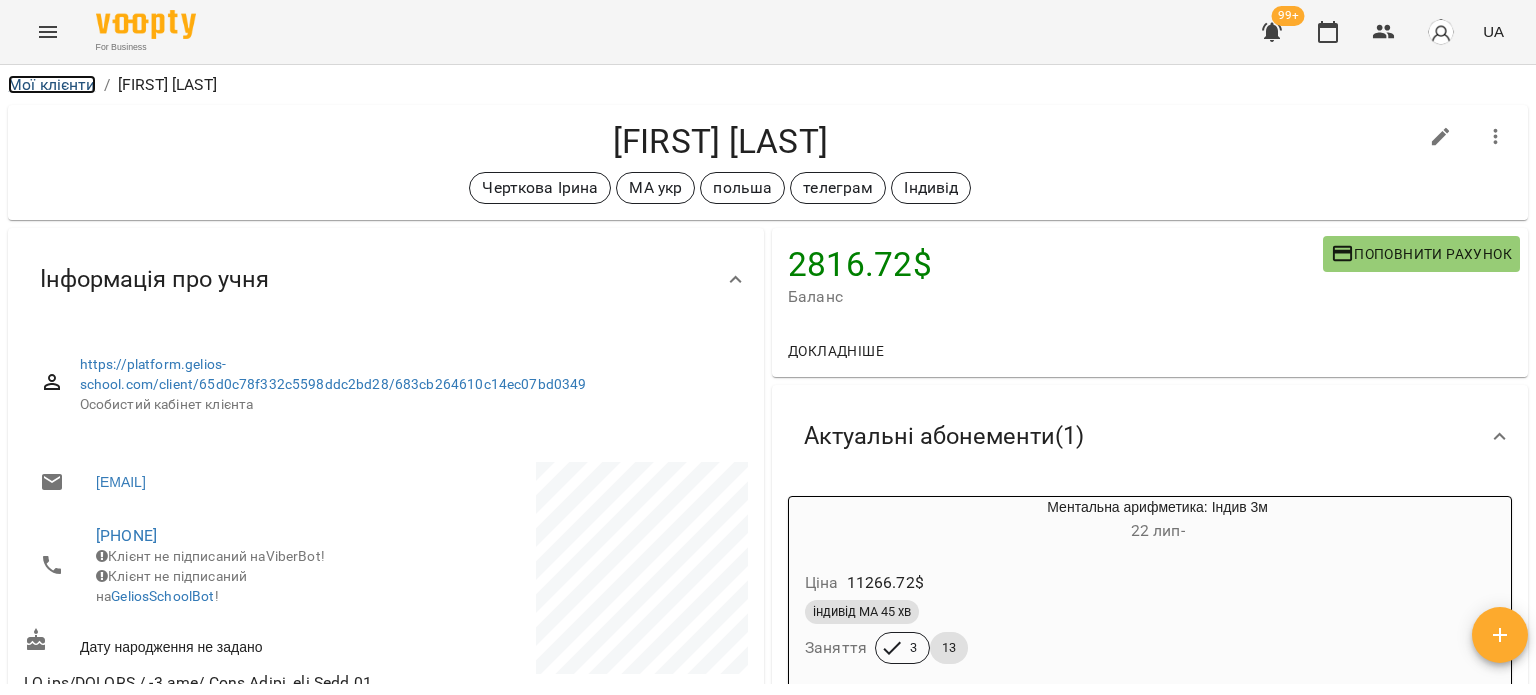 click on "Мої клієнти" at bounding box center [52, 84] 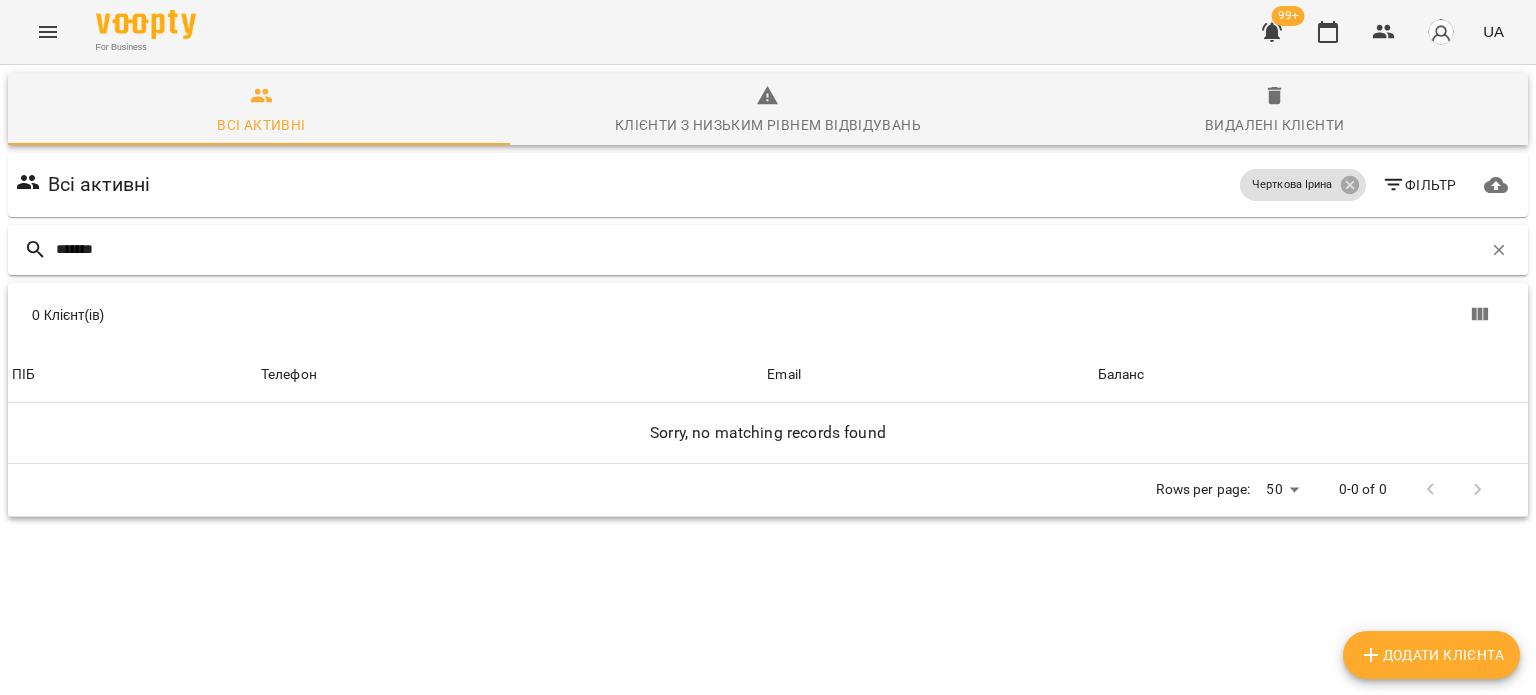 click on "*******" at bounding box center (769, 249) 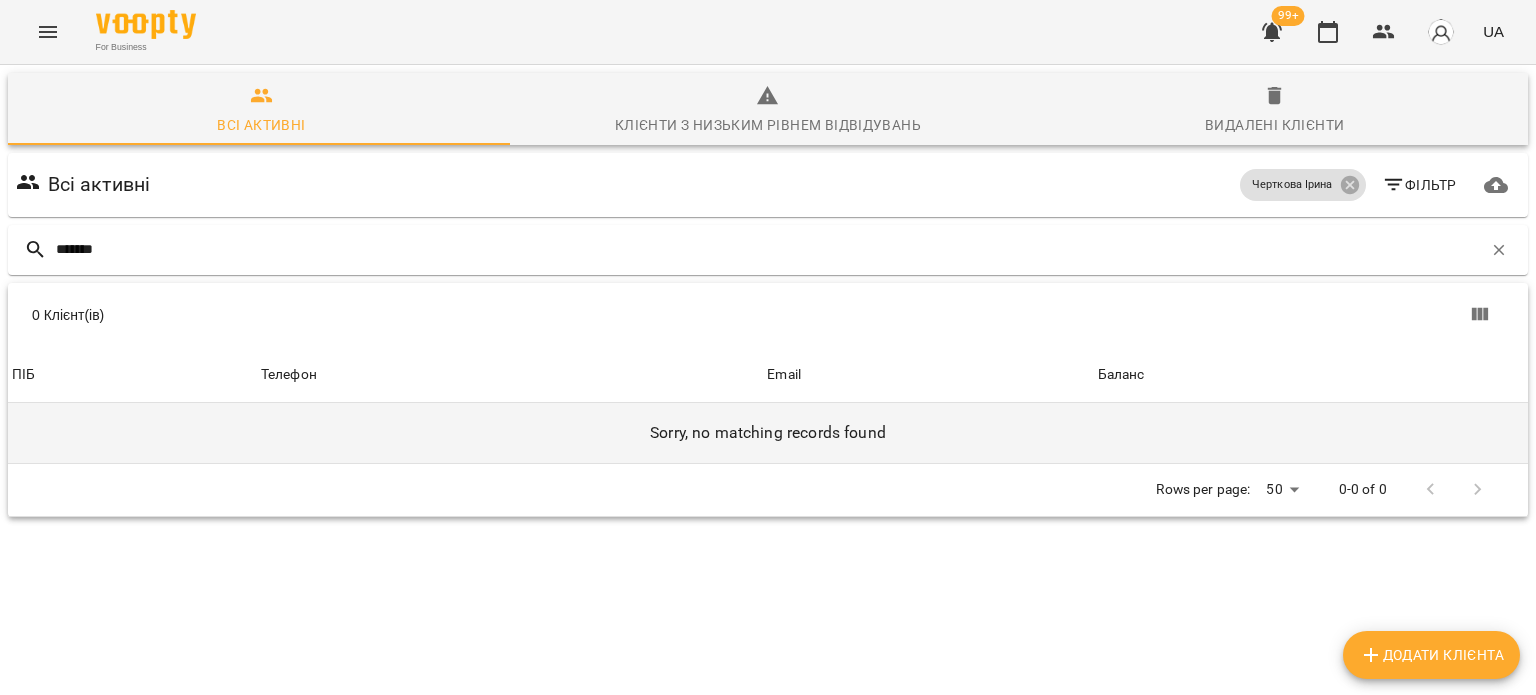 type on "*******" 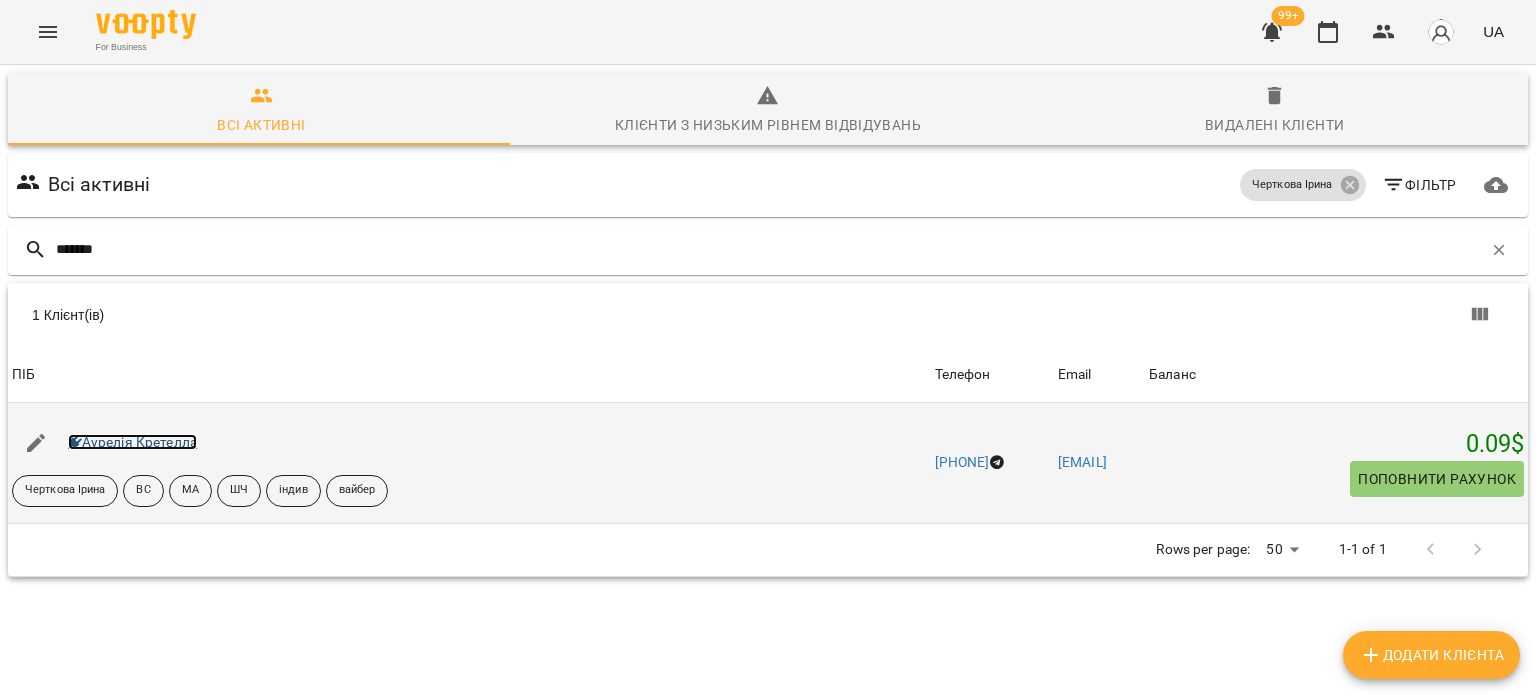 click on "Аурелія Кретелла" at bounding box center [133, 442] 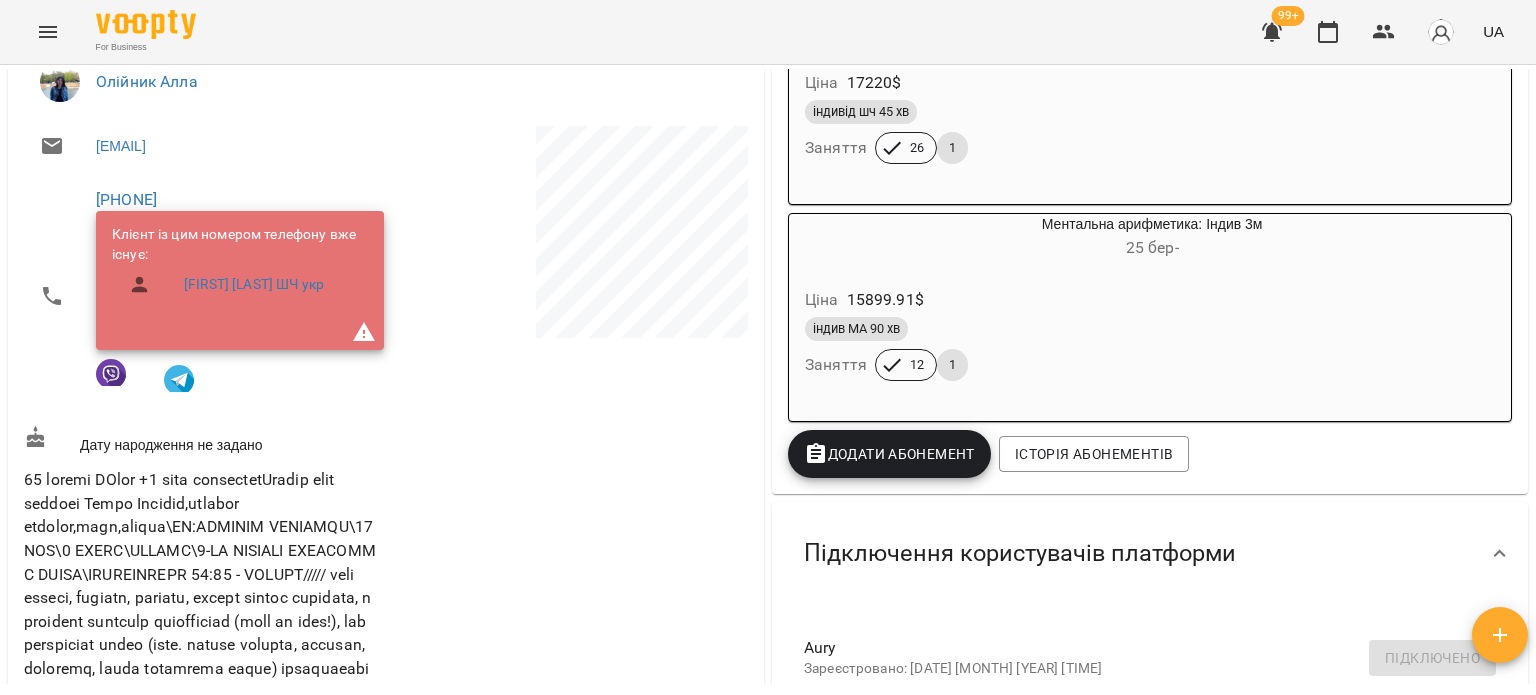 scroll, scrollTop: 100, scrollLeft: 0, axis: vertical 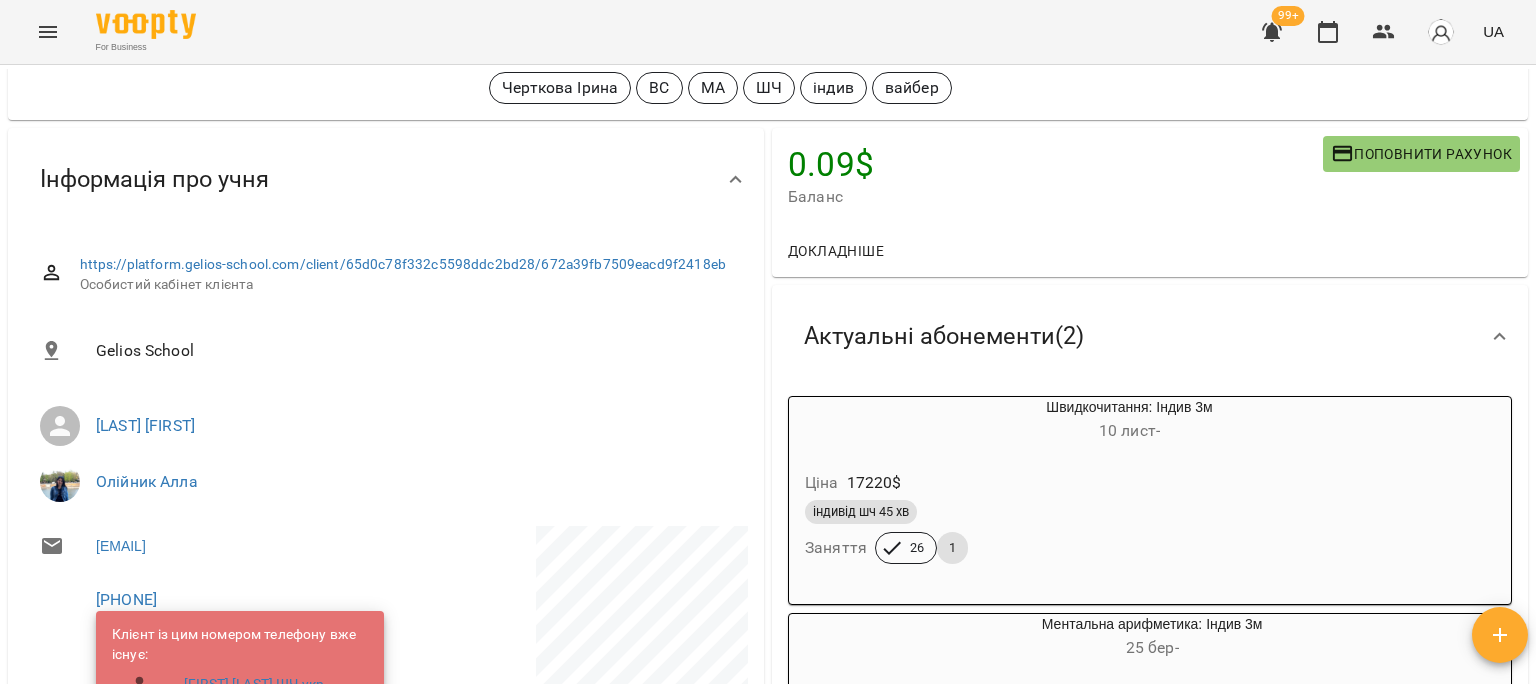 drag, startPoint x: 227, startPoint y: 595, endPoint x: 92, endPoint y: 611, distance: 135.94484 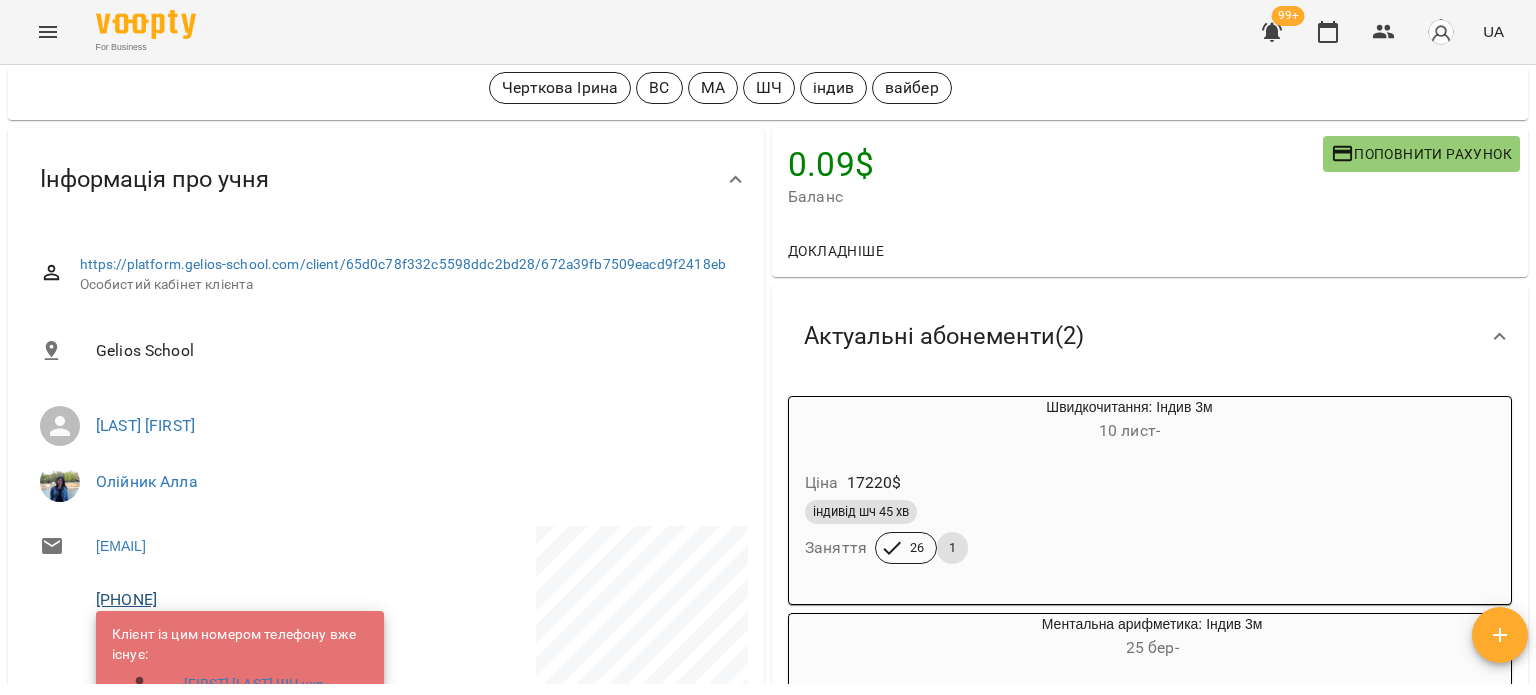 copy on "+393342627134" 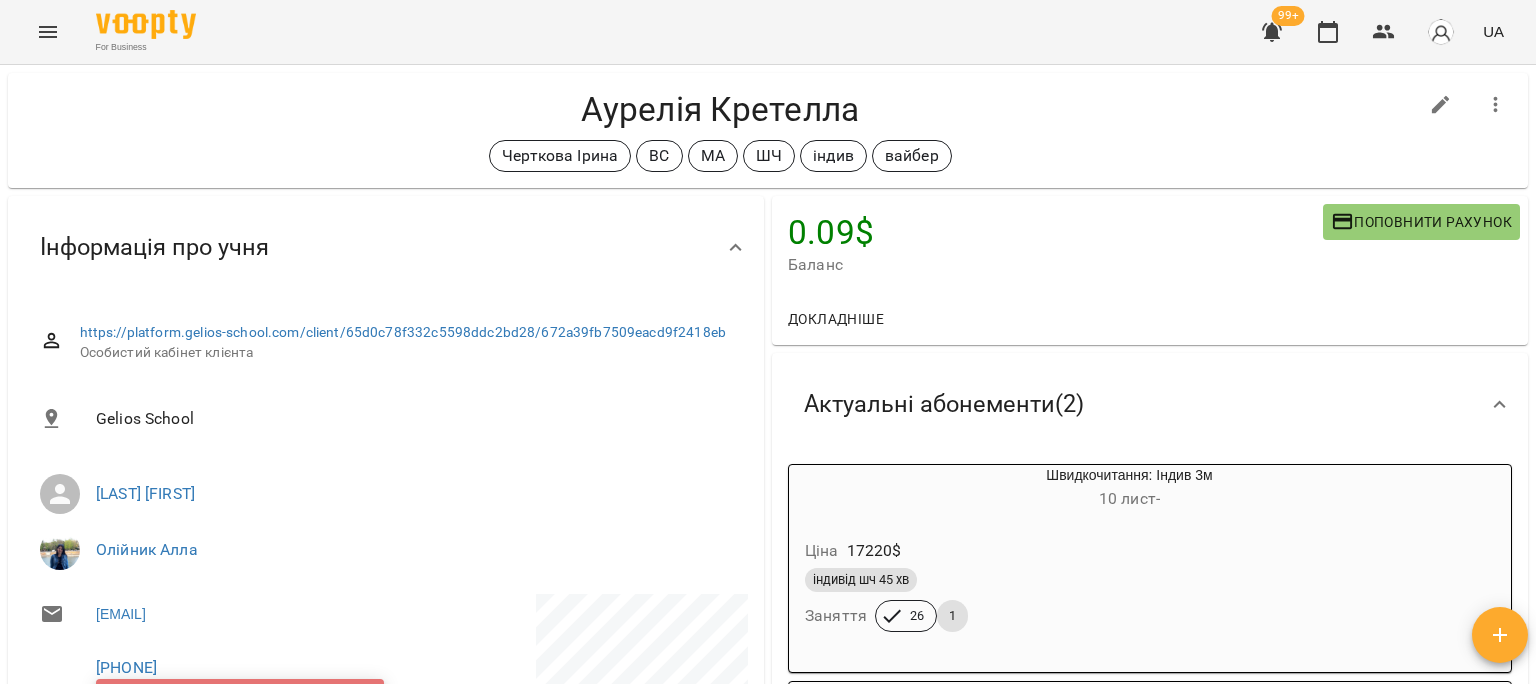 scroll, scrollTop: 0, scrollLeft: 0, axis: both 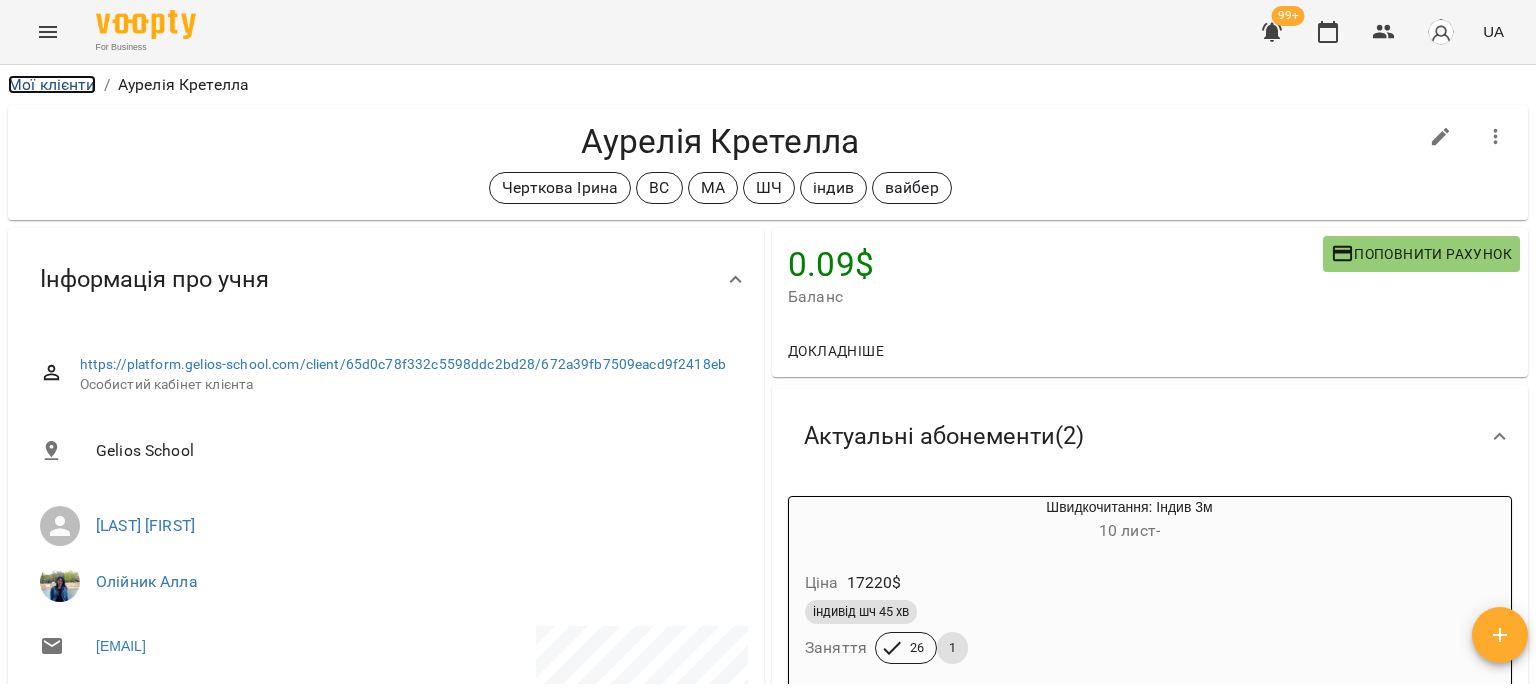 click on "Мої клієнти" at bounding box center [52, 84] 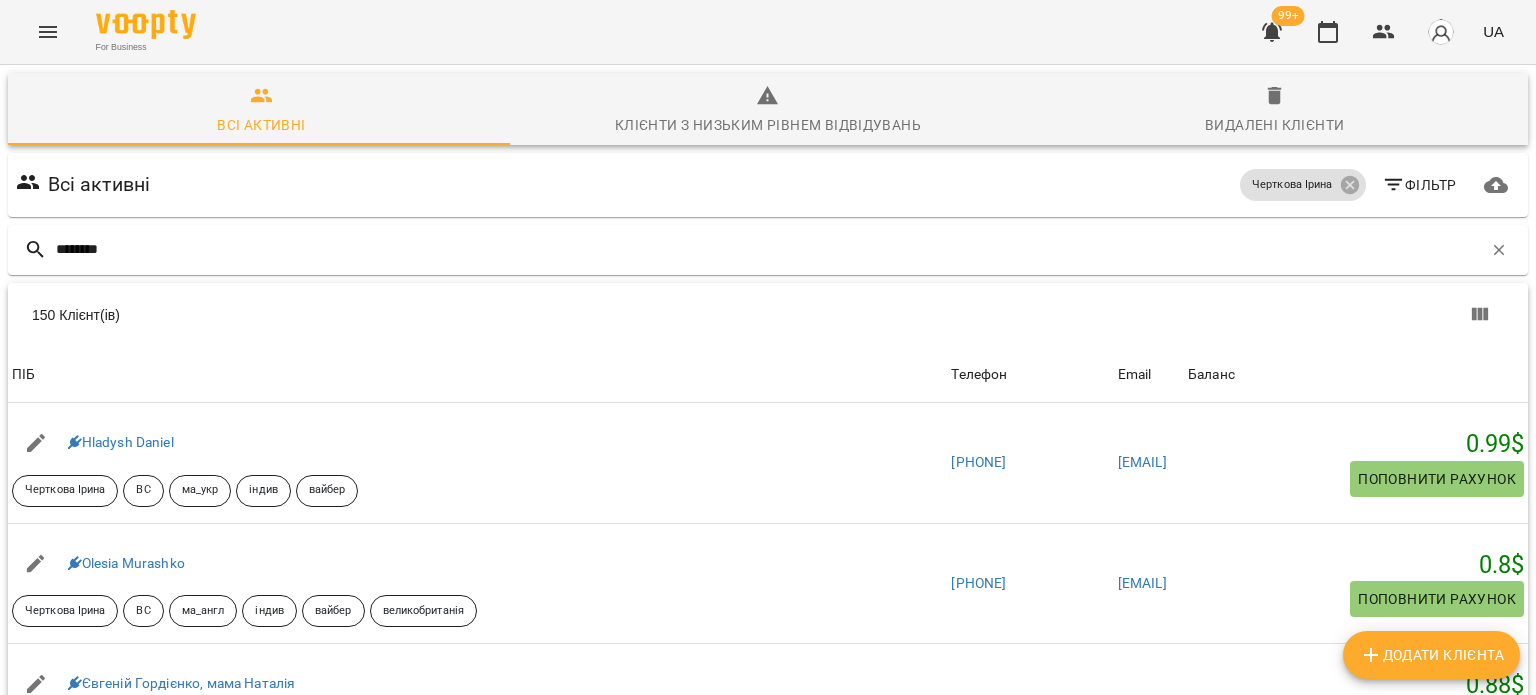 type on "********" 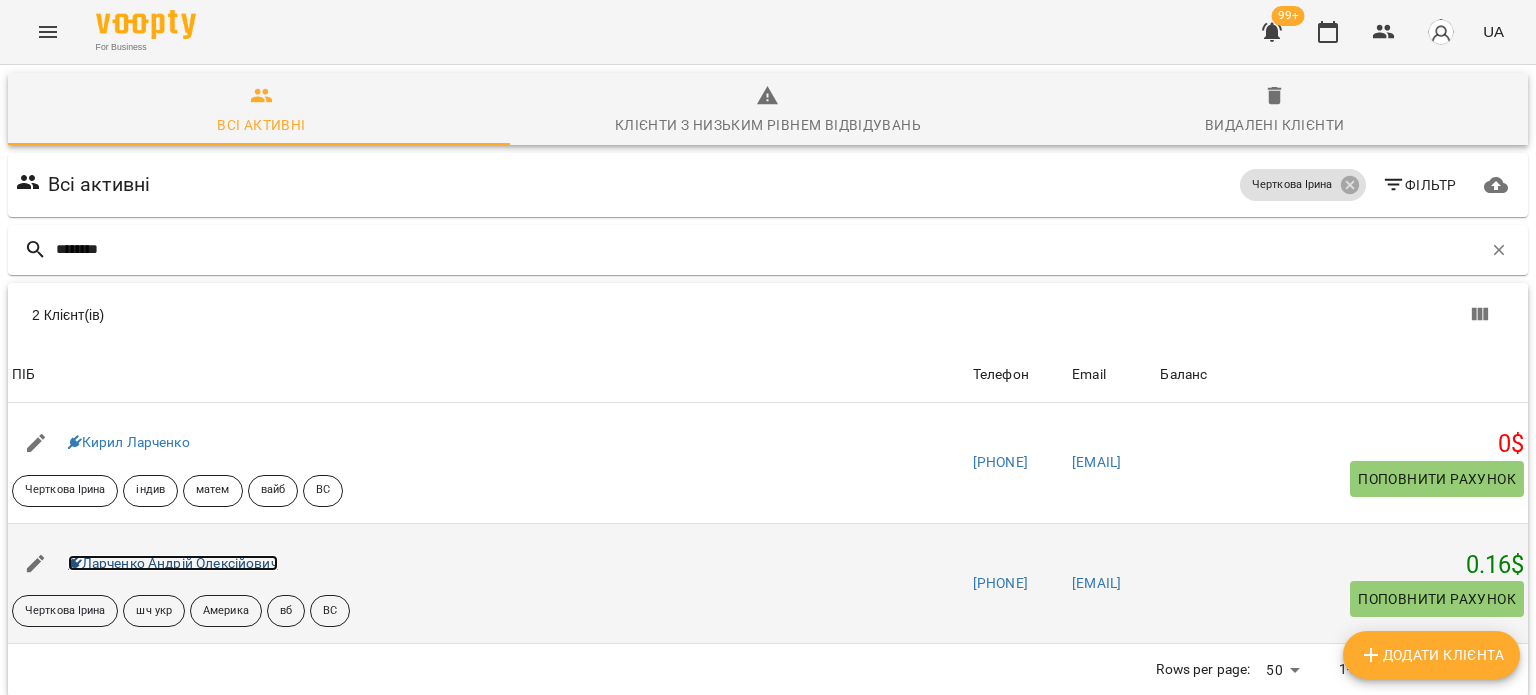 click on "Ларченко Андрій Олексійович" at bounding box center (173, 563) 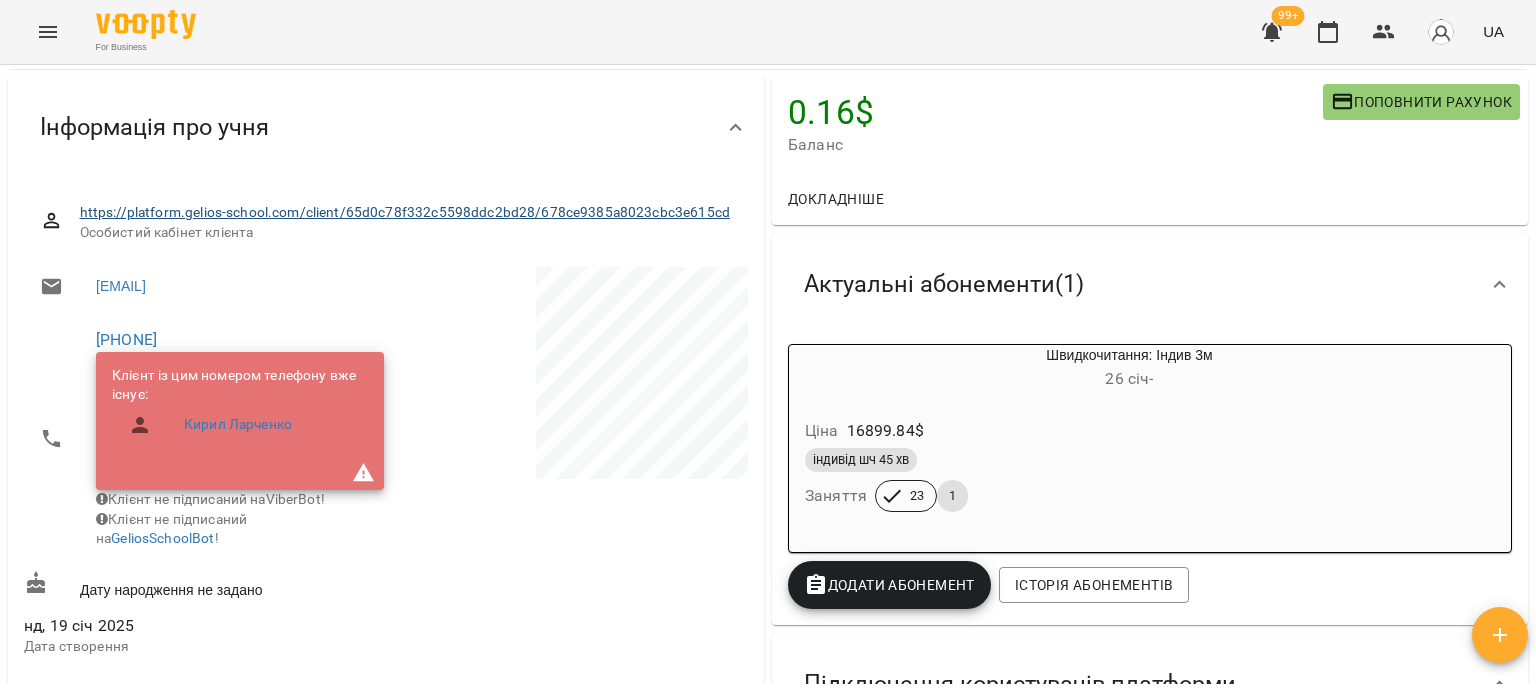 scroll, scrollTop: 0, scrollLeft: 0, axis: both 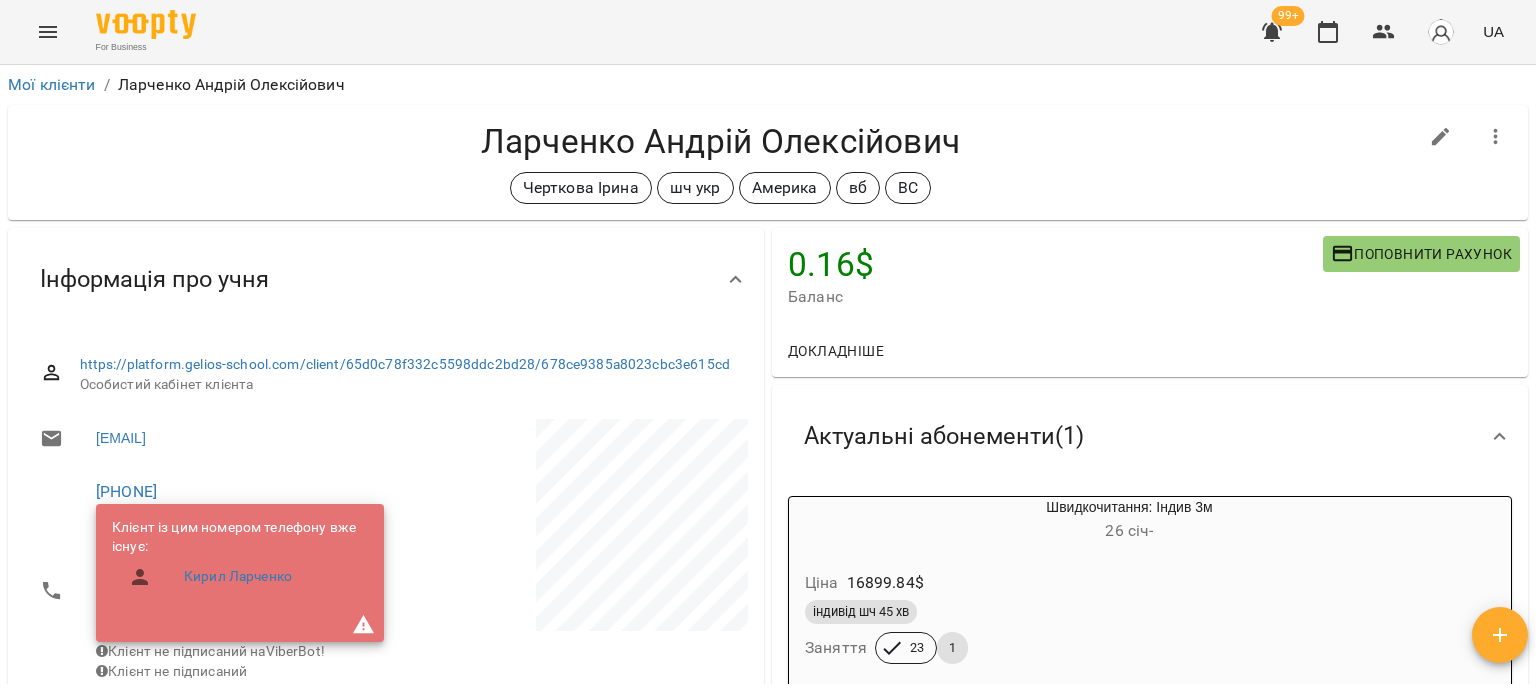 drag, startPoint x: 184, startPoint y: 492, endPoint x: 92, endPoint y: 491, distance: 92.00543 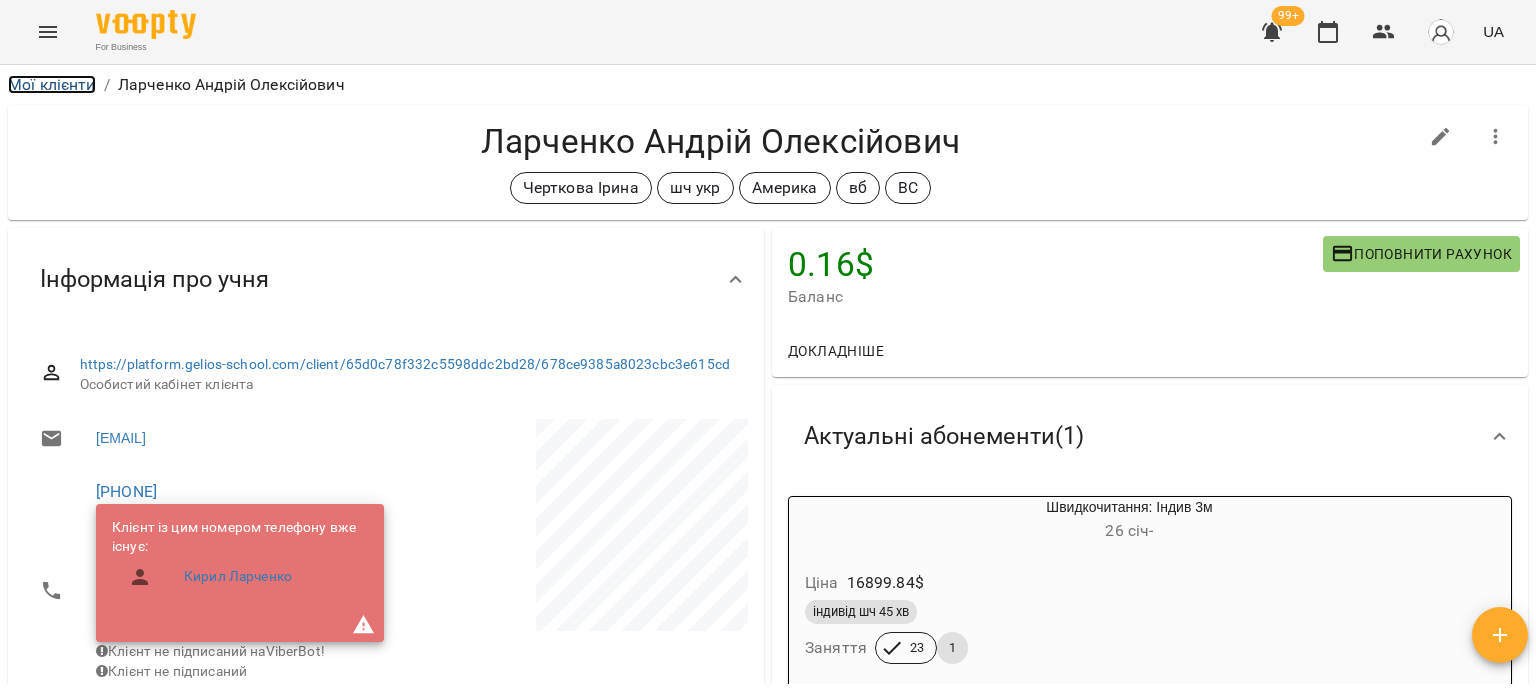 click on "Мої клієнти" at bounding box center [52, 84] 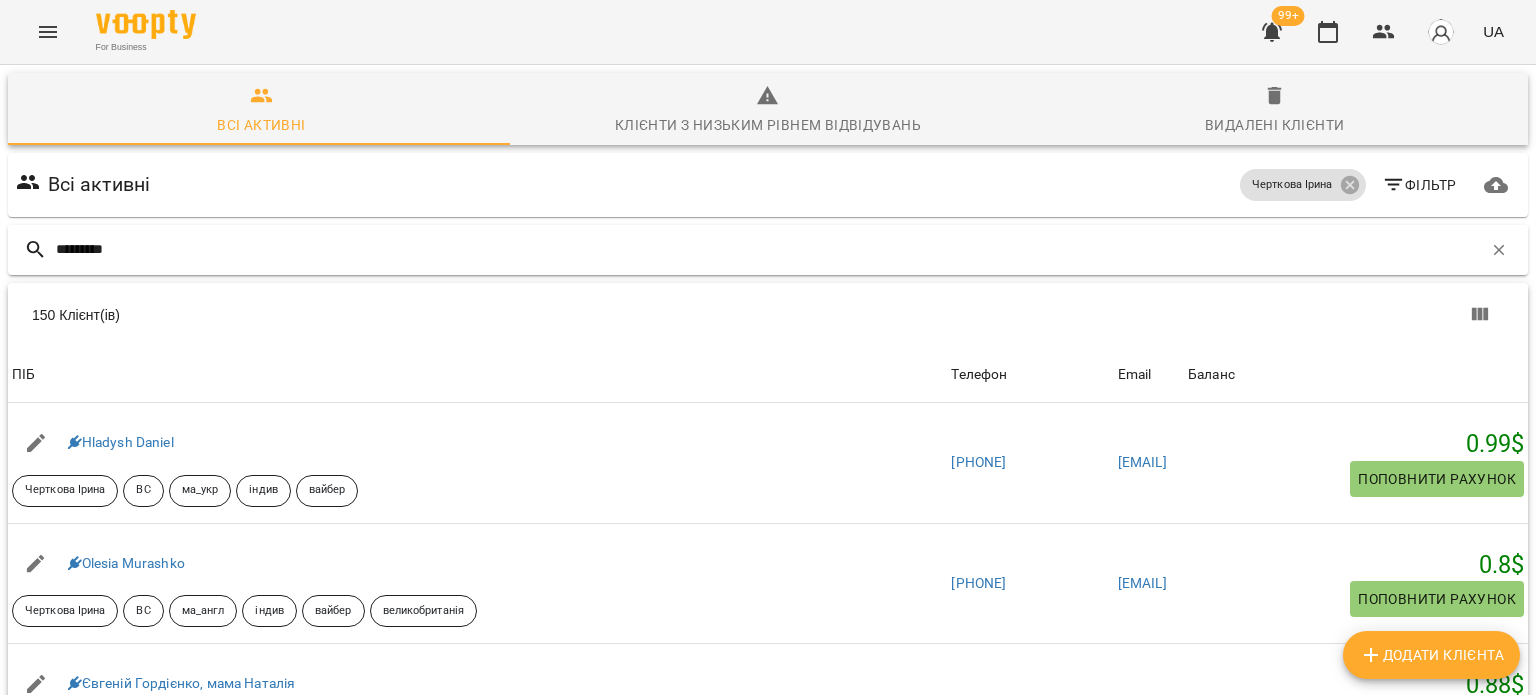 type on "*********" 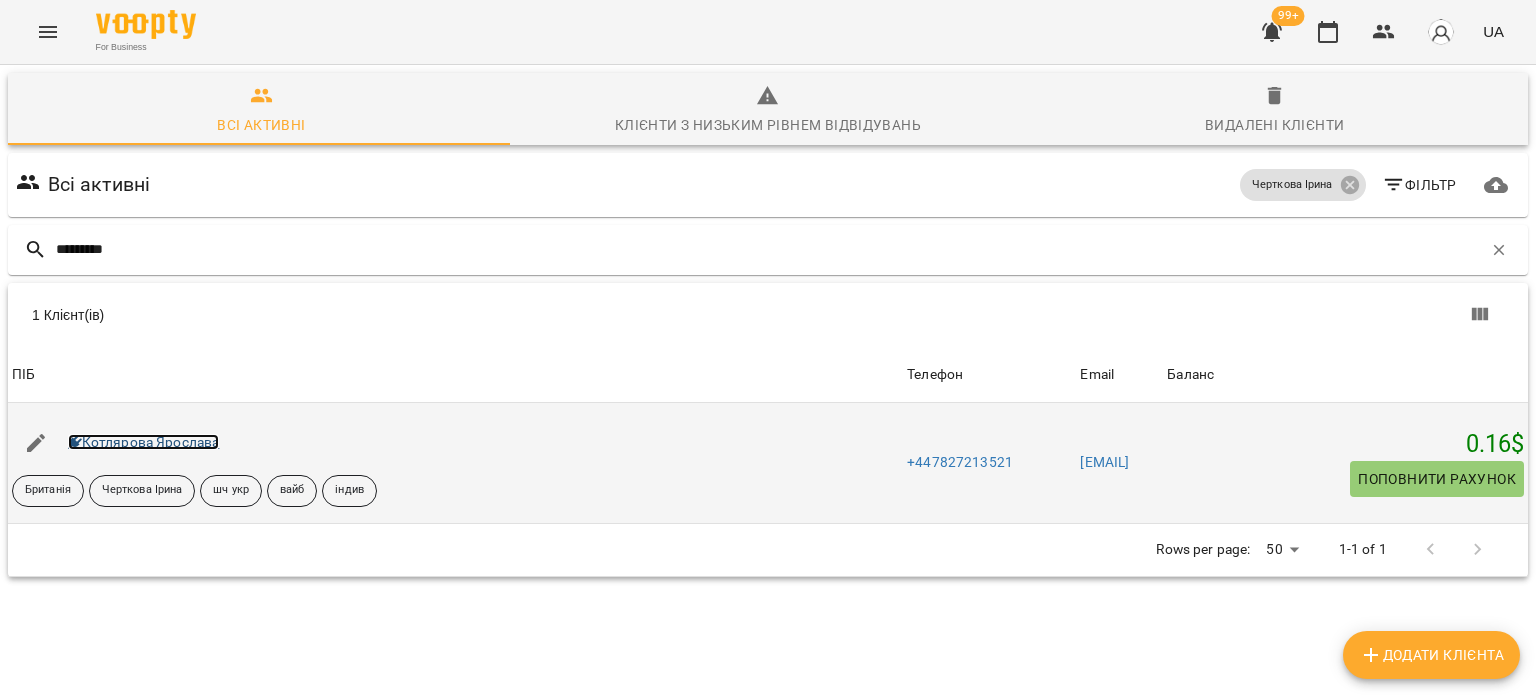click on "Котлярова Ярослава" at bounding box center [144, 442] 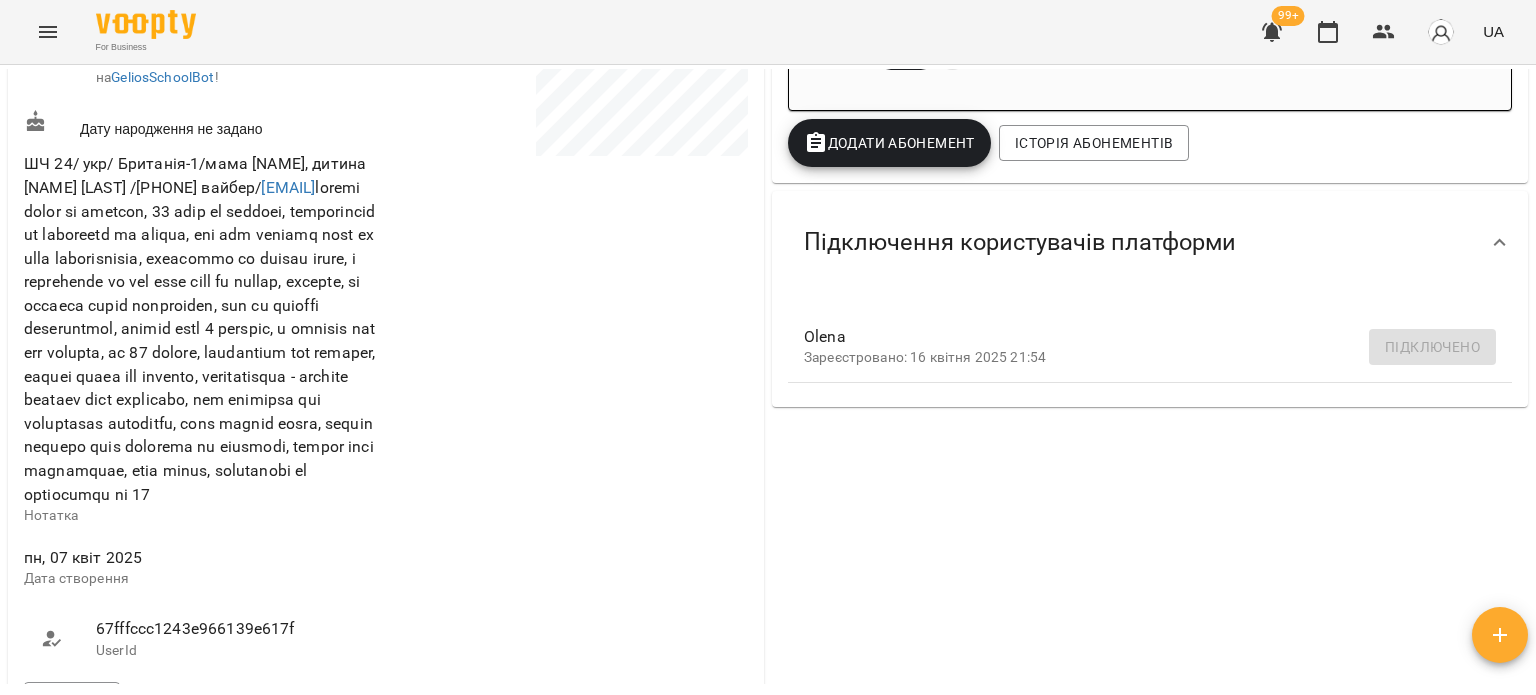 scroll, scrollTop: 200, scrollLeft: 0, axis: vertical 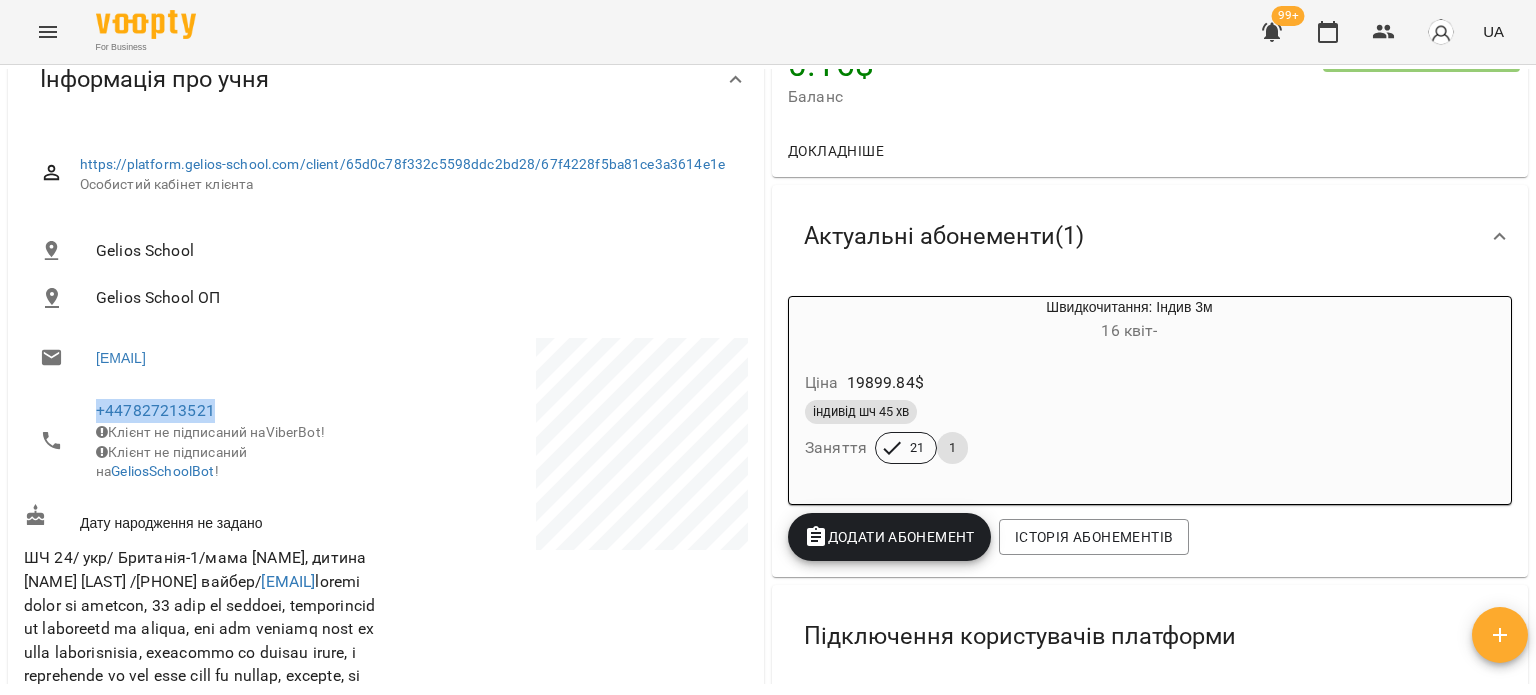 drag, startPoint x: 234, startPoint y: 410, endPoint x: 84, endPoint y: 407, distance: 150.03 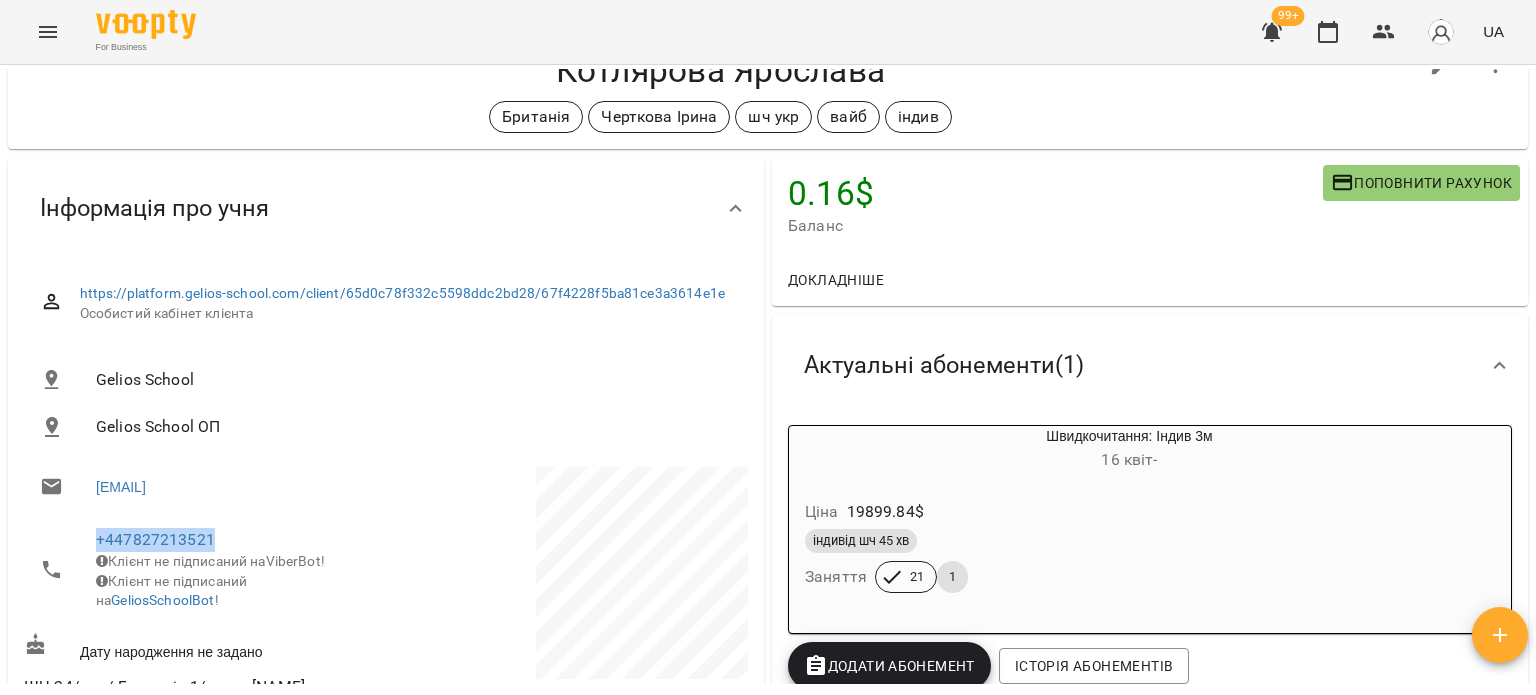 scroll, scrollTop: 0, scrollLeft: 0, axis: both 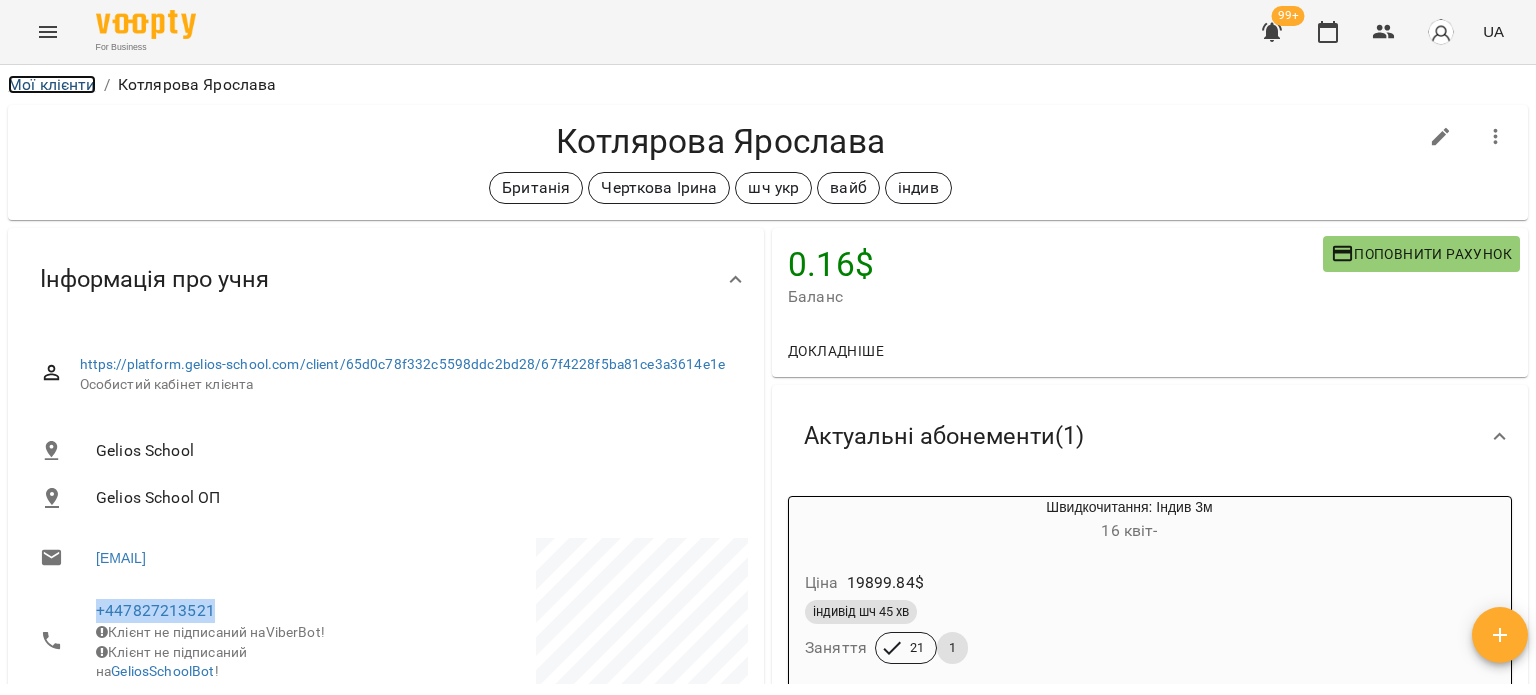 click on "Мої клієнти" at bounding box center [52, 84] 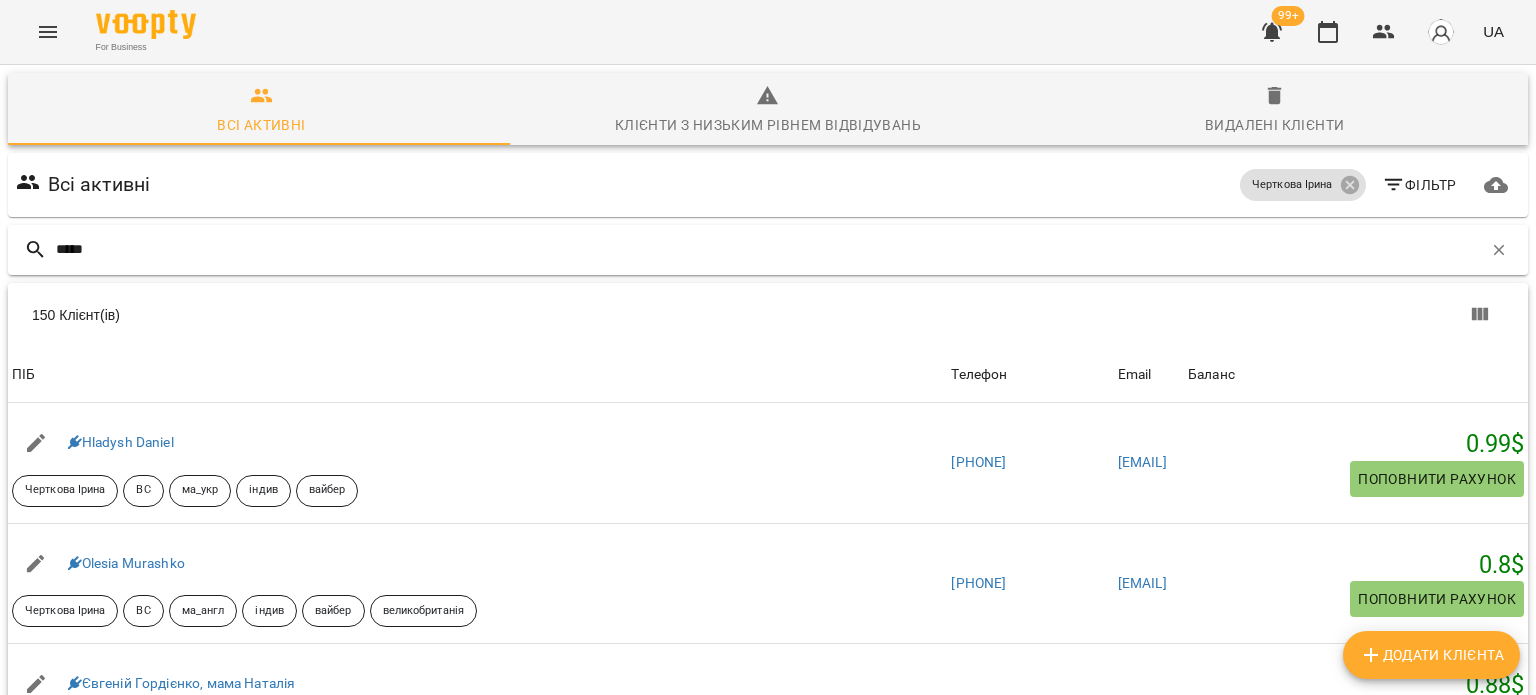 type on "*****" 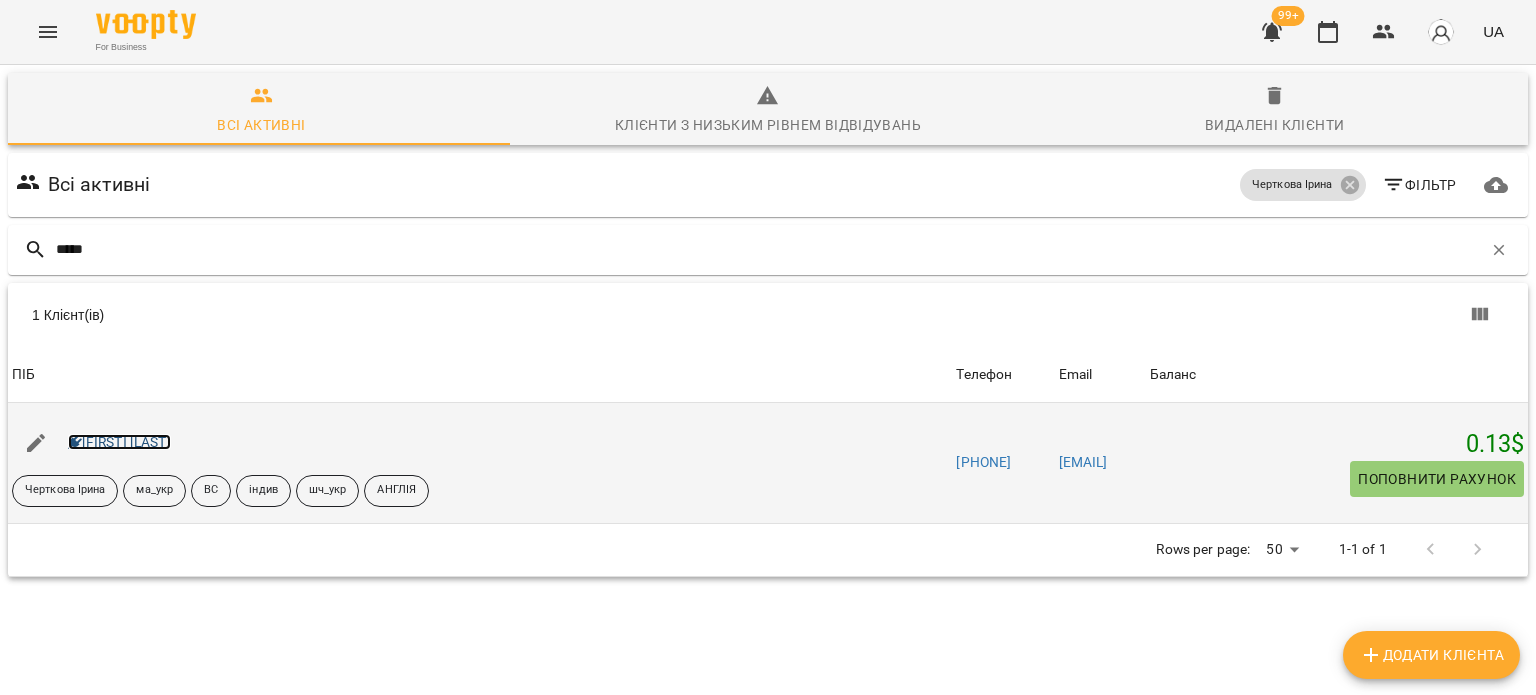 click on "[FIRST] [LAST]" at bounding box center [119, 442] 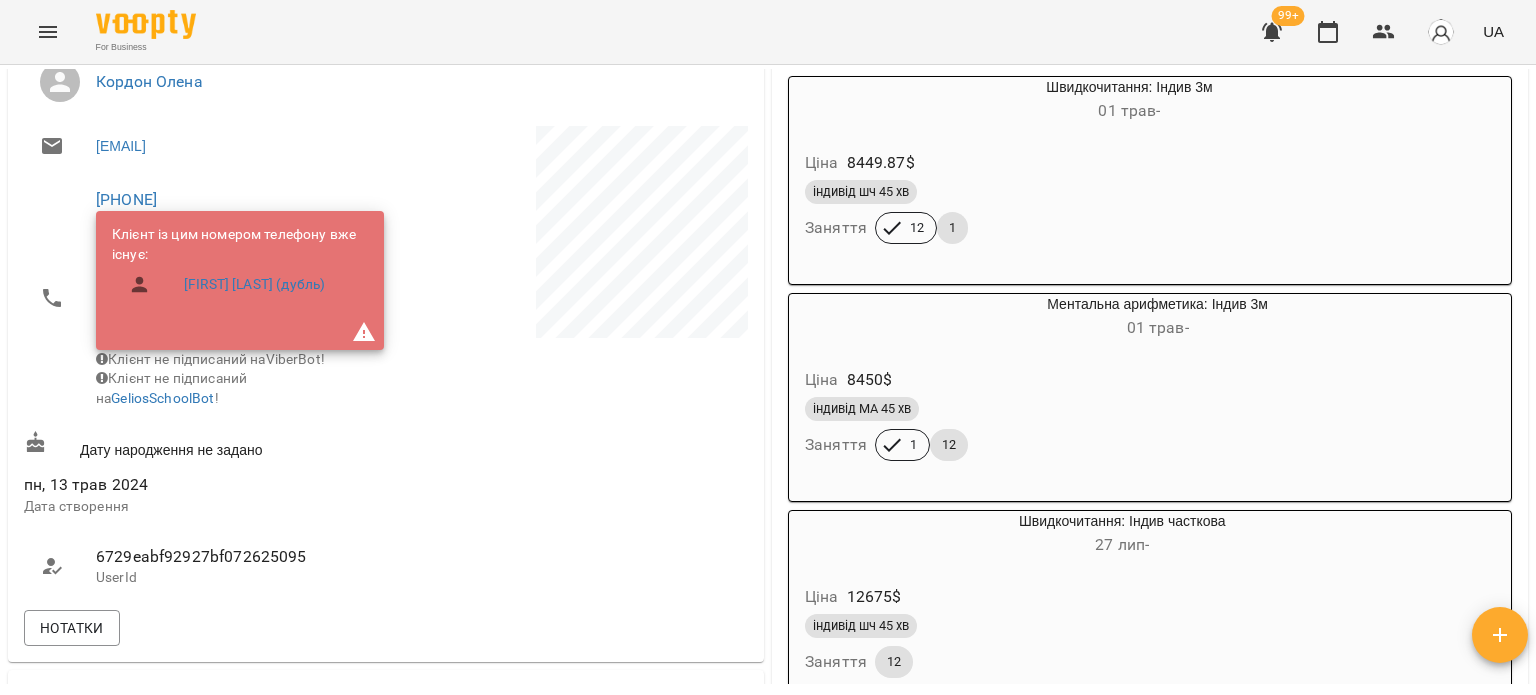 scroll, scrollTop: 354, scrollLeft: 0, axis: vertical 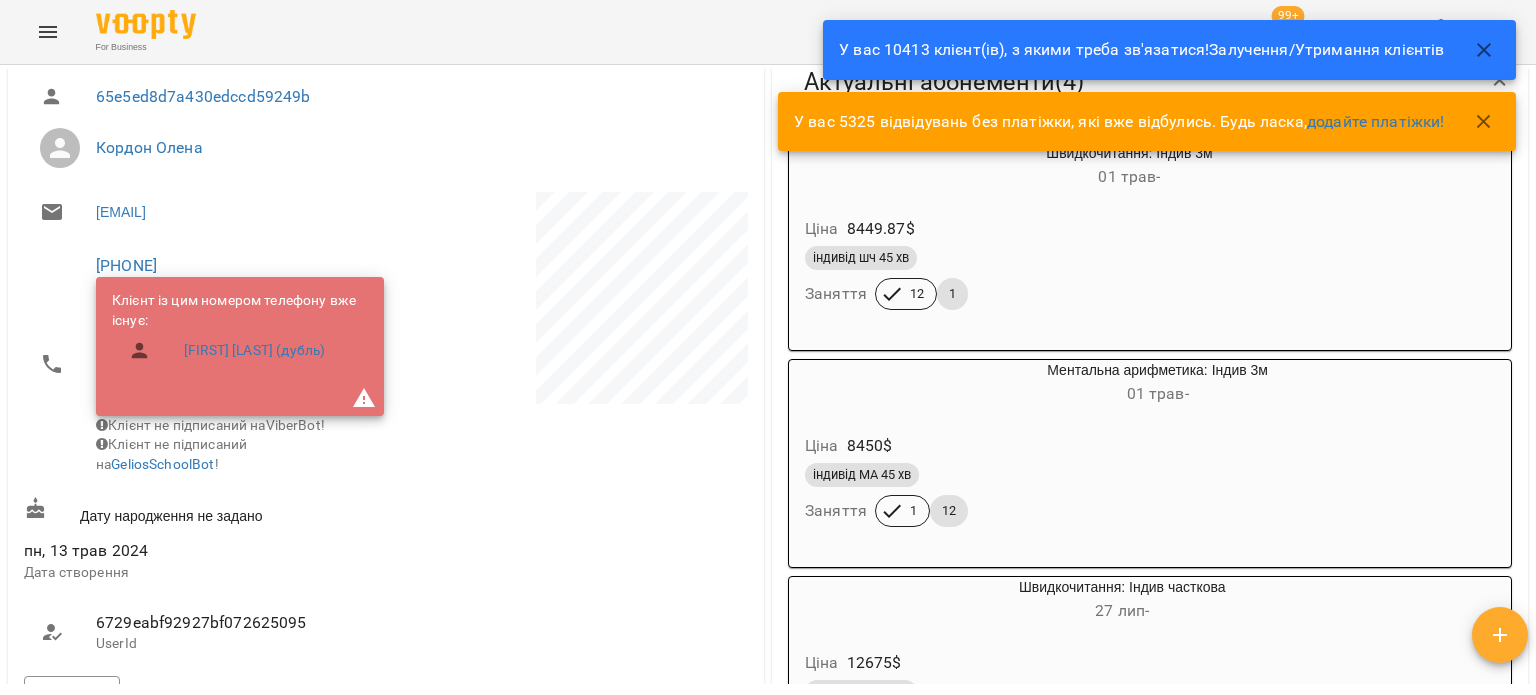 click 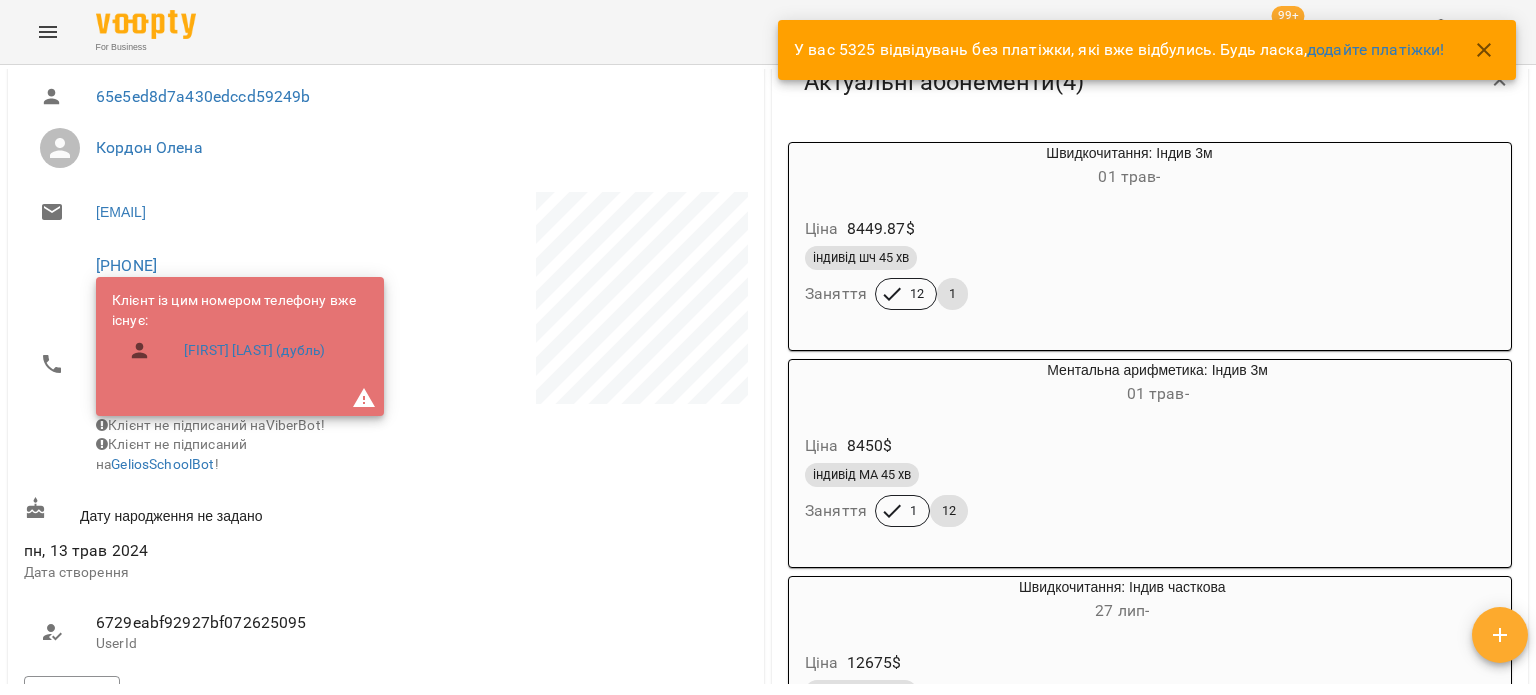click on "Актуальні абонементи ( 4 )" at bounding box center [1150, 82] 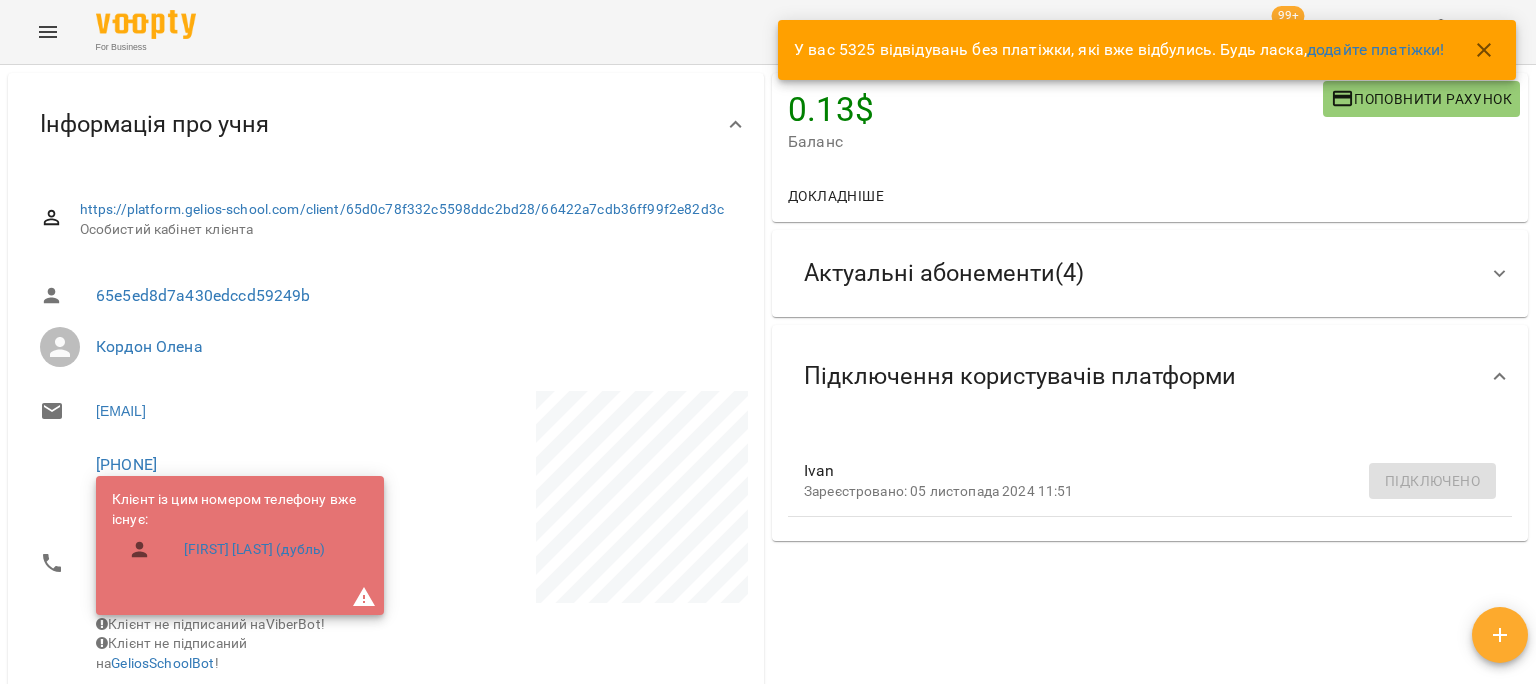 scroll, scrollTop: 0, scrollLeft: 0, axis: both 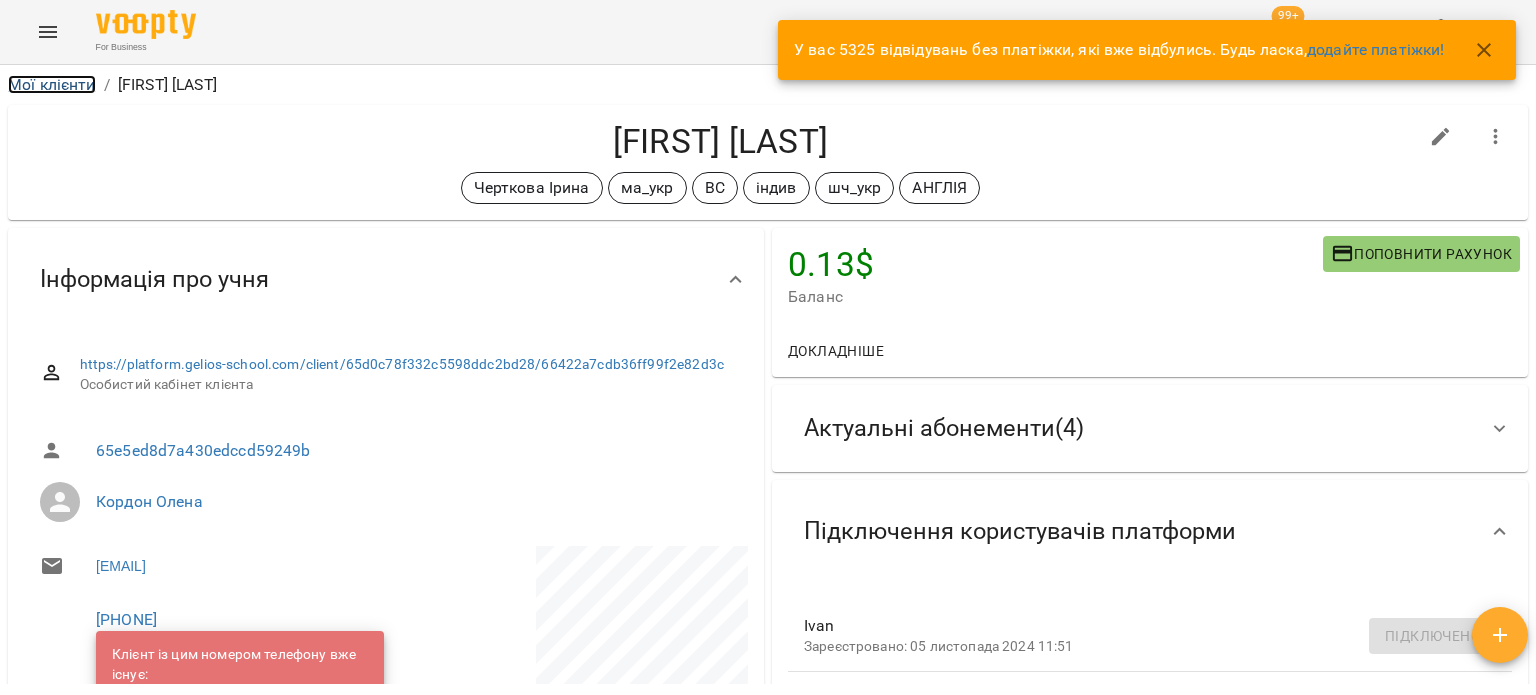 click on "Мої клієнти" at bounding box center (52, 84) 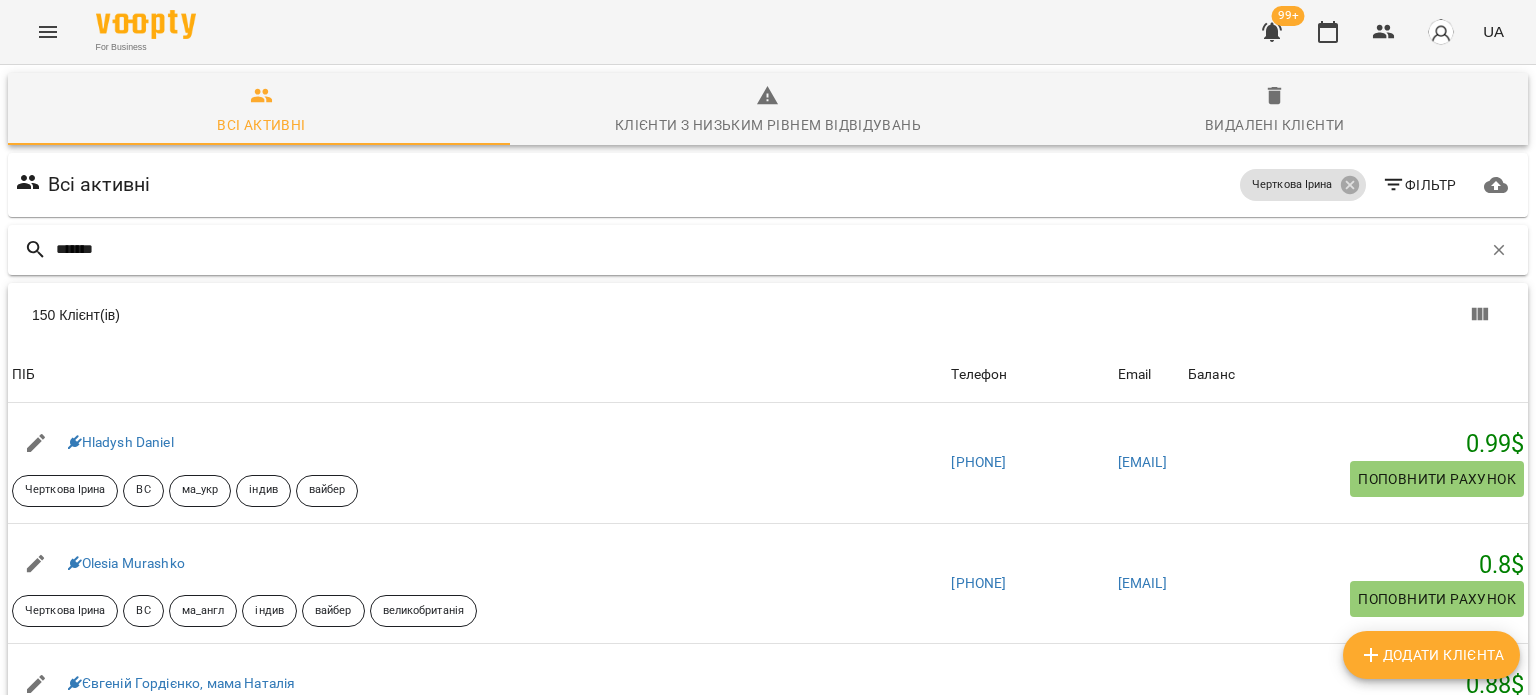 type on "*******" 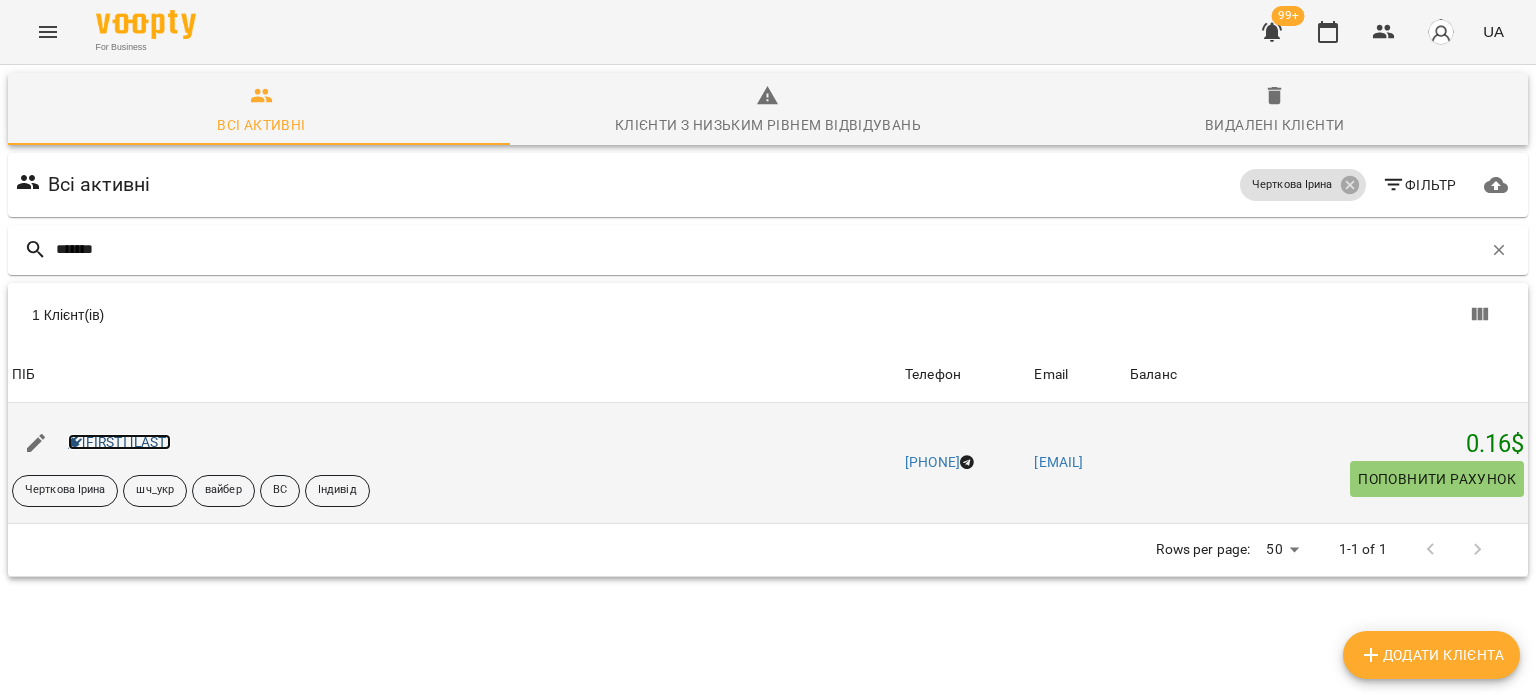 click on "[FIRST] [LAST]" at bounding box center (119, 442) 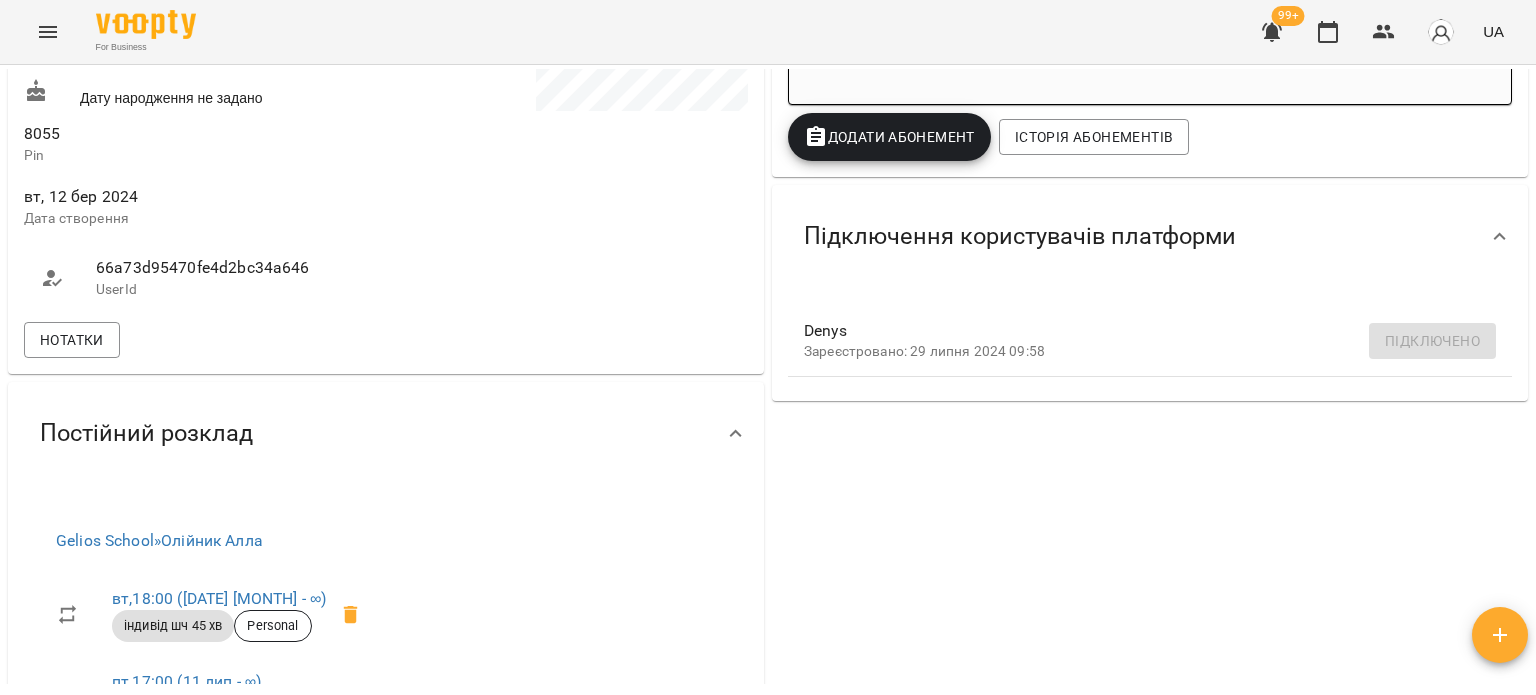 scroll, scrollTop: 200, scrollLeft: 0, axis: vertical 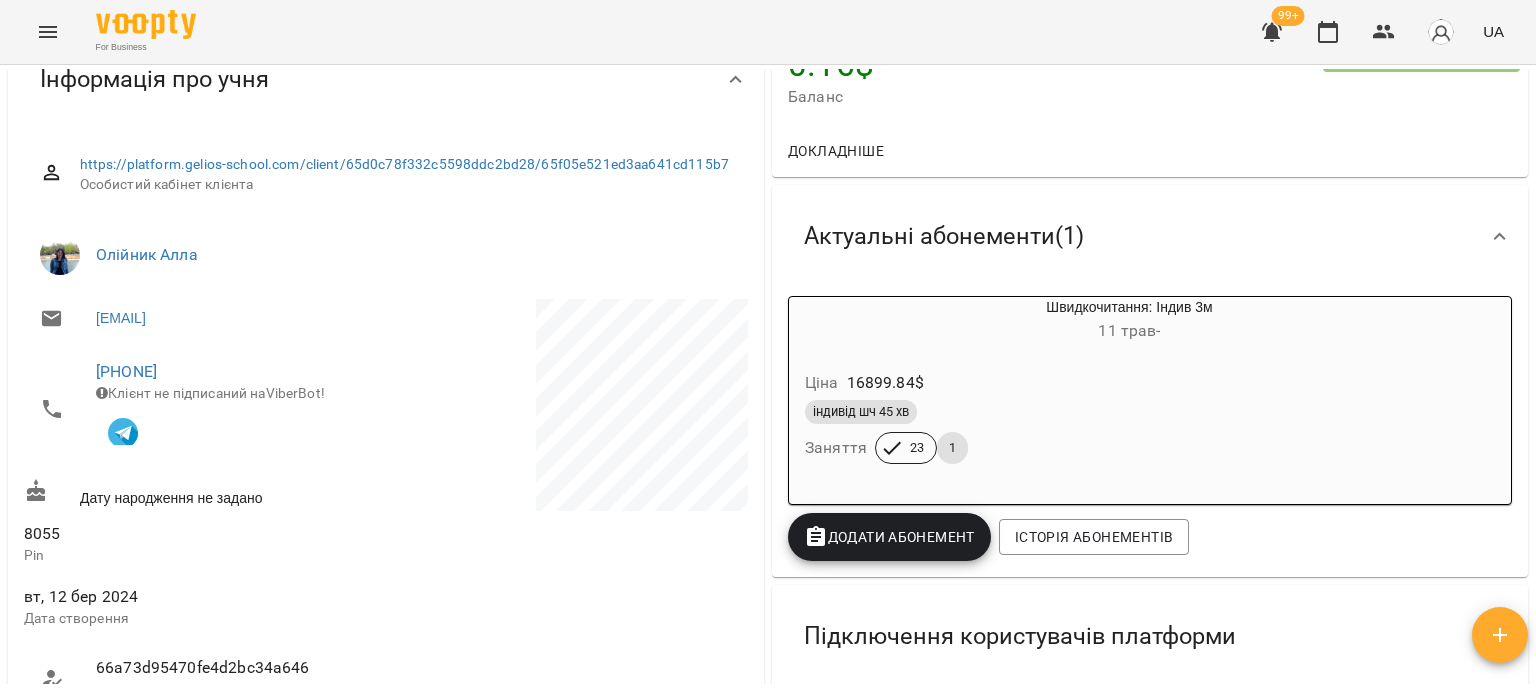 drag, startPoint x: 226, startPoint y: 373, endPoint x: 21, endPoint y: 380, distance: 205.11948 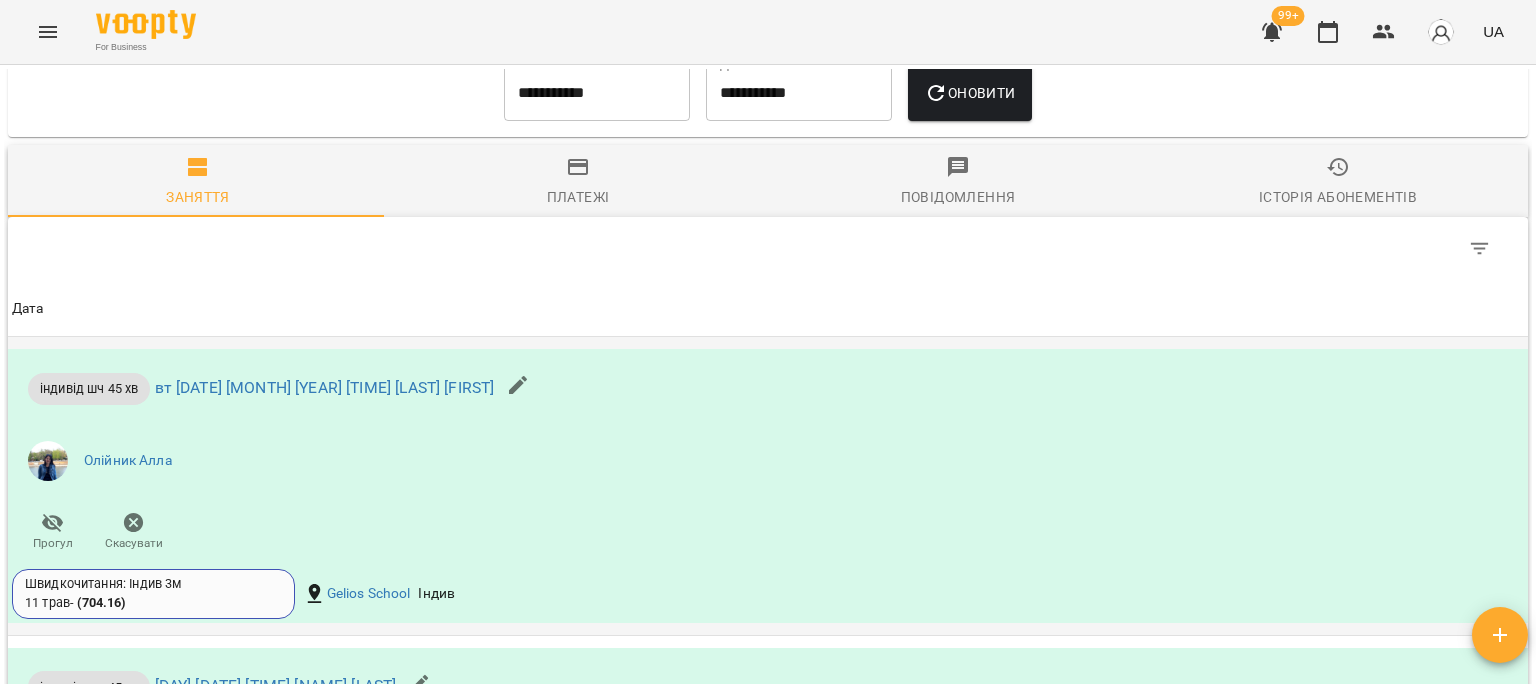 scroll, scrollTop: 1308, scrollLeft: 0, axis: vertical 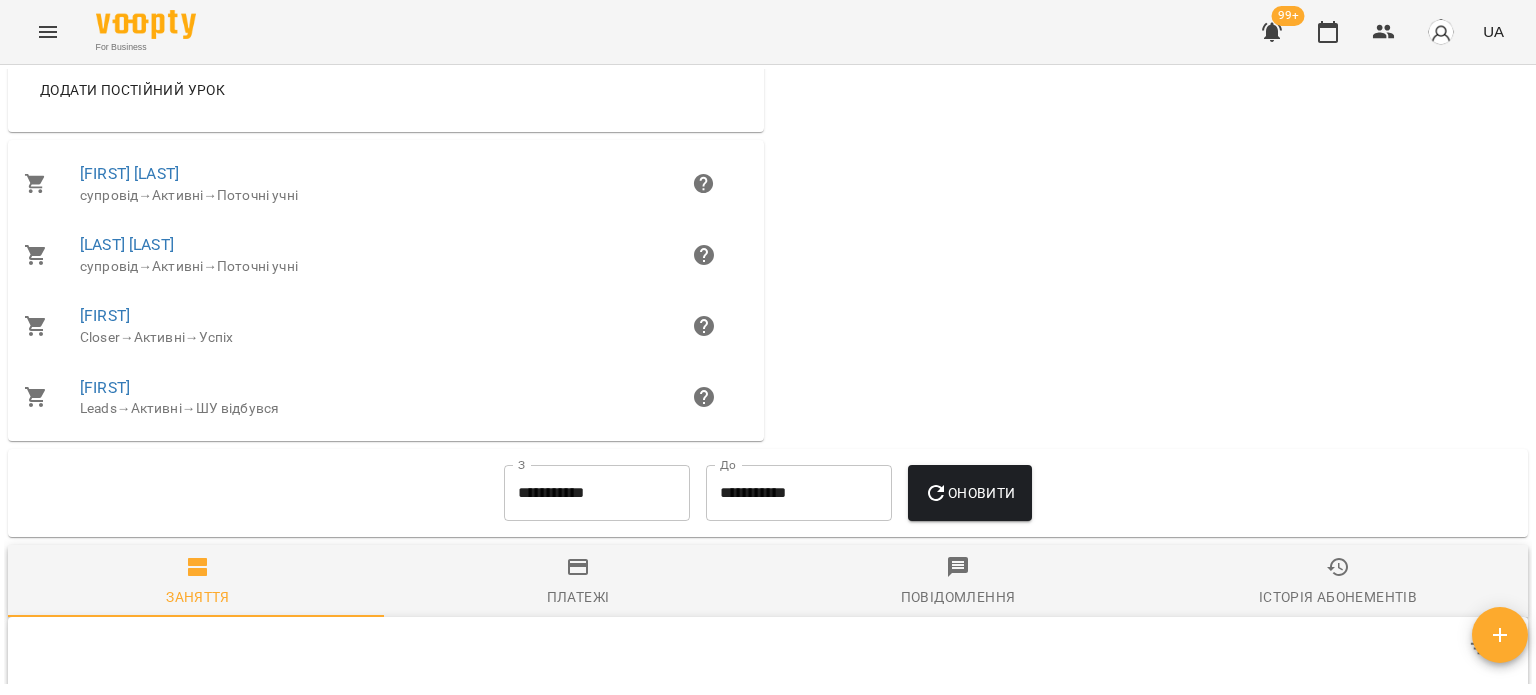 click on "Повідомлення" at bounding box center (958, 597) 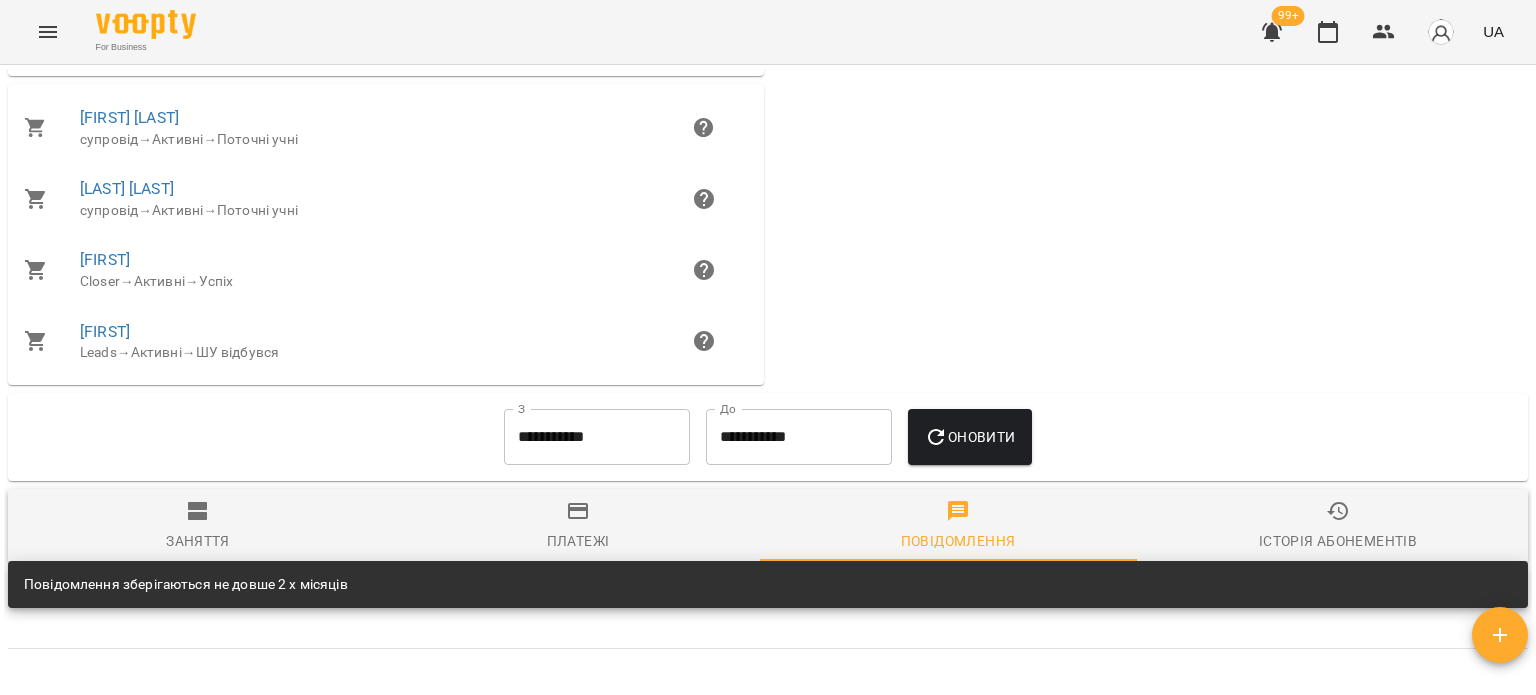 scroll, scrollTop: 1427, scrollLeft: 0, axis: vertical 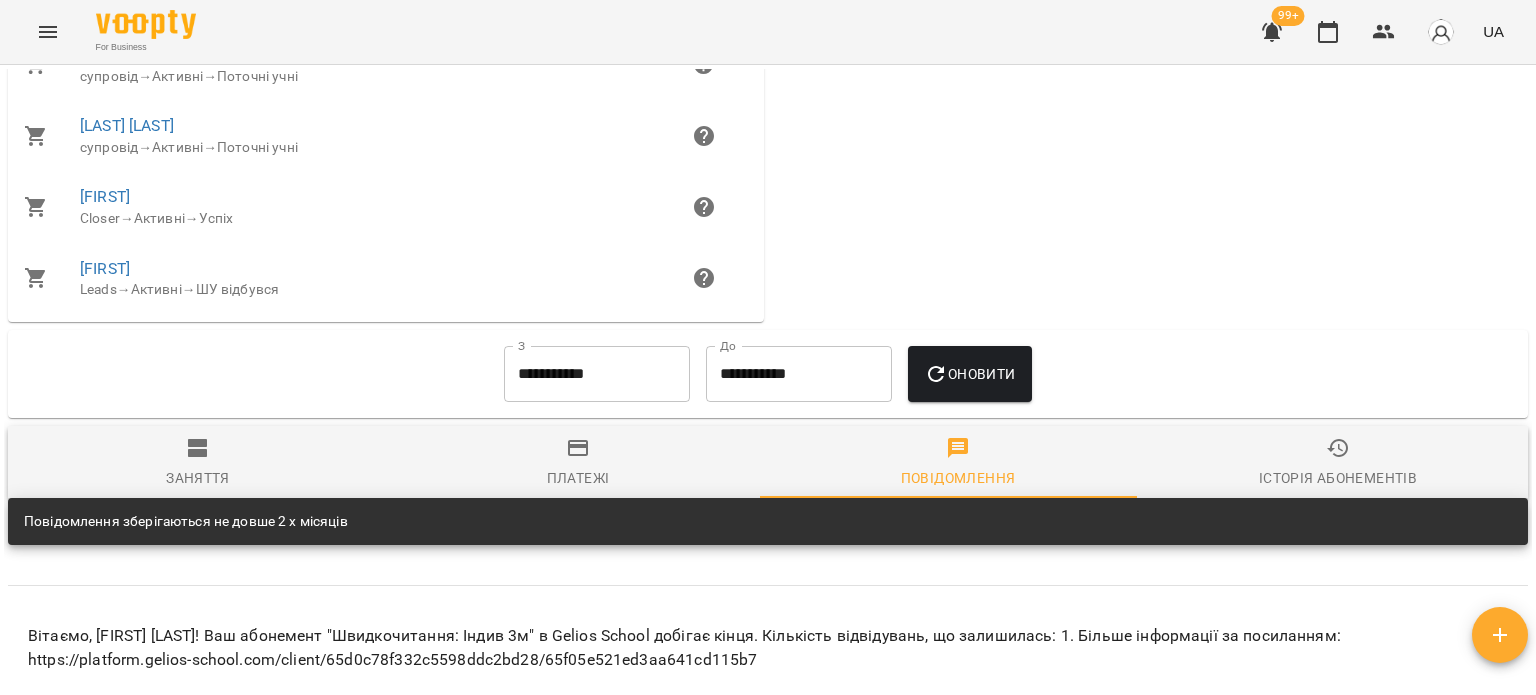 click on "Заняття" at bounding box center [198, 463] 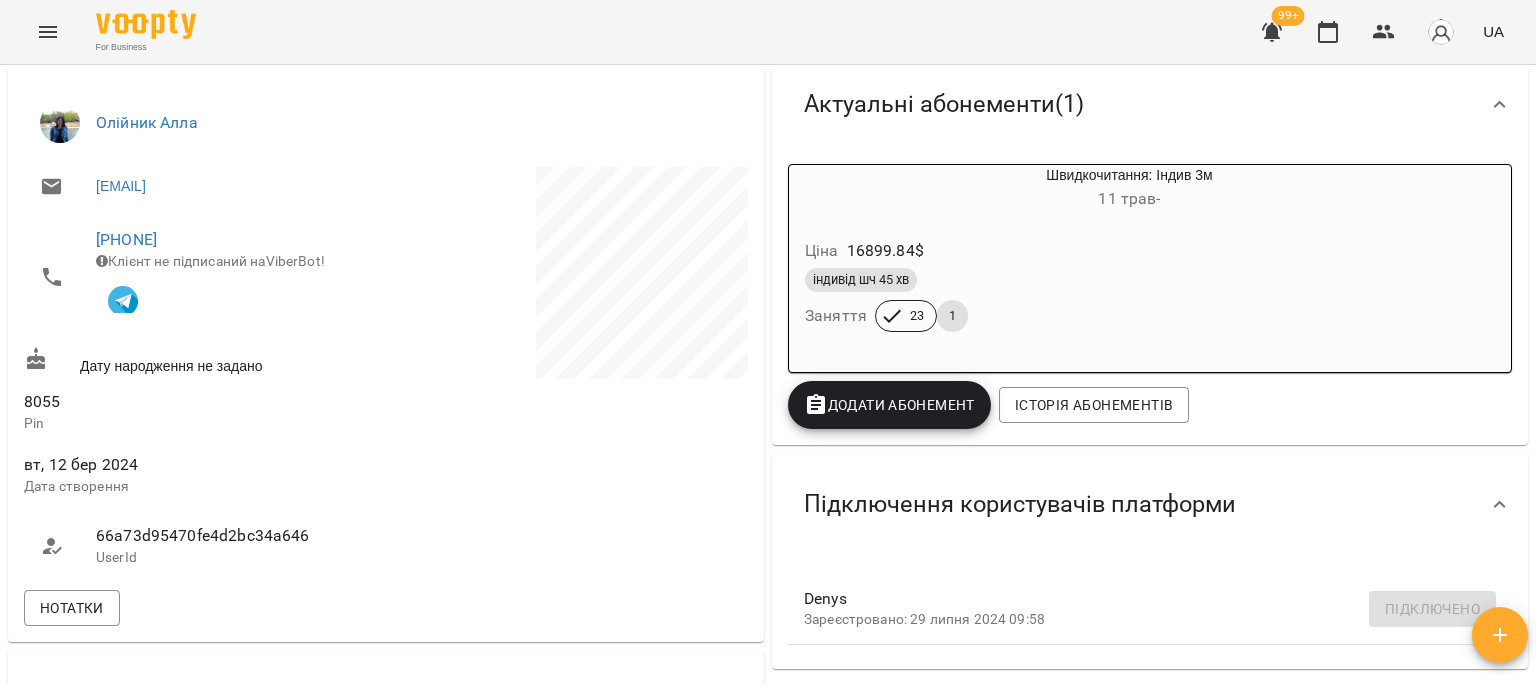 scroll, scrollTop: 427, scrollLeft: 0, axis: vertical 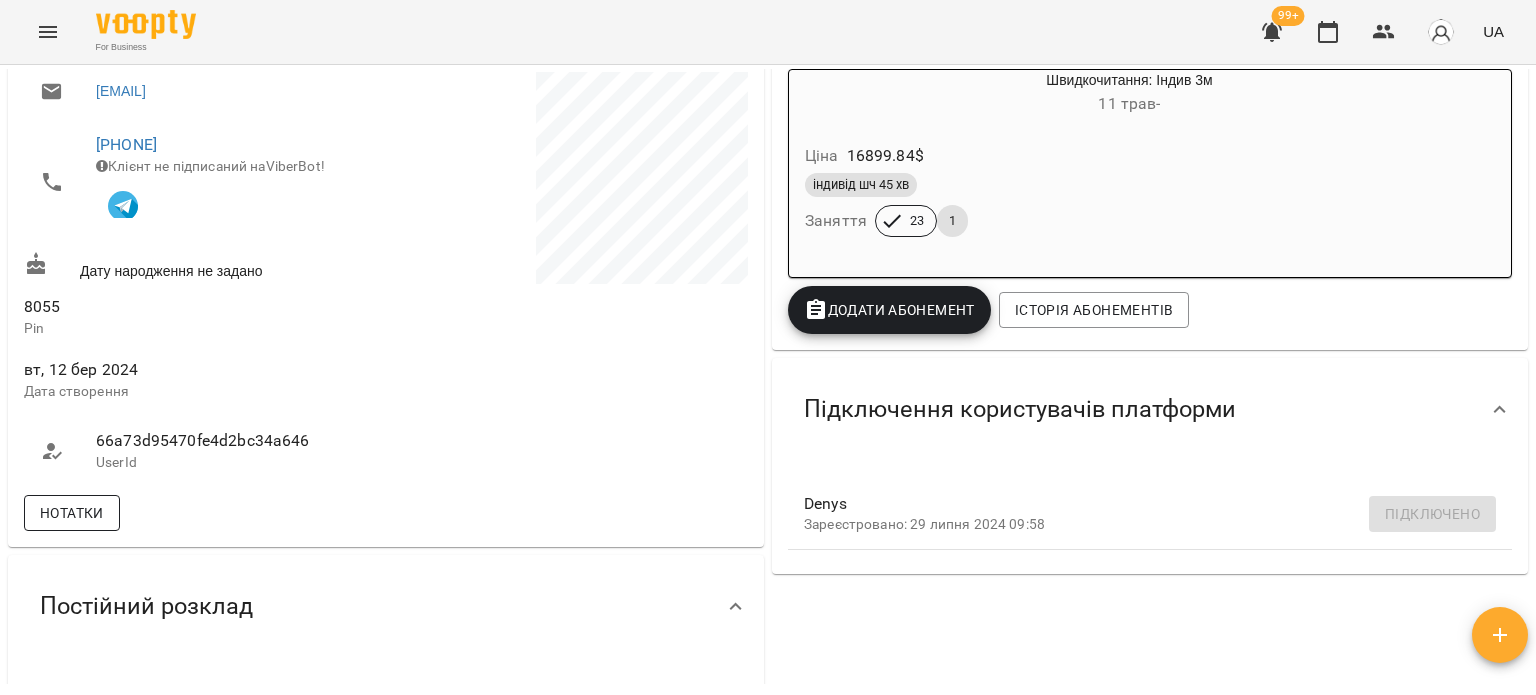 click on "Нотатки" at bounding box center [72, 513] 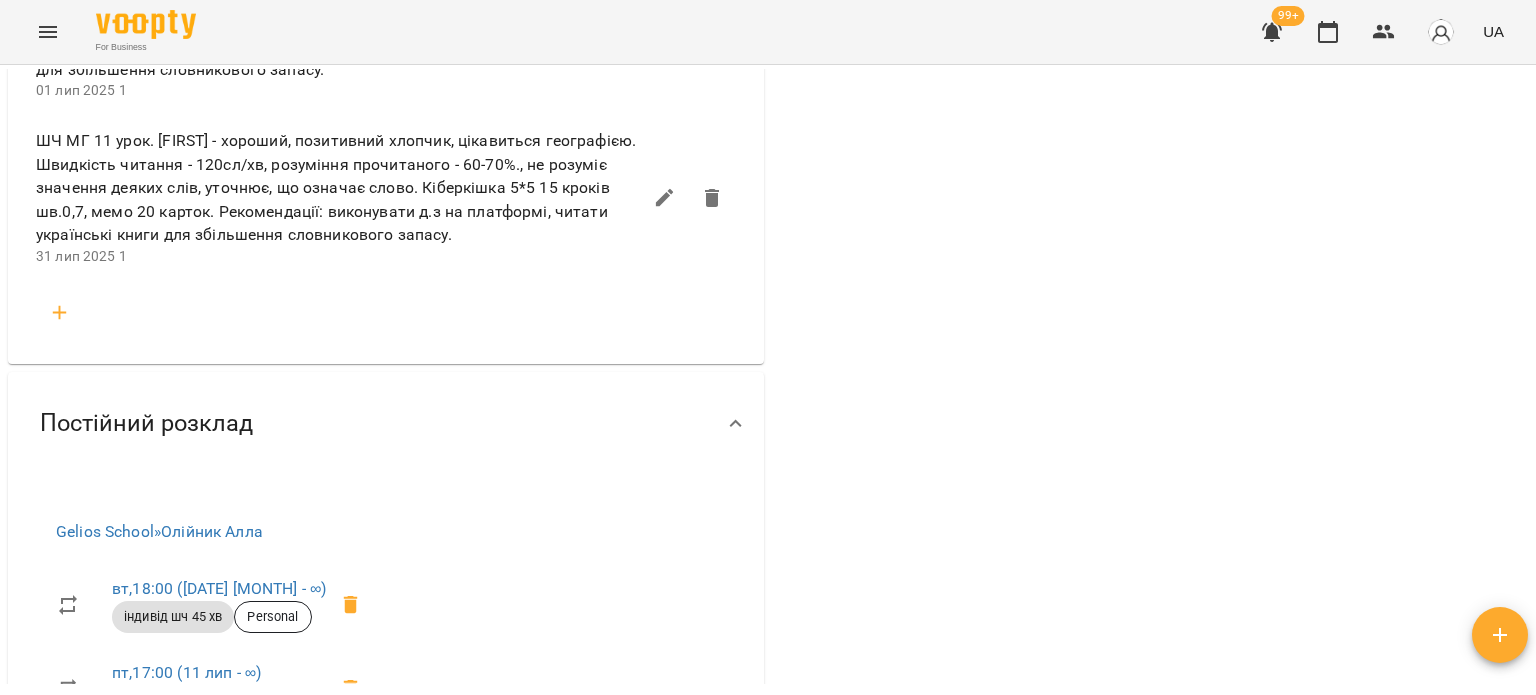 scroll, scrollTop: 2227, scrollLeft: 0, axis: vertical 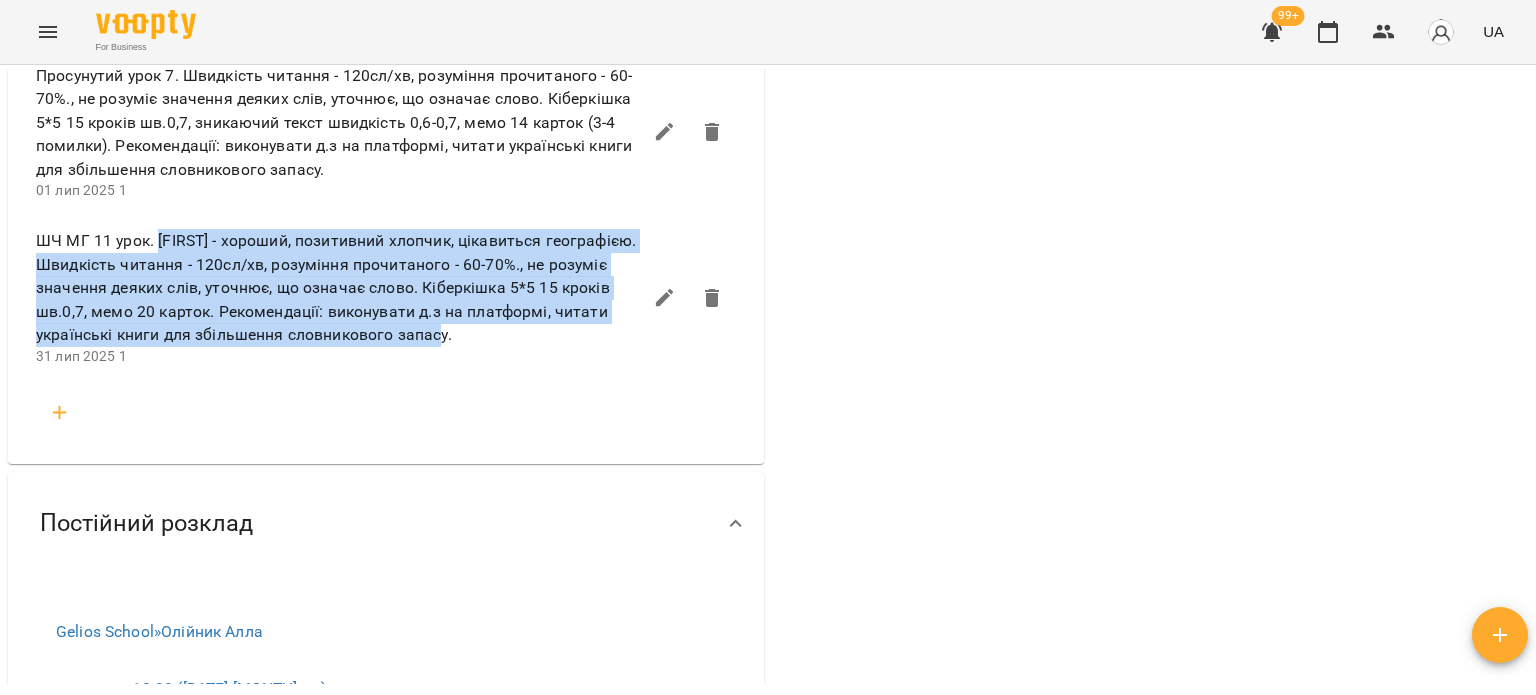 drag, startPoint x: 469, startPoint y: 358, endPoint x: 159, endPoint y: 262, distance: 324.52426 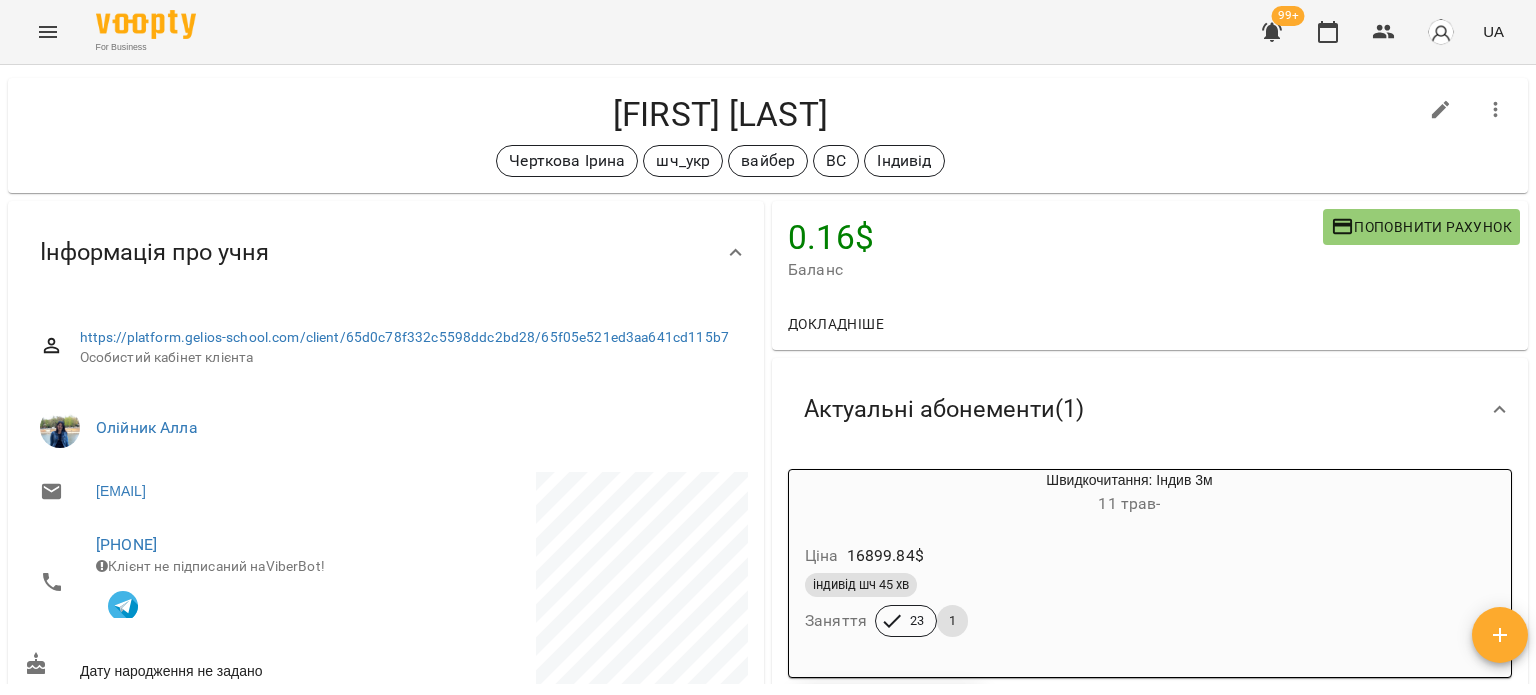 scroll, scrollTop: 0, scrollLeft: 0, axis: both 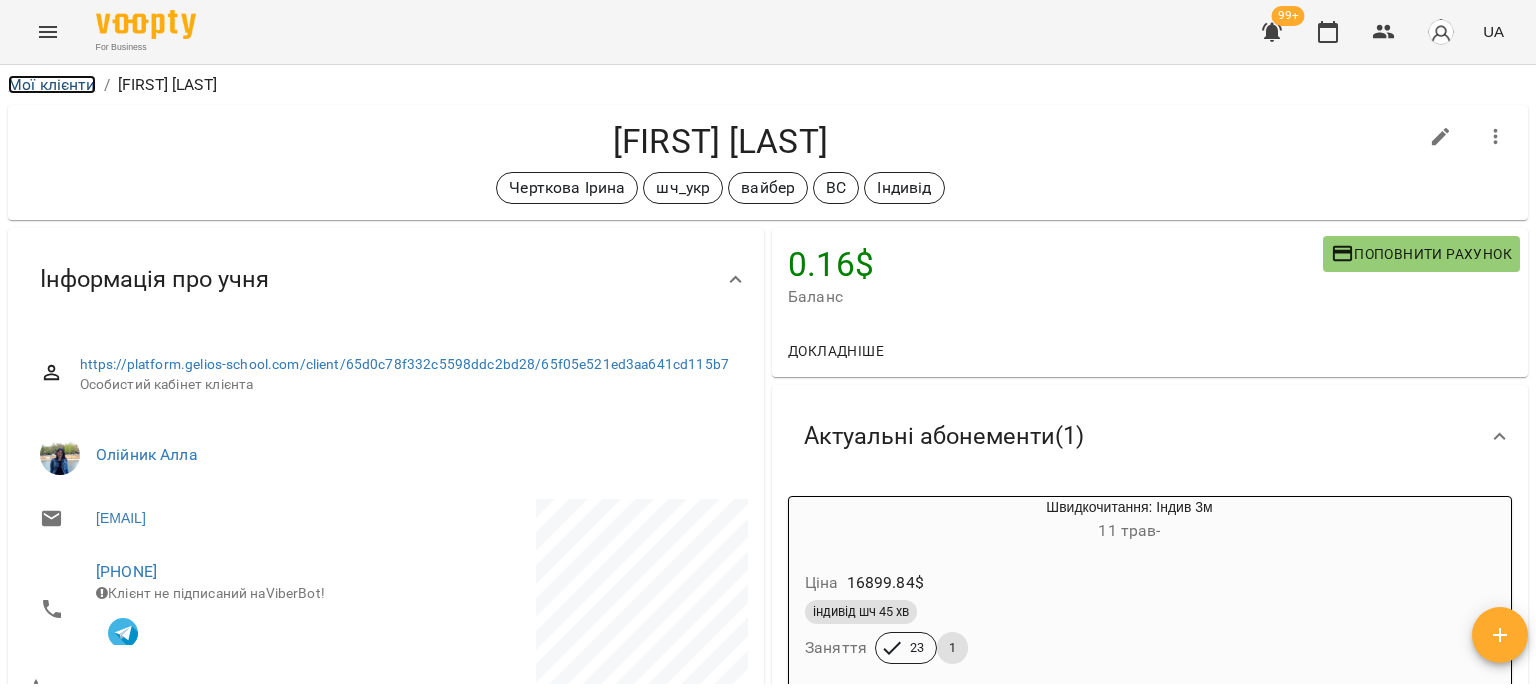 click on "Мої клієнти" at bounding box center [52, 84] 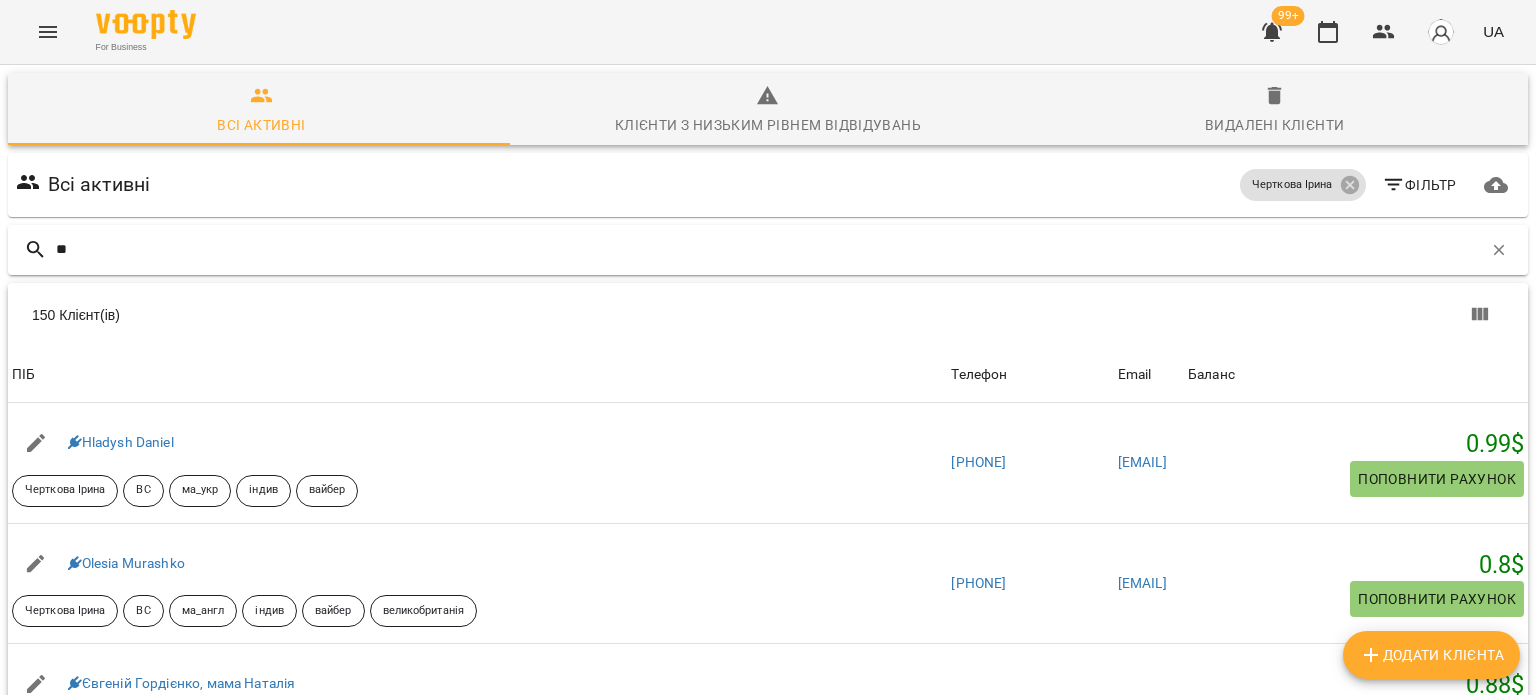 type on "*" 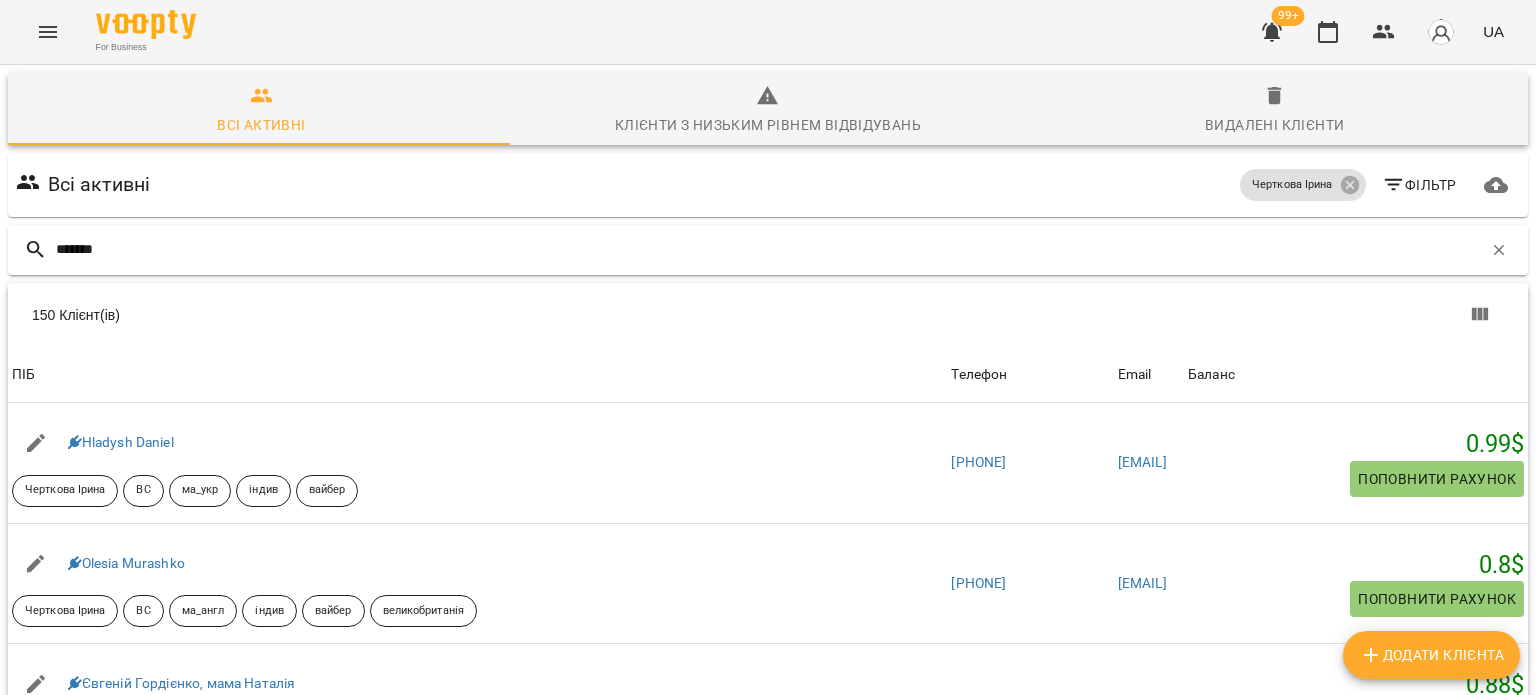 type on "*******" 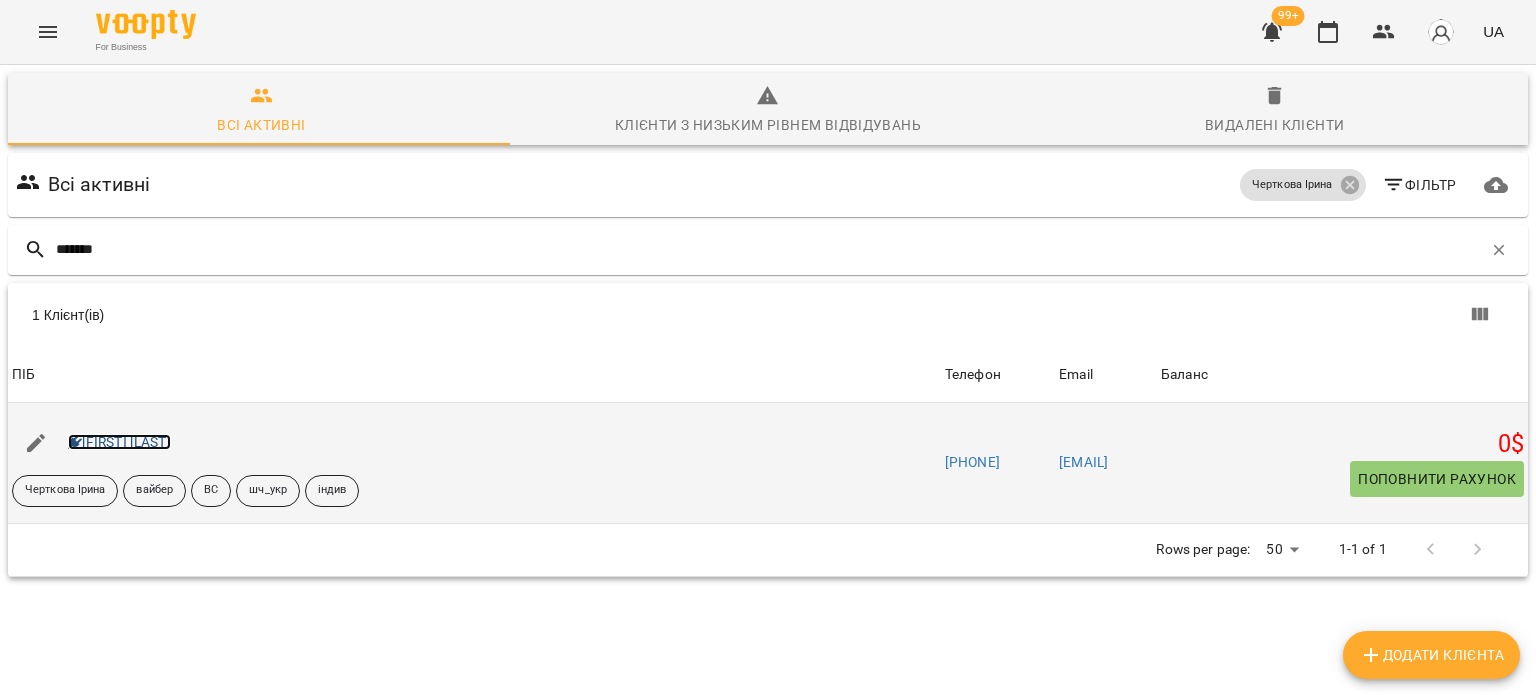click on "[FIRST] [LAST]" at bounding box center [119, 442] 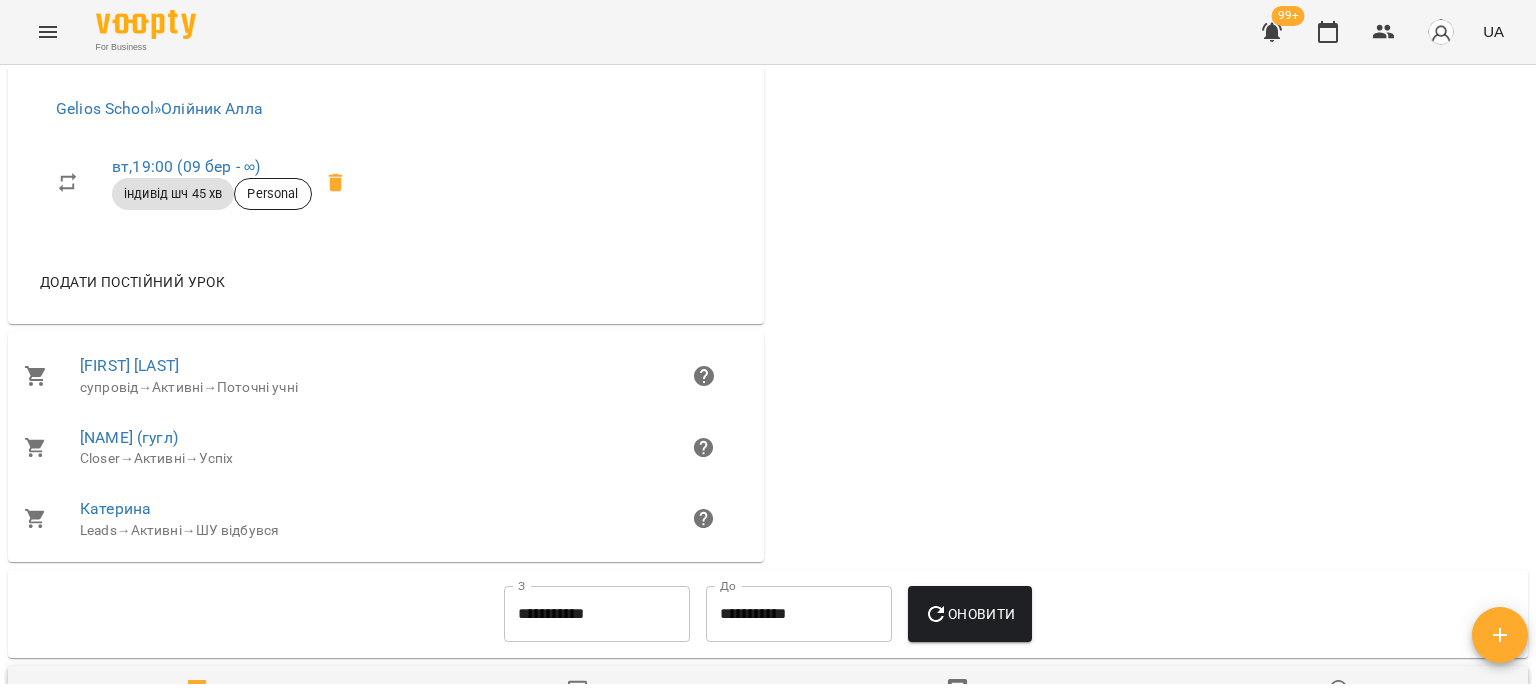 scroll, scrollTop: 554, scrollLeft: 0, axis: vertical 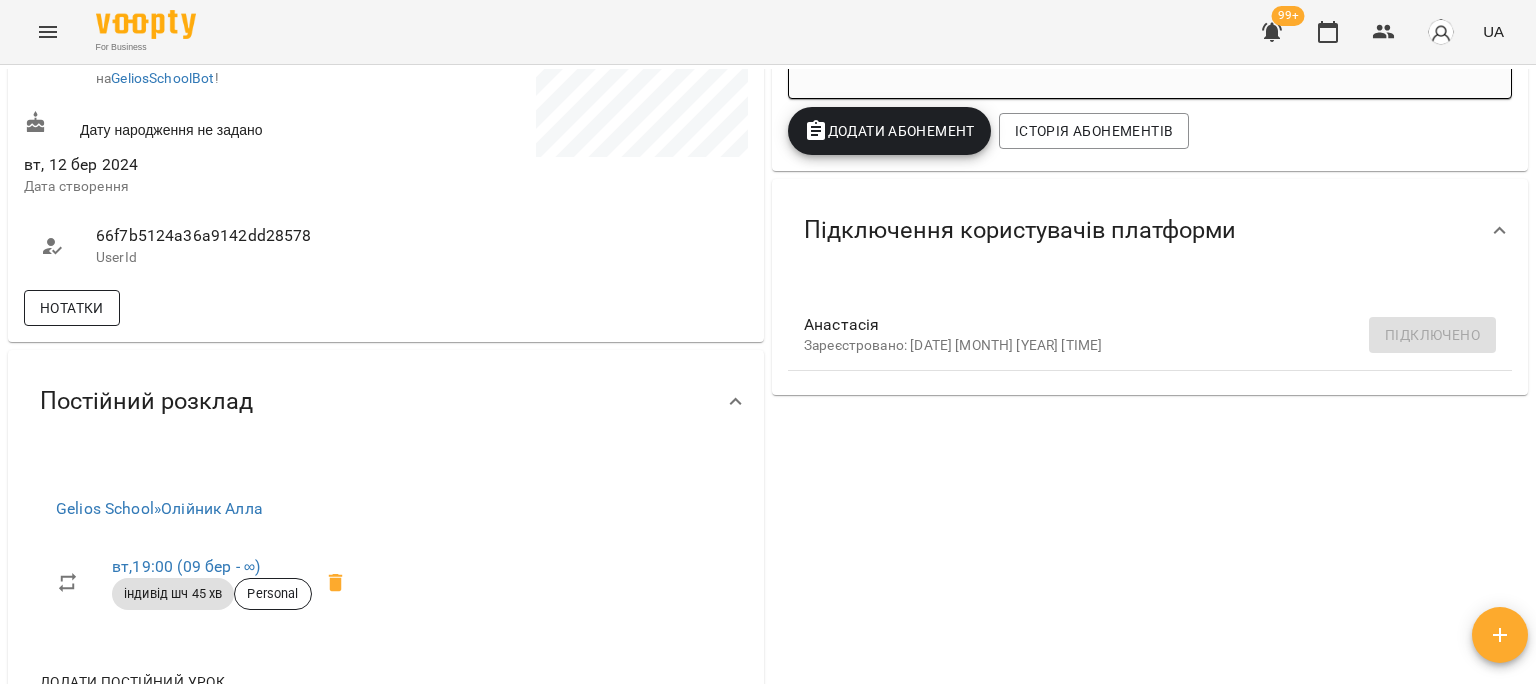 click on "Нотатки" at bounding box center [72, 308] 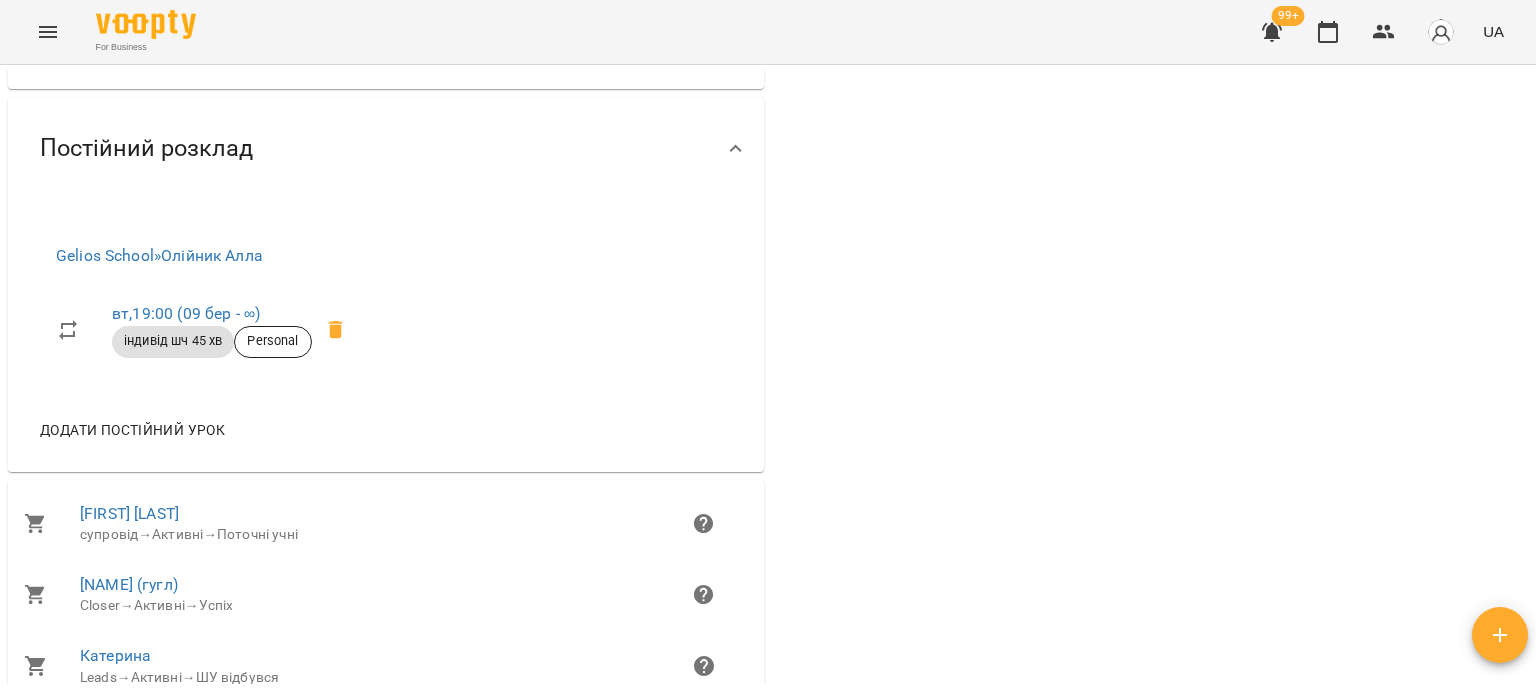 scroll, scrollTop: 1954, scrollLeft: 0, axis: vertical 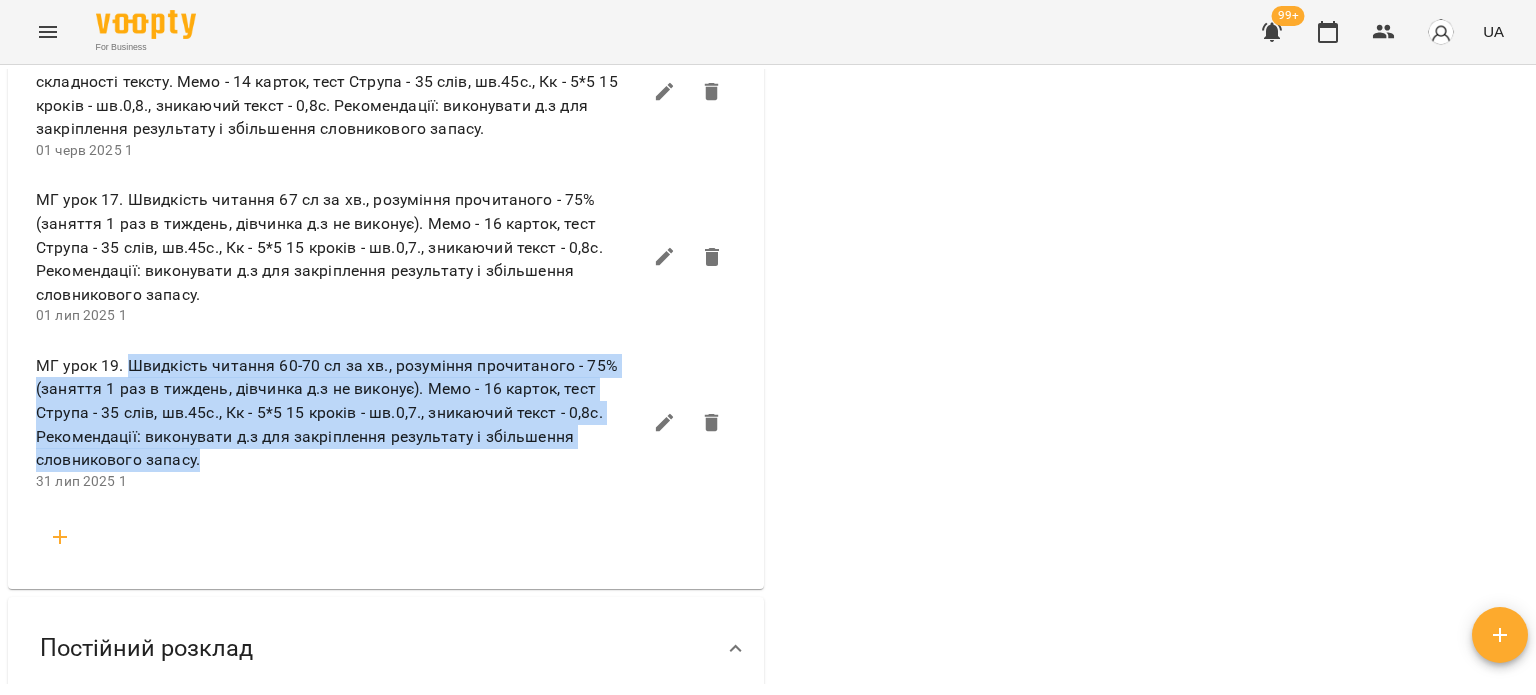 drag, startPoint x: 130, startPoint y: 375, endPoint x: 265, endPoint y: 470, distance: 165.07574 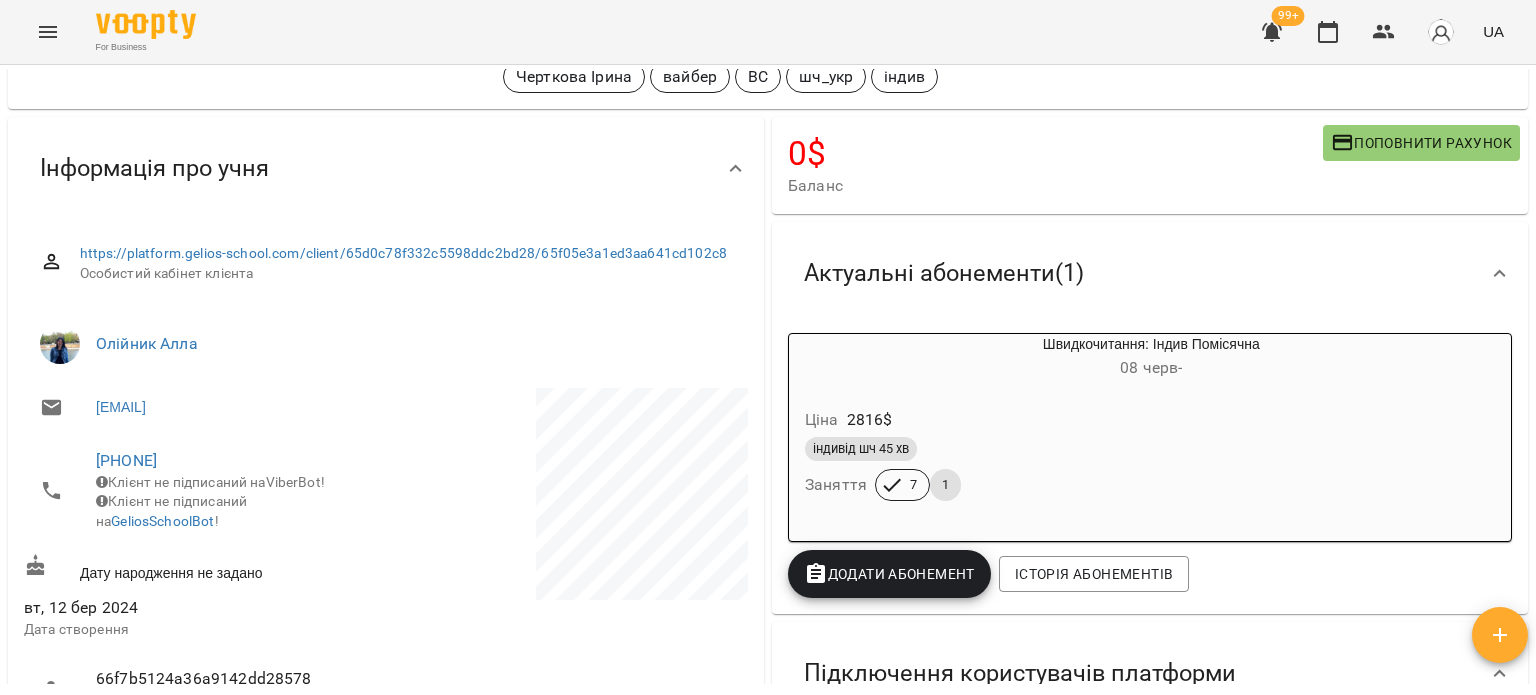 scroll, scrollTop: 0, scrollLeft: 0, axis: both 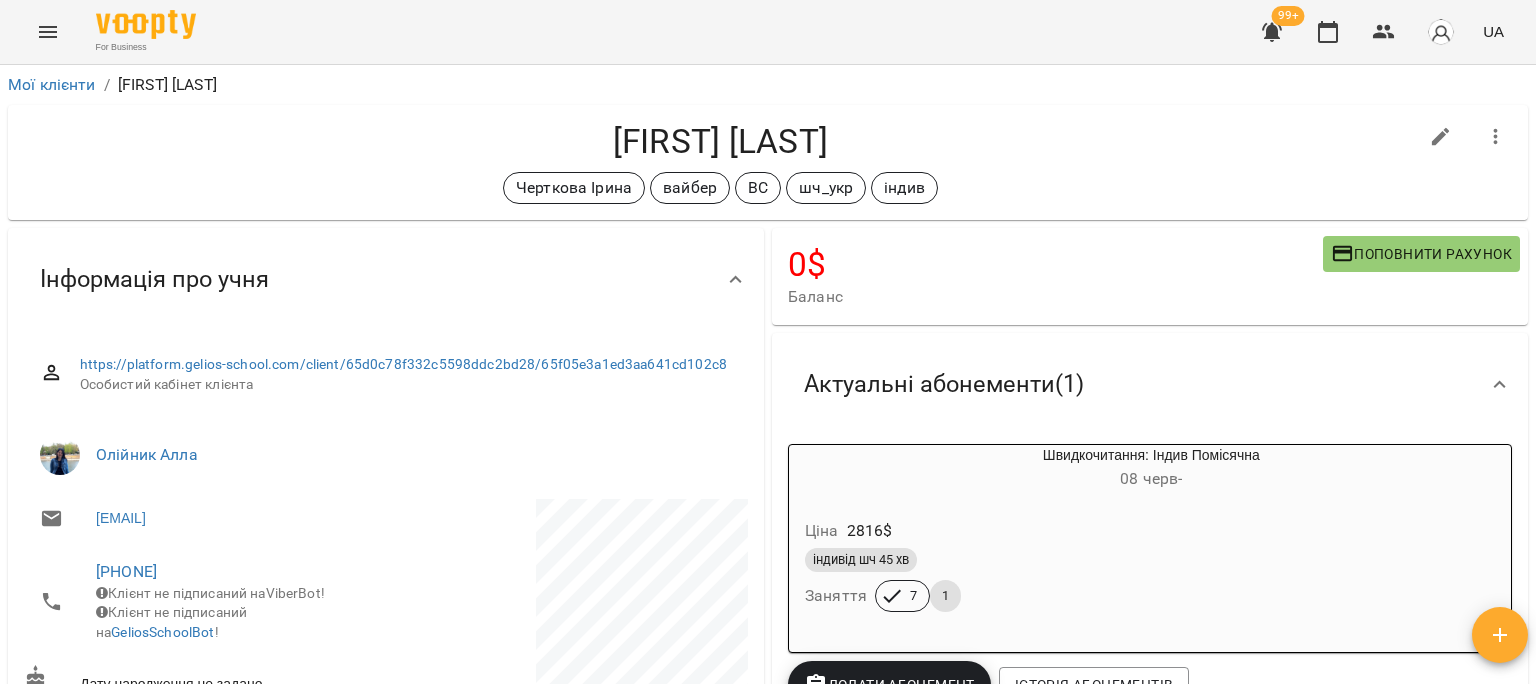 drag, startPoint x: 224, startPoint y: 569, endPoint x: 53, endPoint y: 571, distance: 171.01169 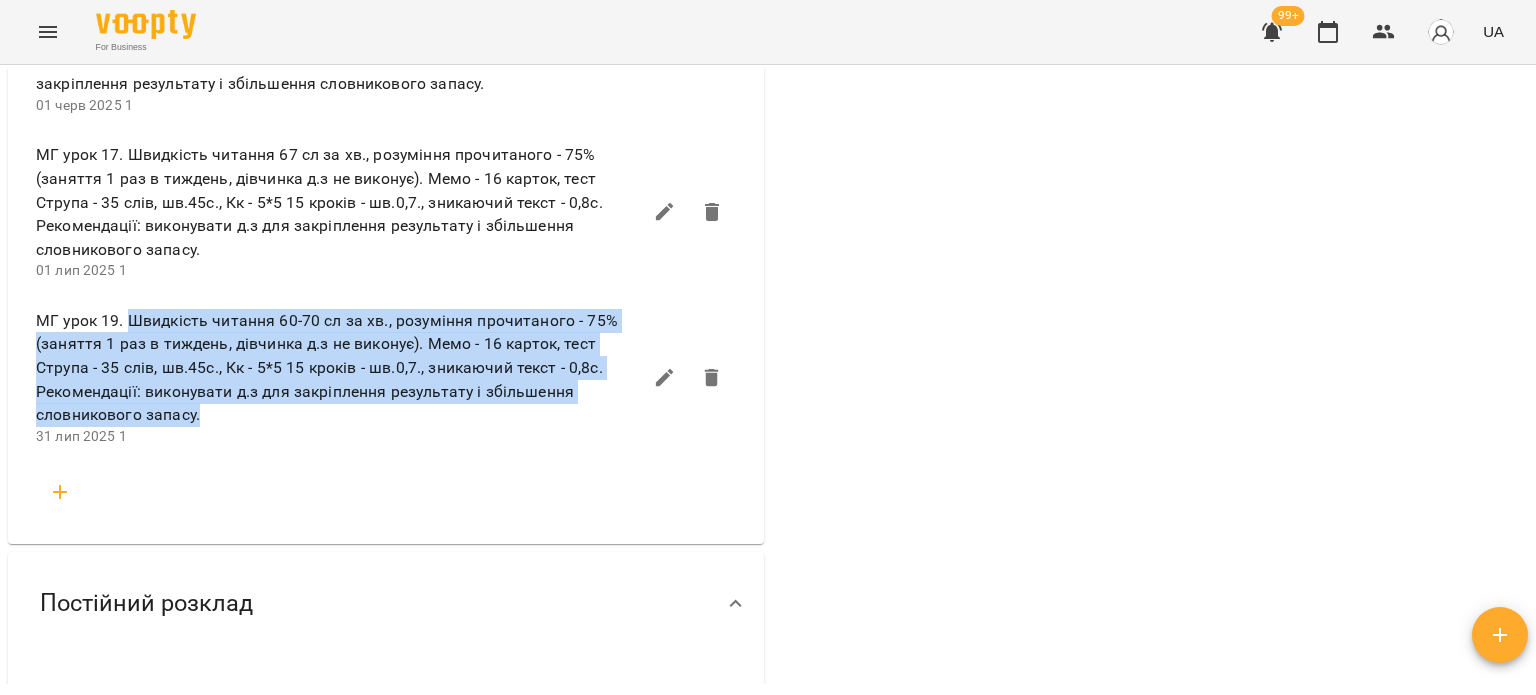 scroll, scrollTop: 2200, scrollLeft: 0, axis: vertical 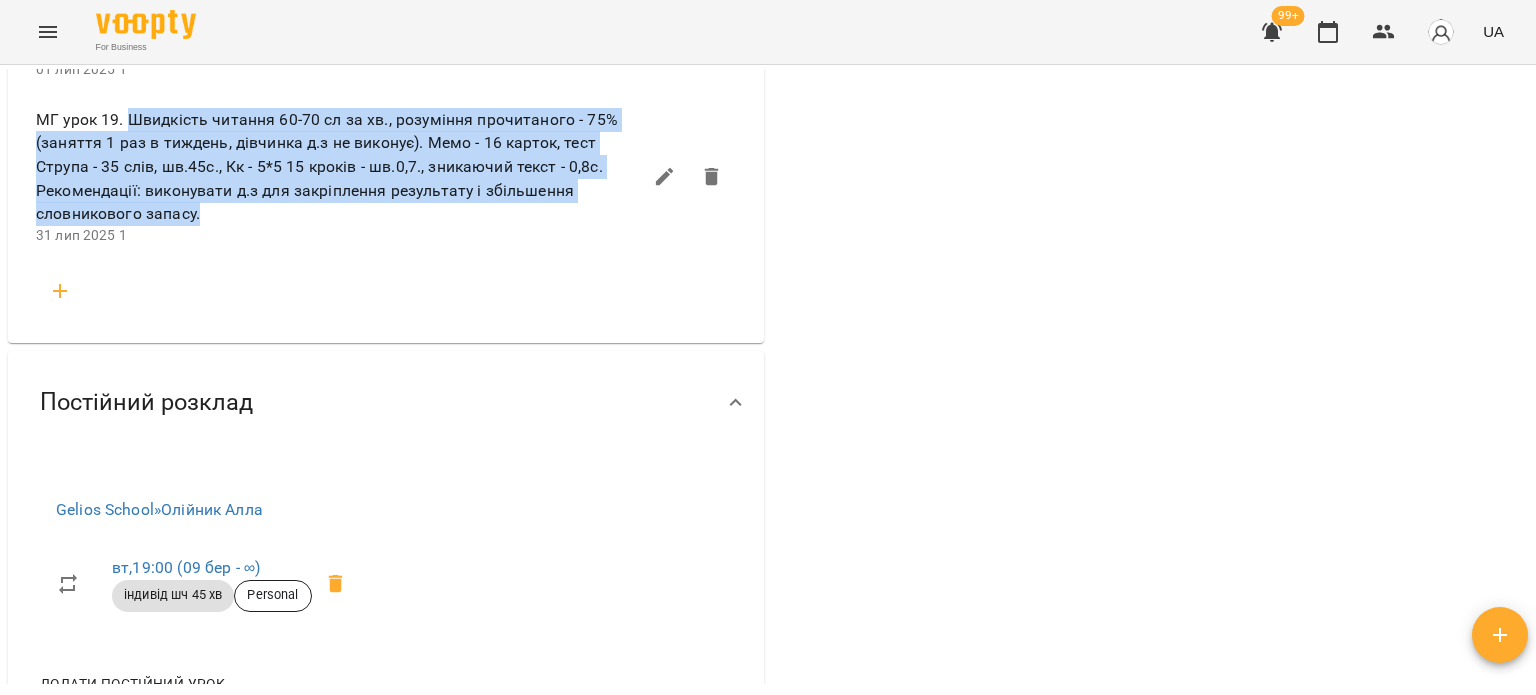 drag, startPoint x: 129, startPoint y: 125, endPoint x: 239, endPoint y: 228, distance: 150.69505 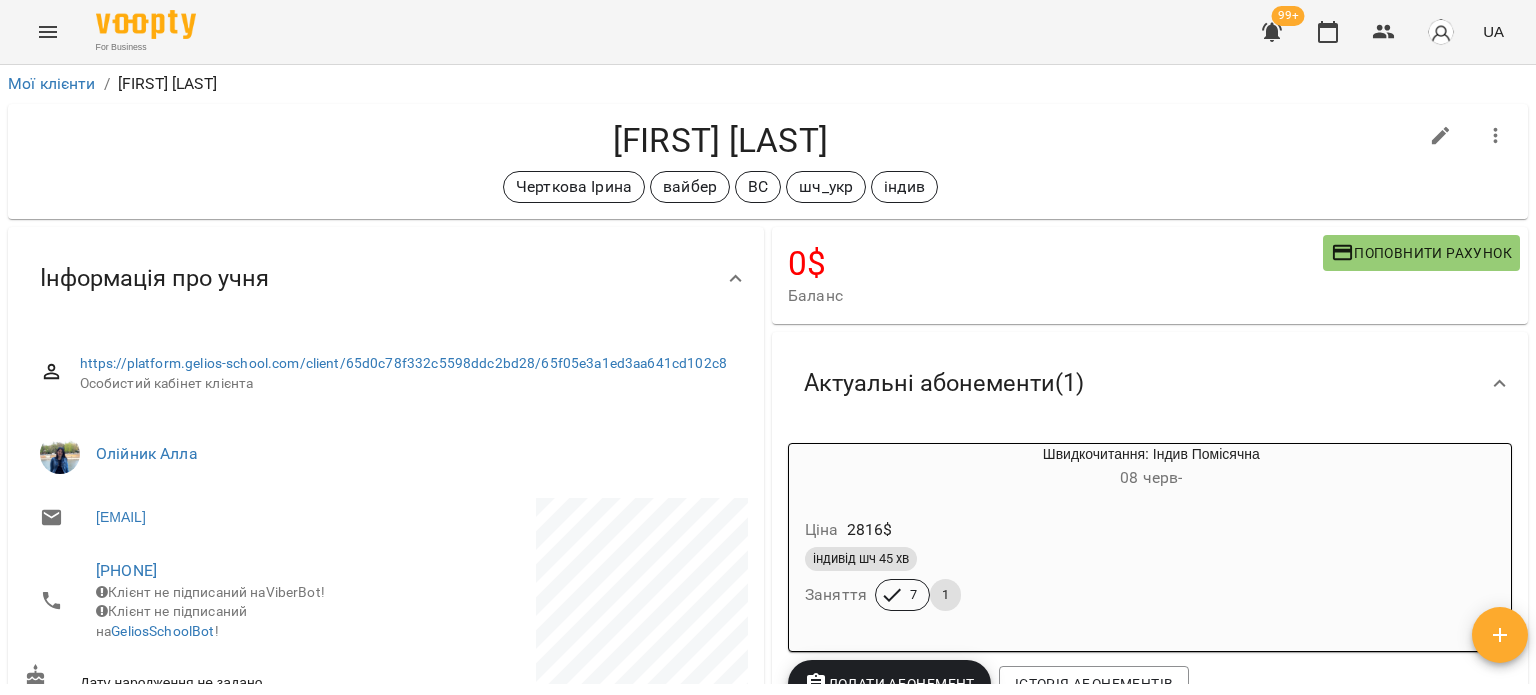 scroll, scrollTop: 0, scrollLeft: 0, axis: both 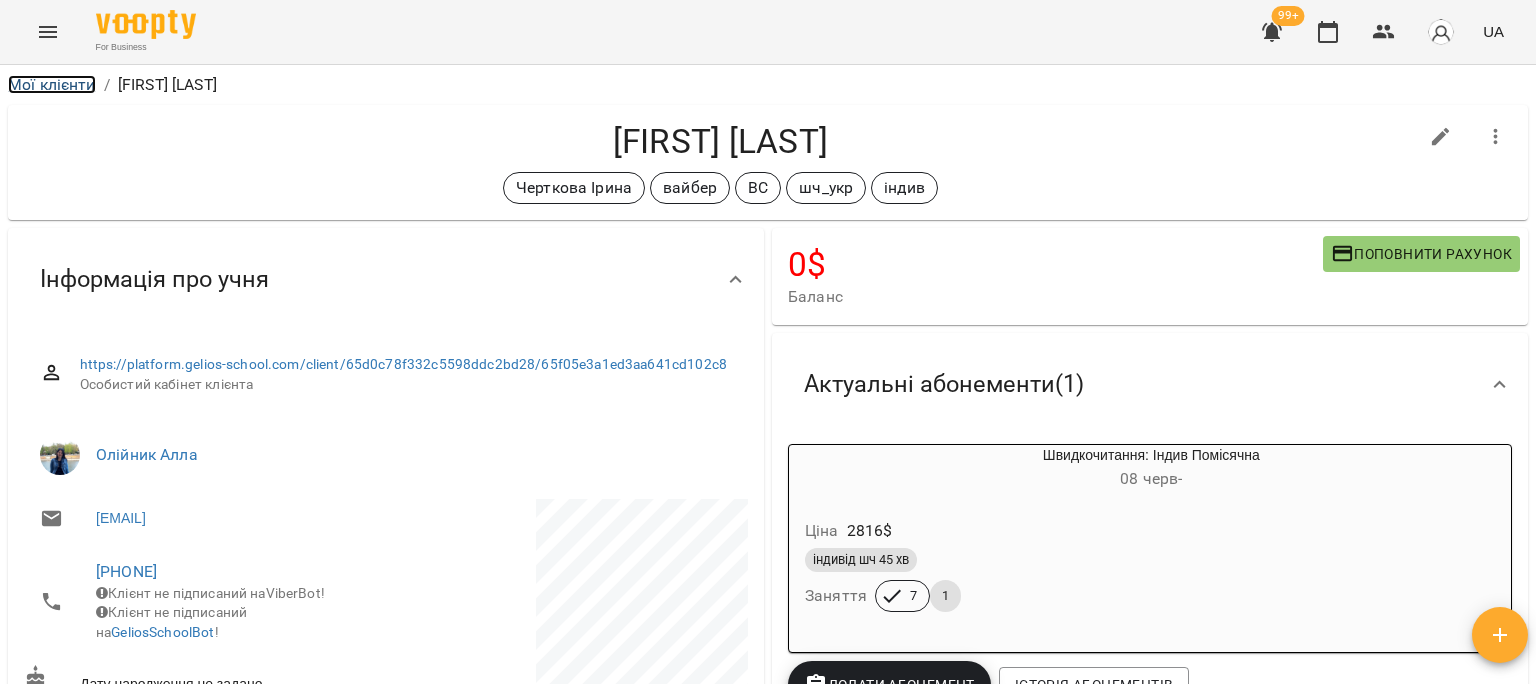 click on "Мої клієнти" at bounding box center [52, 84] 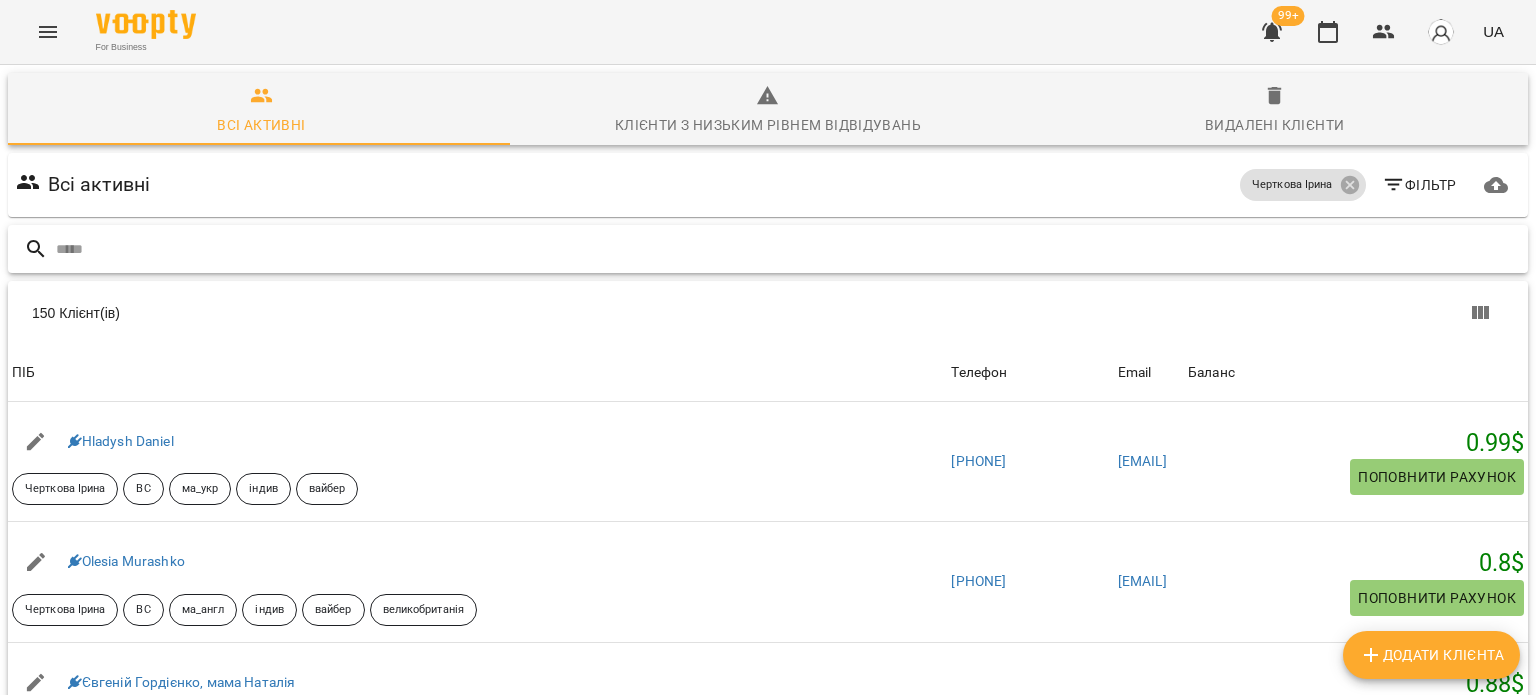 paste on "**********" 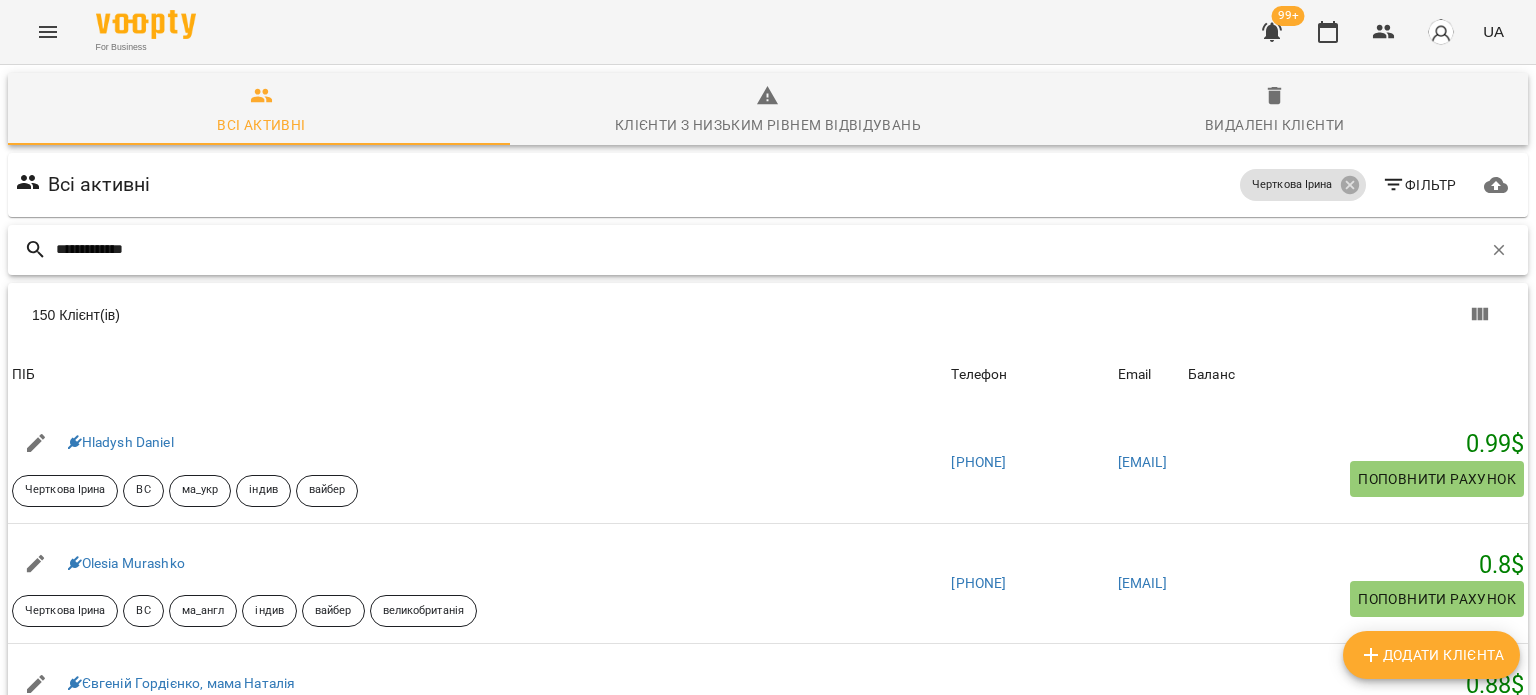 type on "**********" 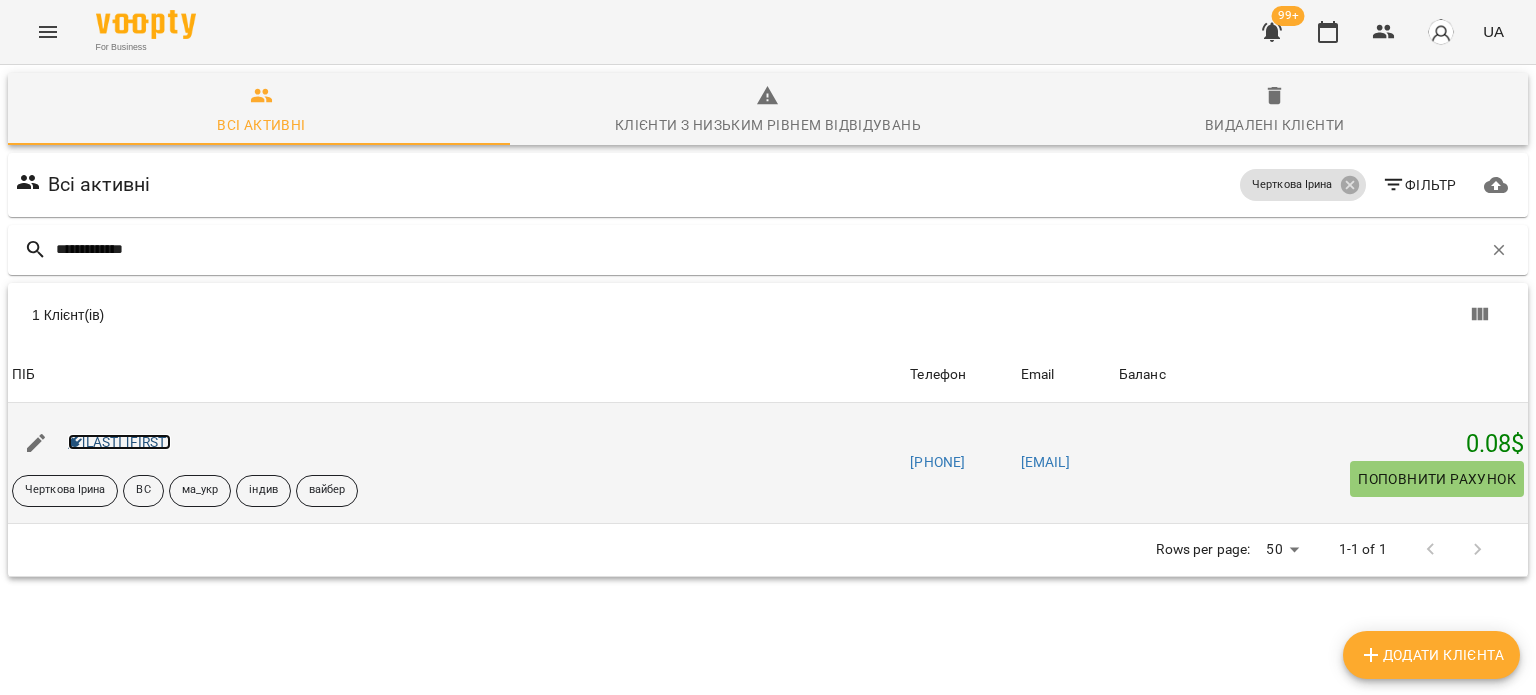 click on "[LAST] [FIRST]" at bounding box center (119, 442) 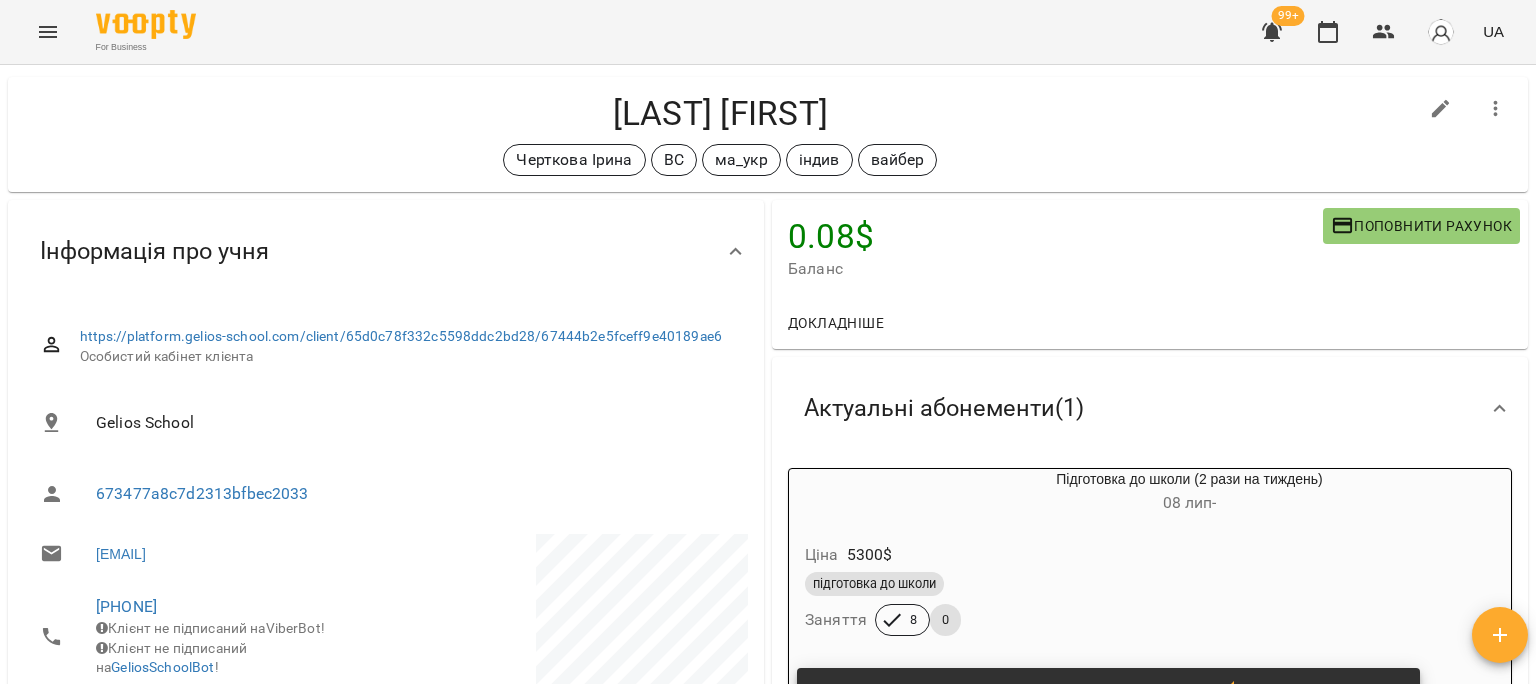 scroll, scrollTop: 0, scrollLeft: 0, axis: both 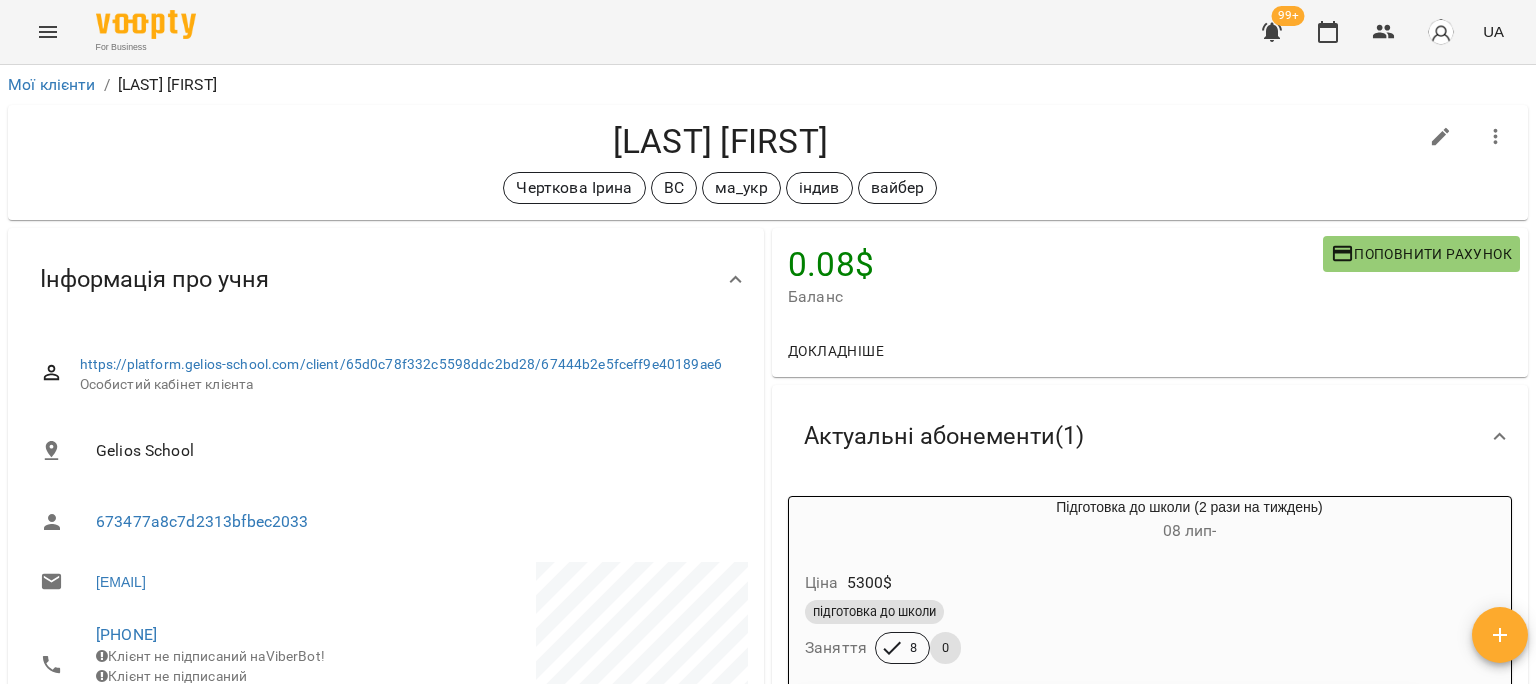 drag, startPoint x: 160, startPoint y: 633, endPoint x: 69, endPoint y: 636, distance: 91.04944 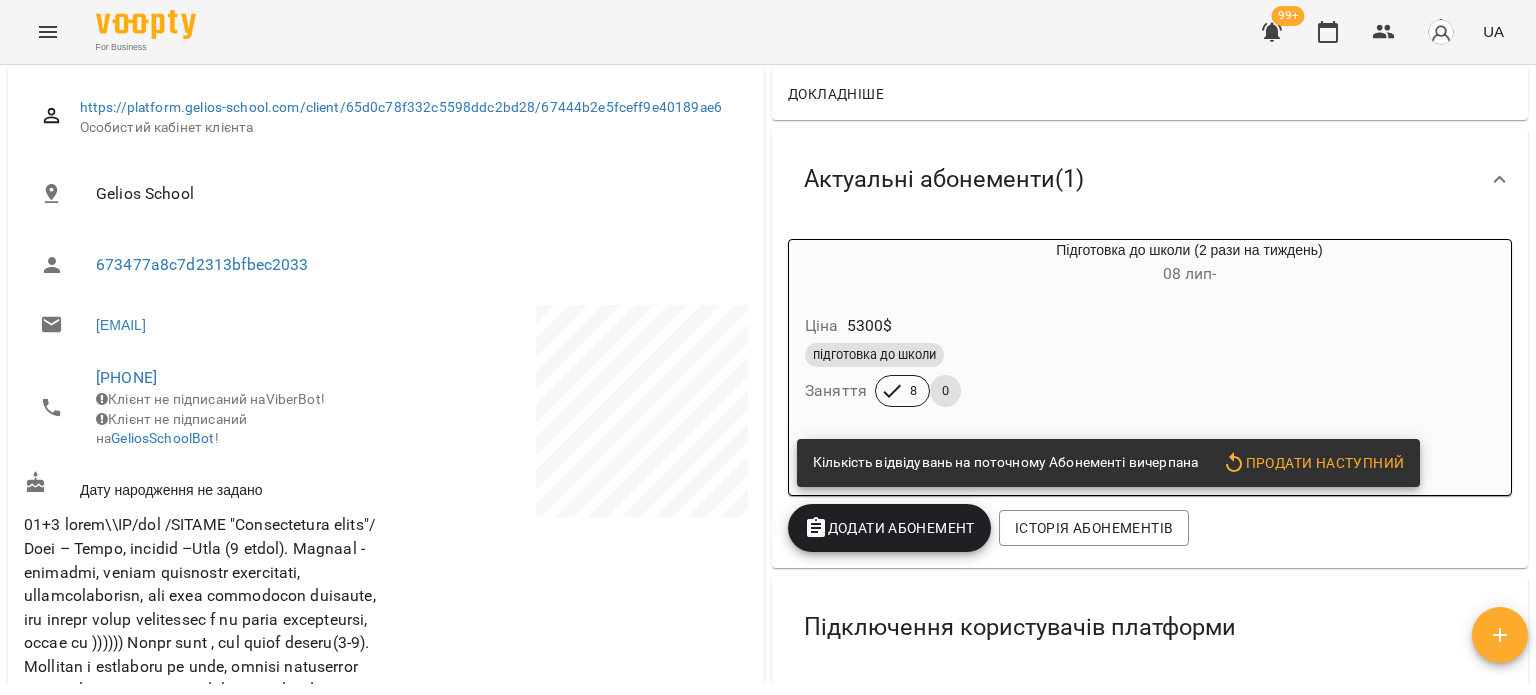 scroll, scrollTop: 0, scrollLeft: 0, axis: both 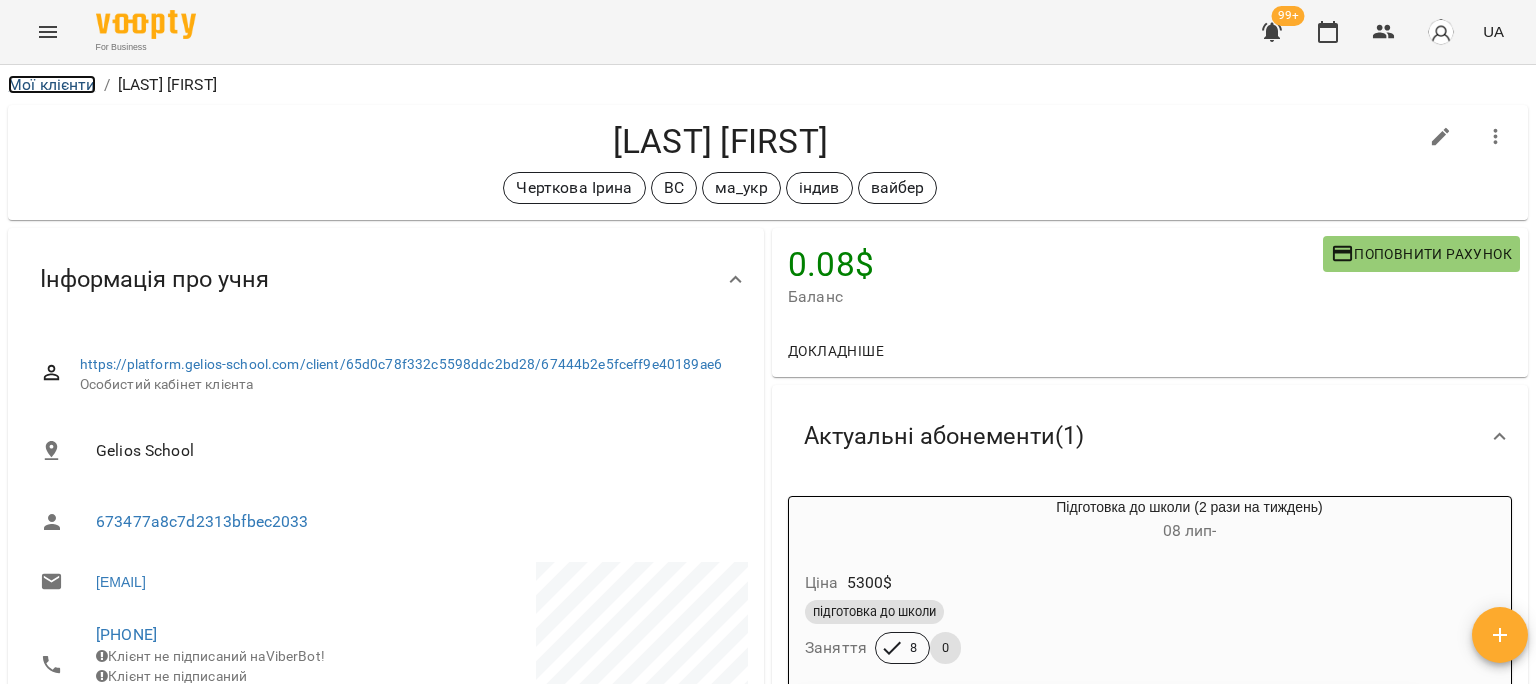 click on "Мої клієнти" at bounding box center [52, 84] 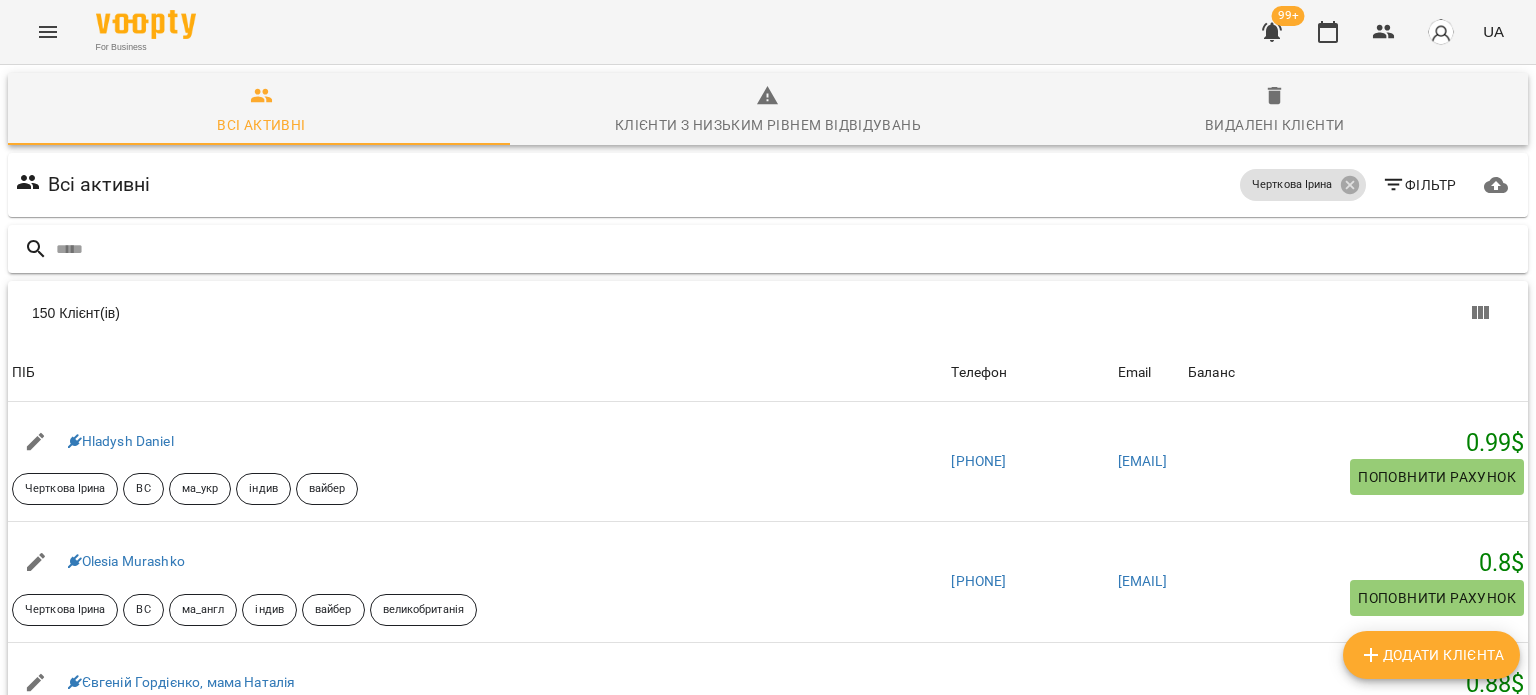 click at bounding box center (788, 249) 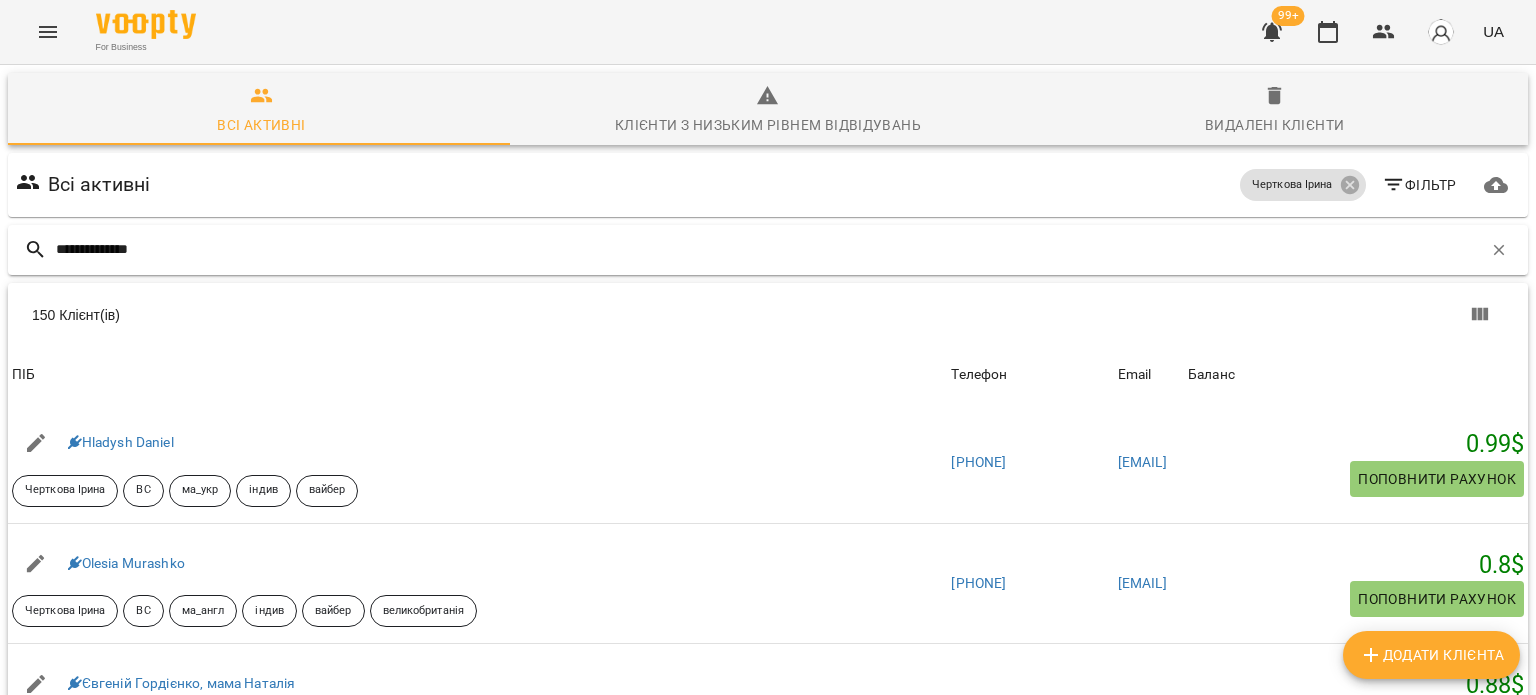type on "**********" 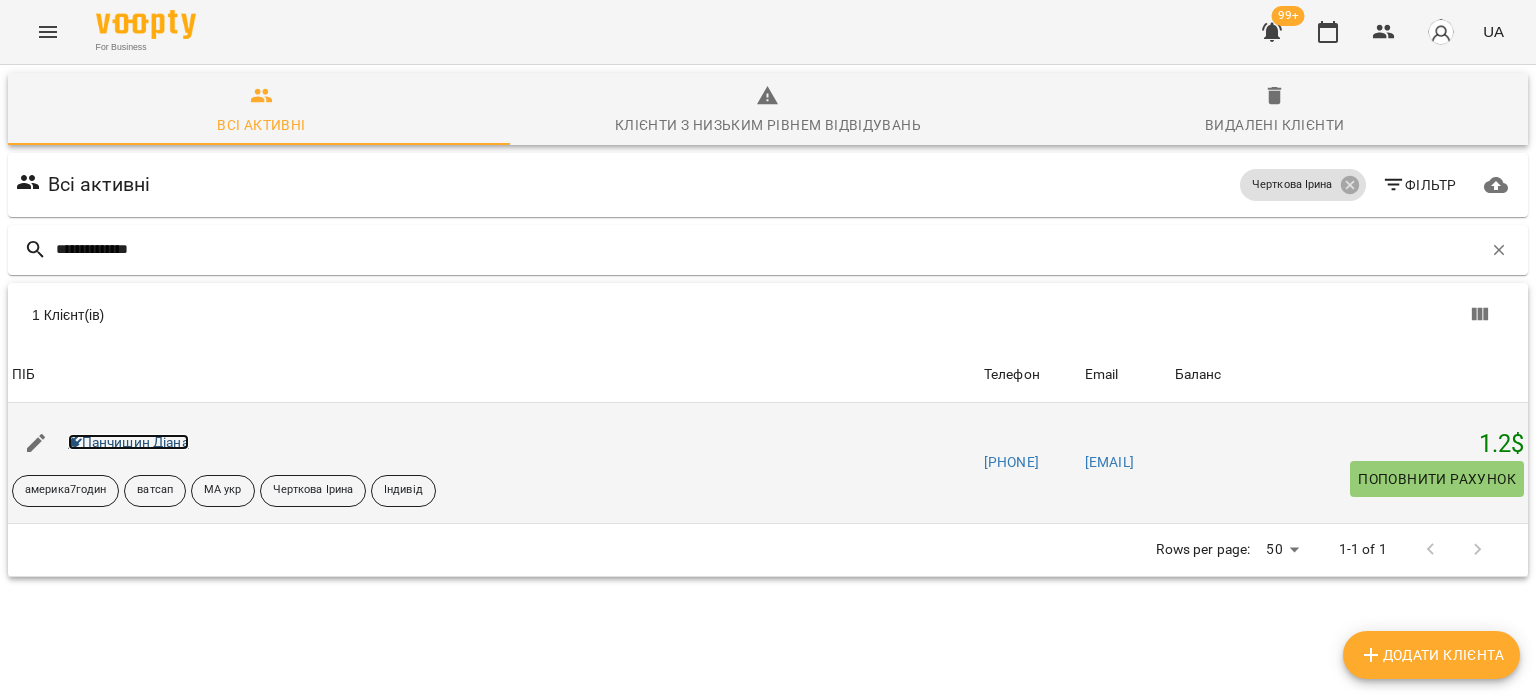 click on "Панчишин Діана" at bounding box center [128, 442] 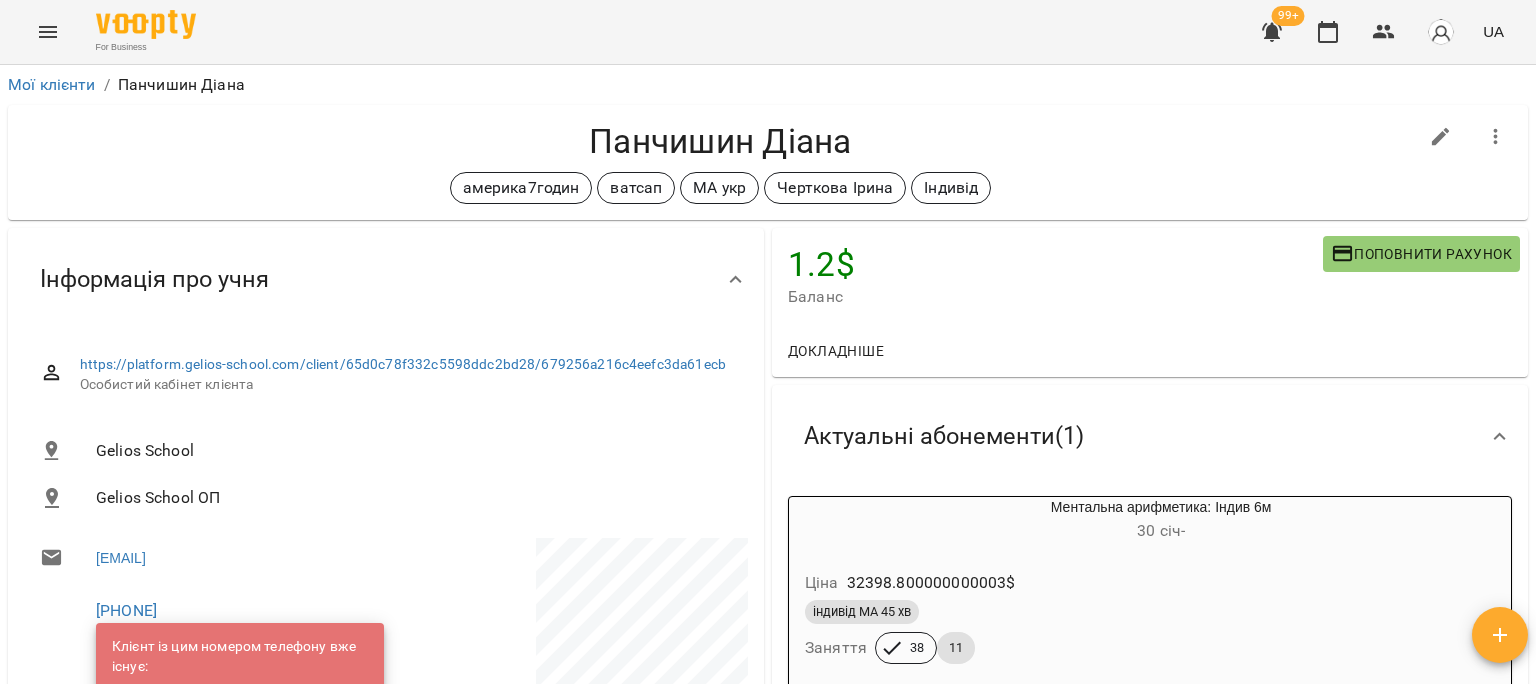drag, startPoint x: 233, startPoint y: 602, endPoint x: 86, endPoint y: 604, distance: 147.01361 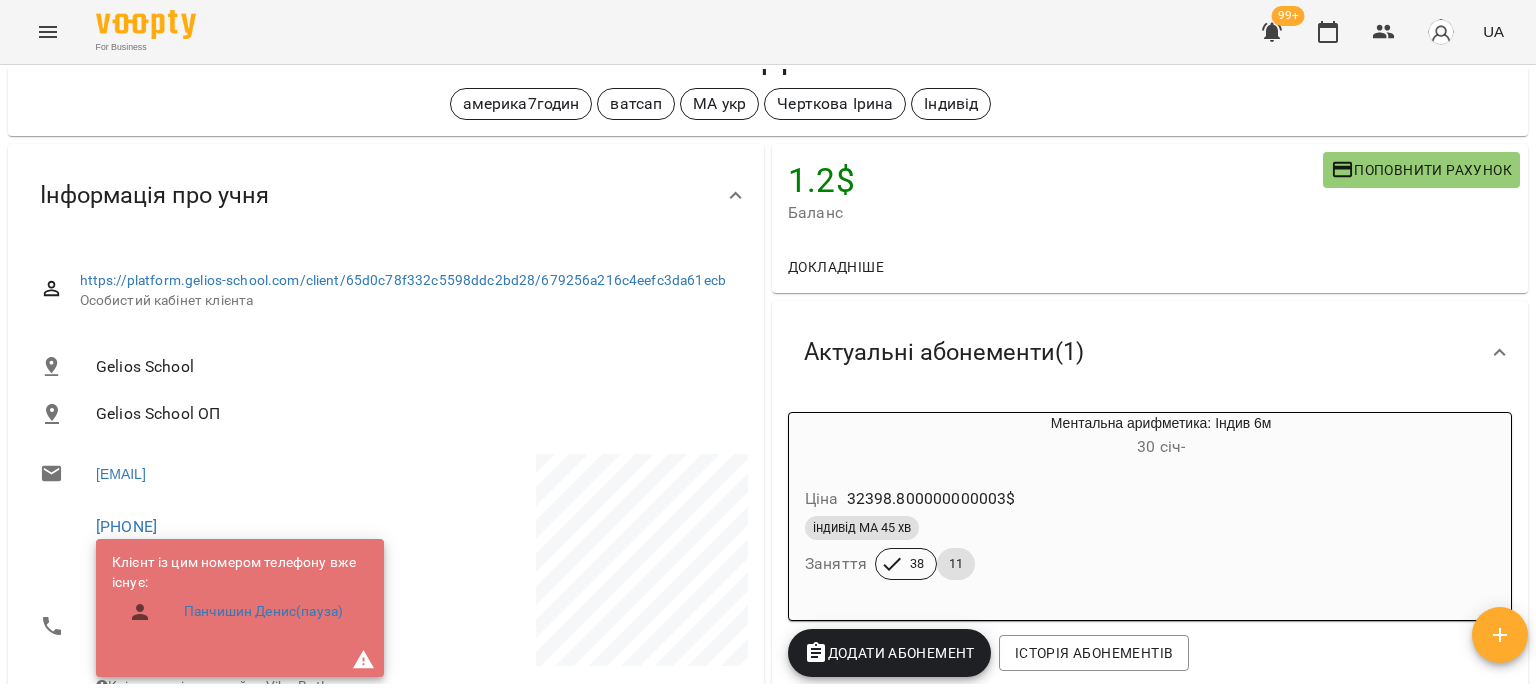 scroll, scrollTop: 400, scrollLeft: 0, axis: vertical 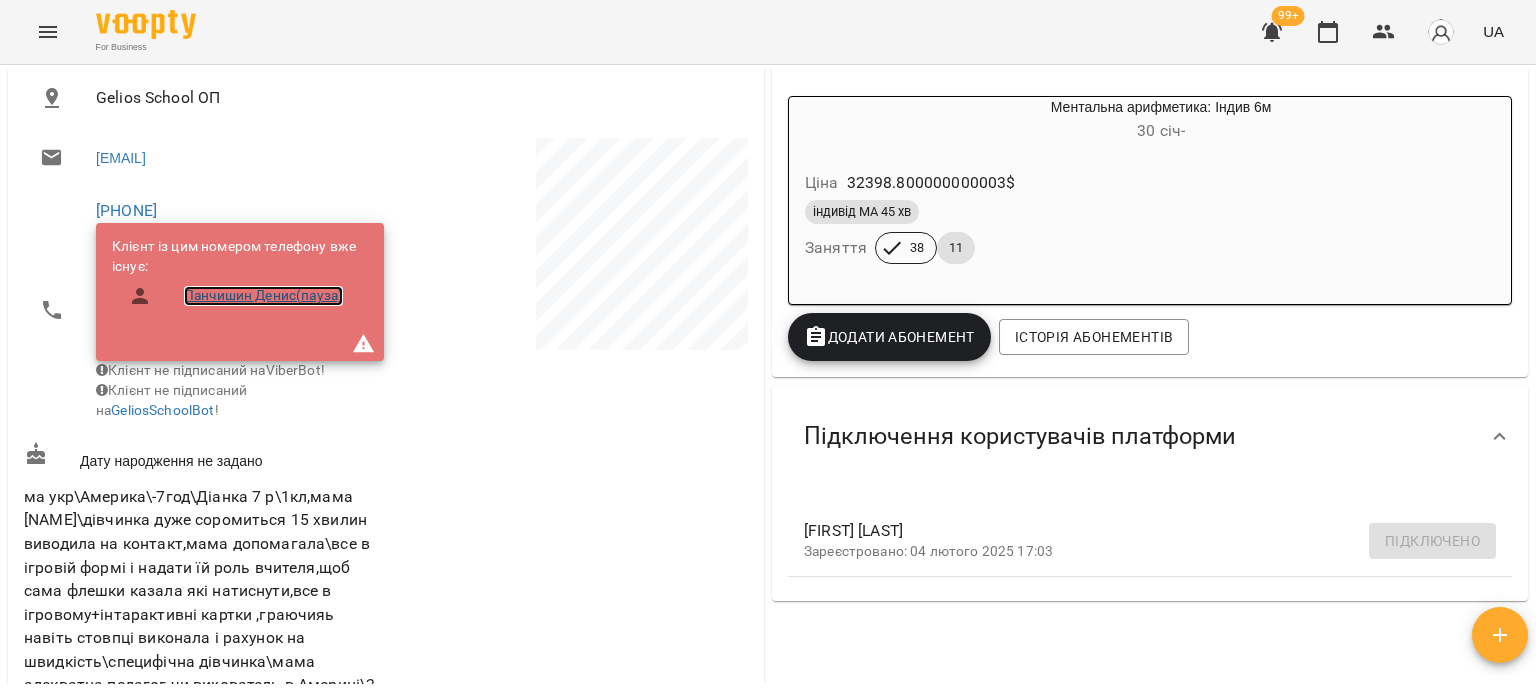 click on "Панчишин Денис(пауза)" at bounding box center [263, 296] 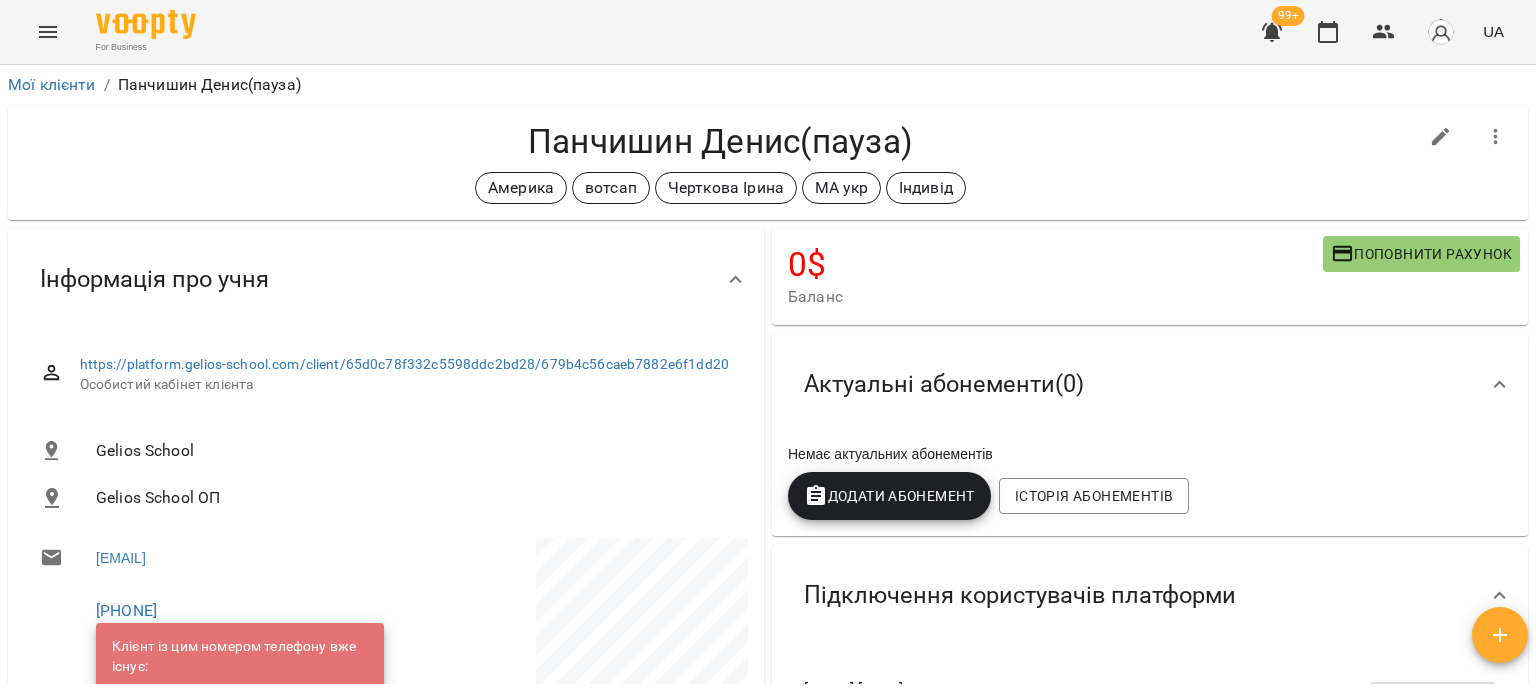 drag, startPoint x: 235, startPoint y: 612, endPoint x: 60, endPoint y: 615, distance: 175.02571 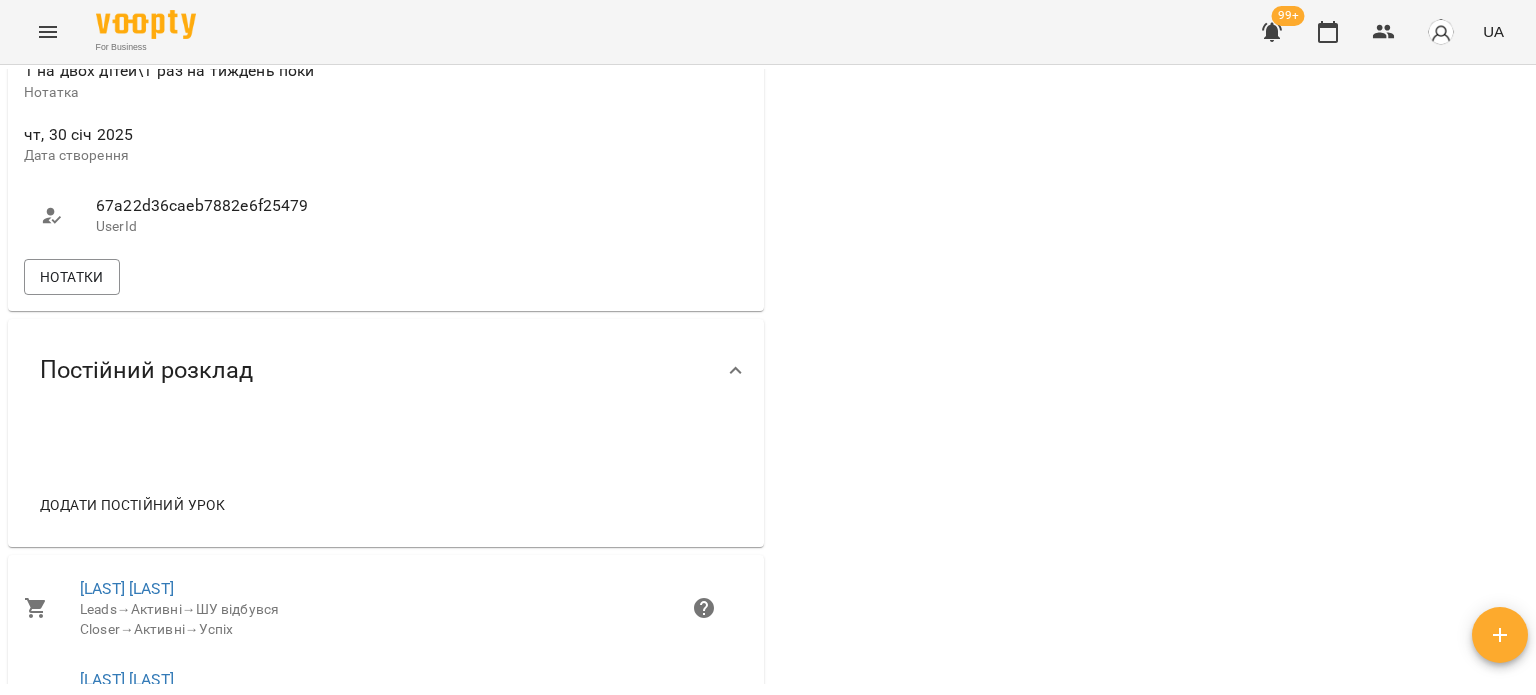 scroll, scrollTop: 1400, scrollLeft: 0, axis: vertical 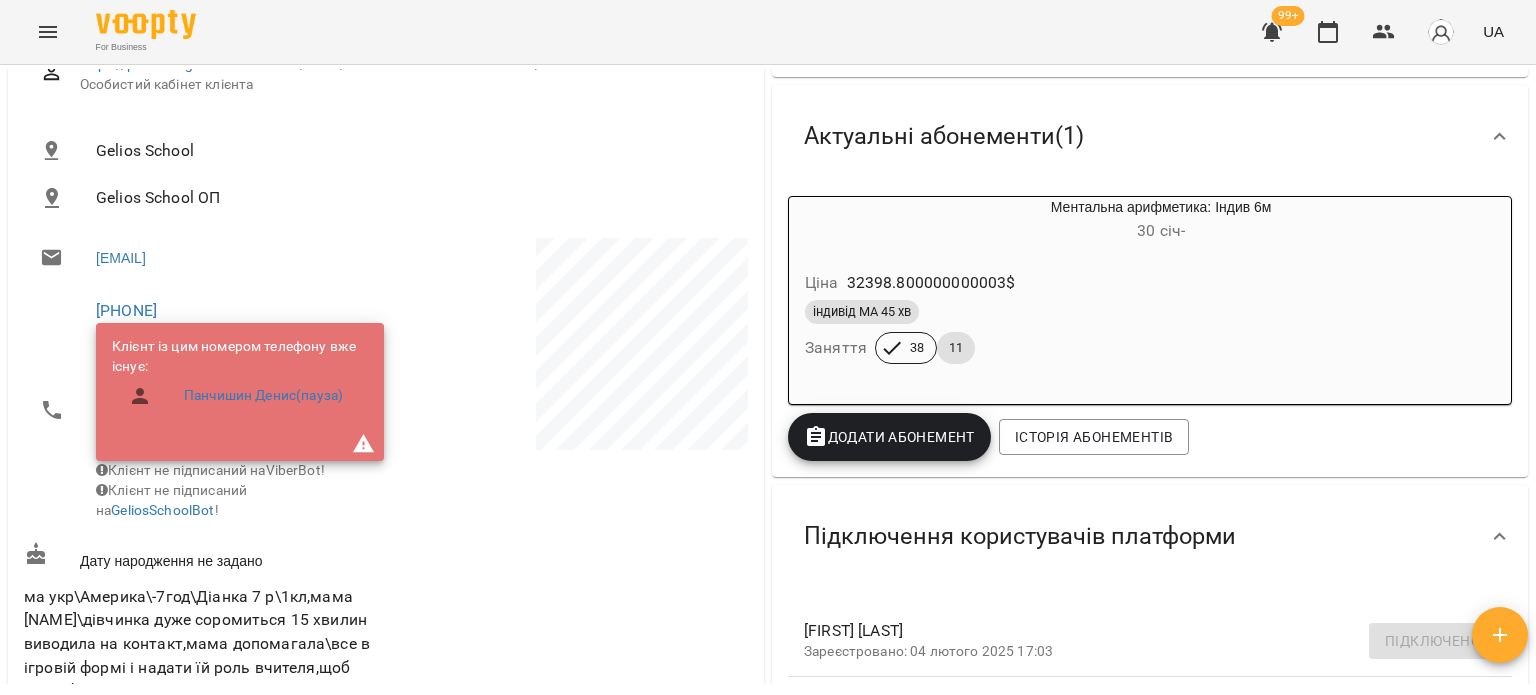 drag, startPoint x: 346, startPoint y: 256, endPoint x: 42, endPoint y: 251, distance: 304.0411 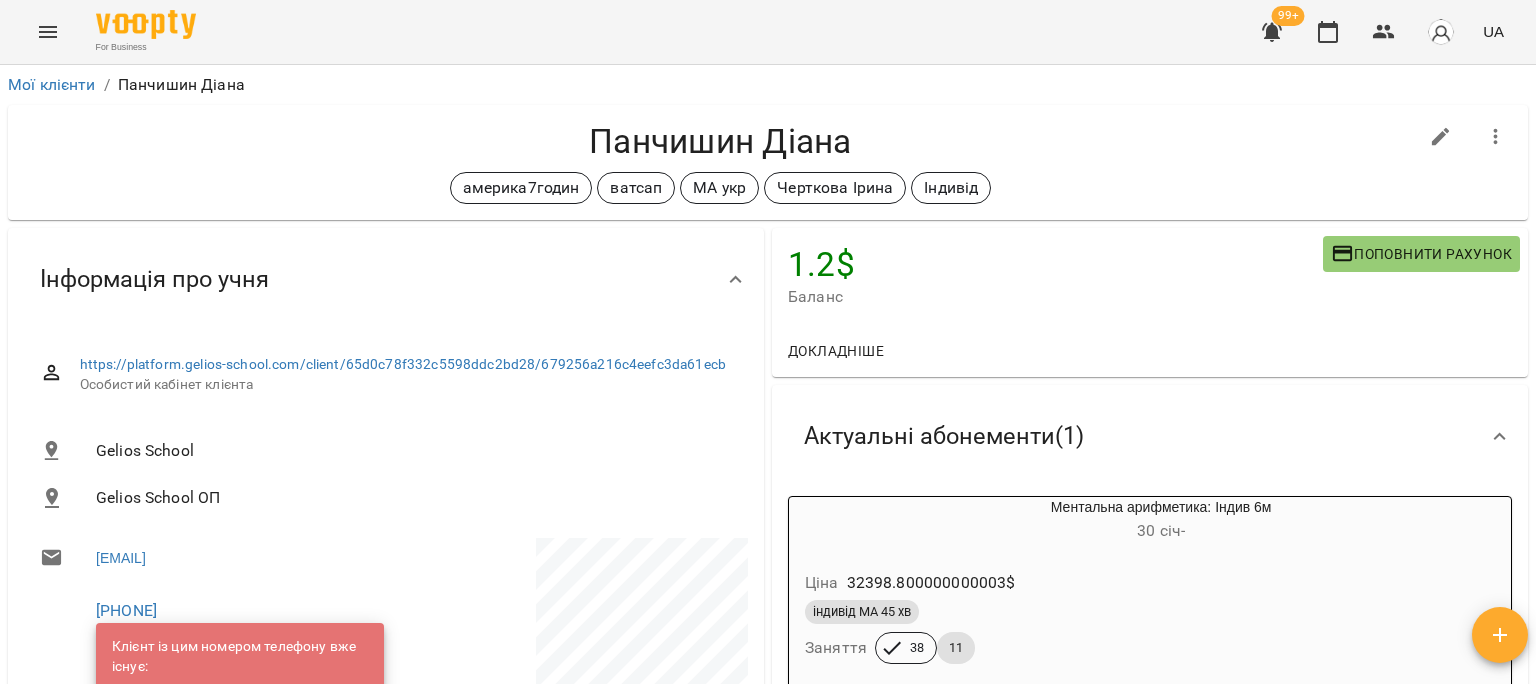 scroll, scrollTop: 500, scrollLeft: 0, axis: vertical 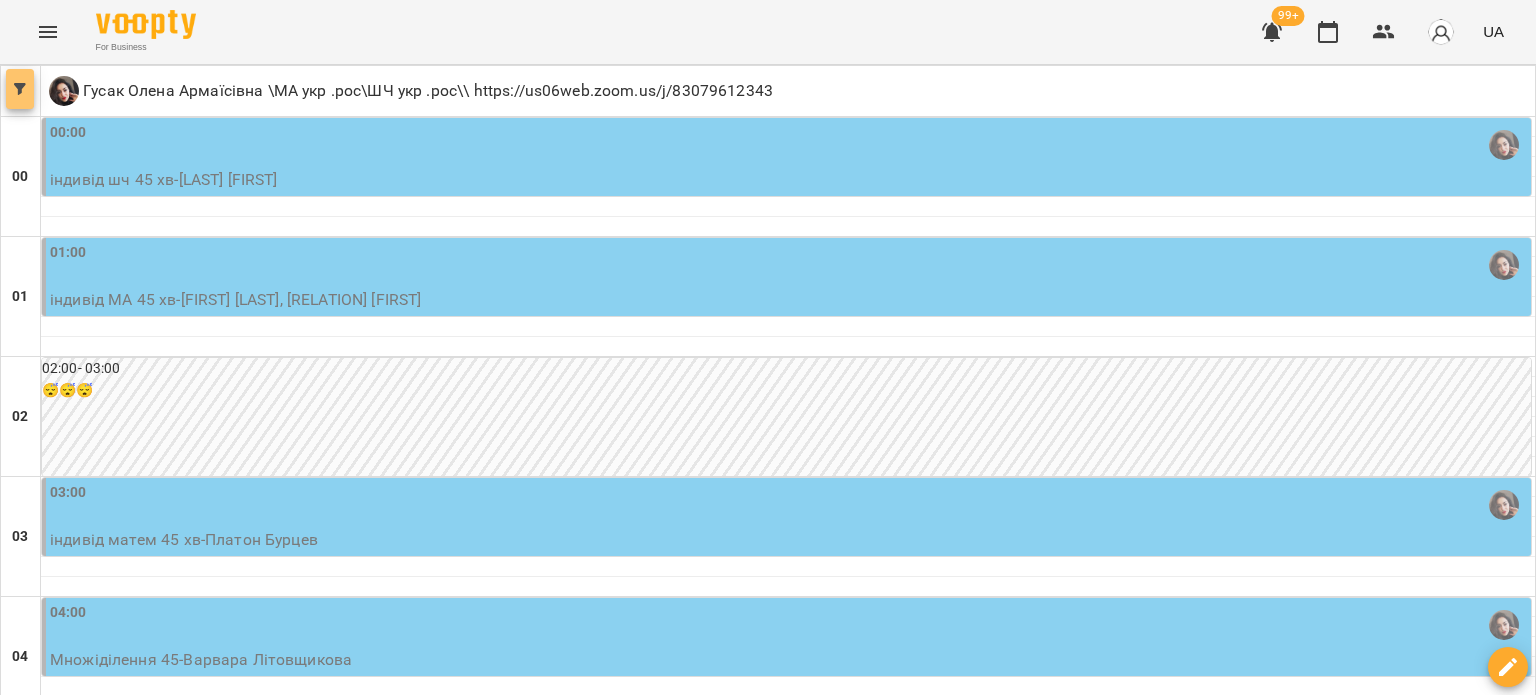 click 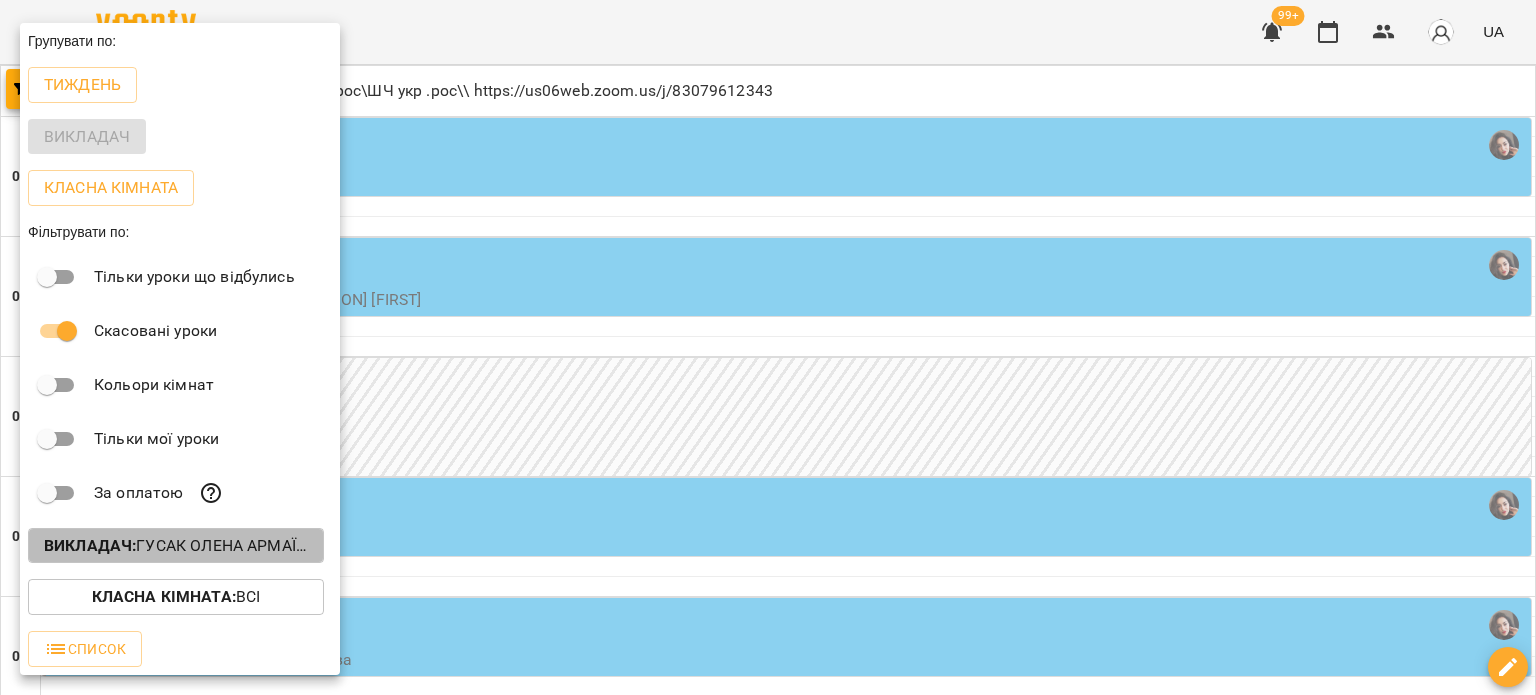 click on "Викладач : [LAST] [FIRST] [NAME] \\ [INITIAL] [NATIONALITY] \\ [INITIAL] [NATIONALITY]\\ https://us06web.zoom.us/j/83079612343" at bounding box center [176, 546] 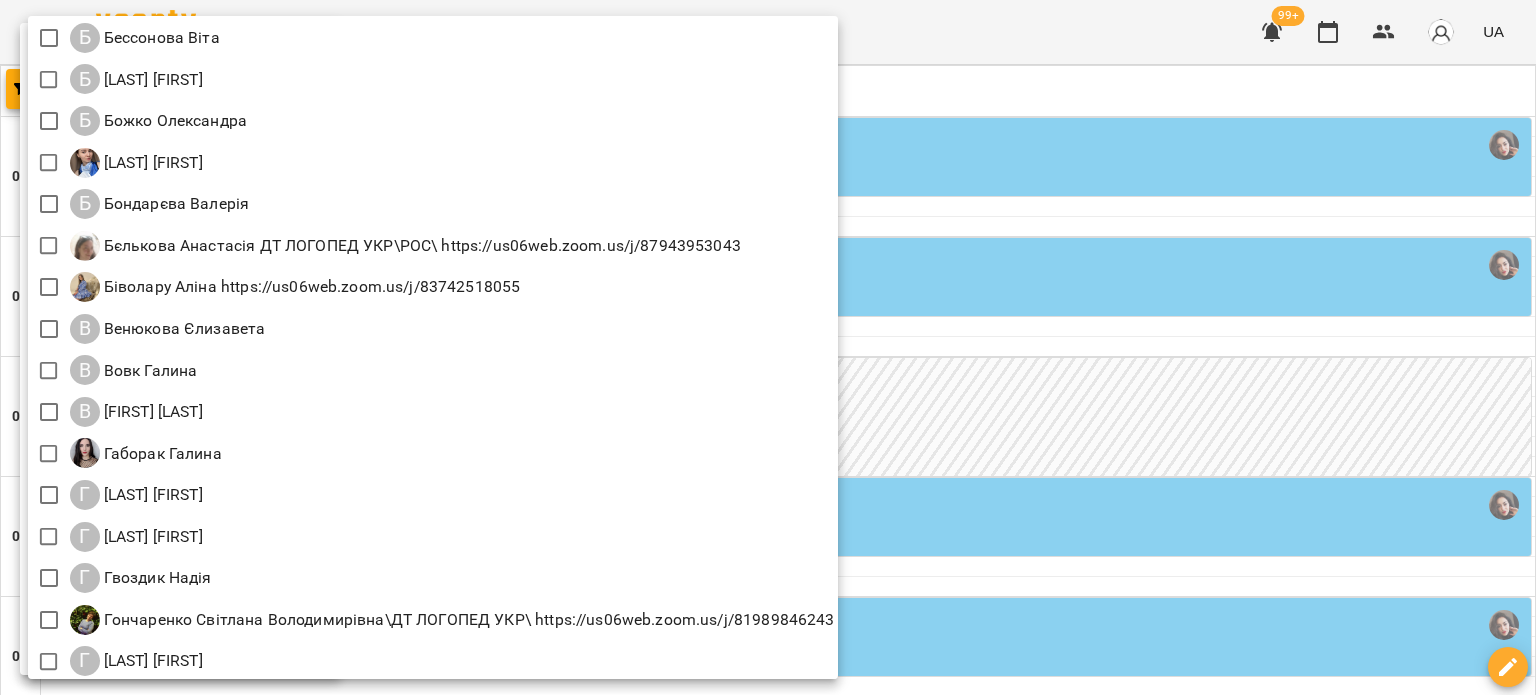 scroll, scrollTop: 500, scrollLeft: 0, axis: vertical 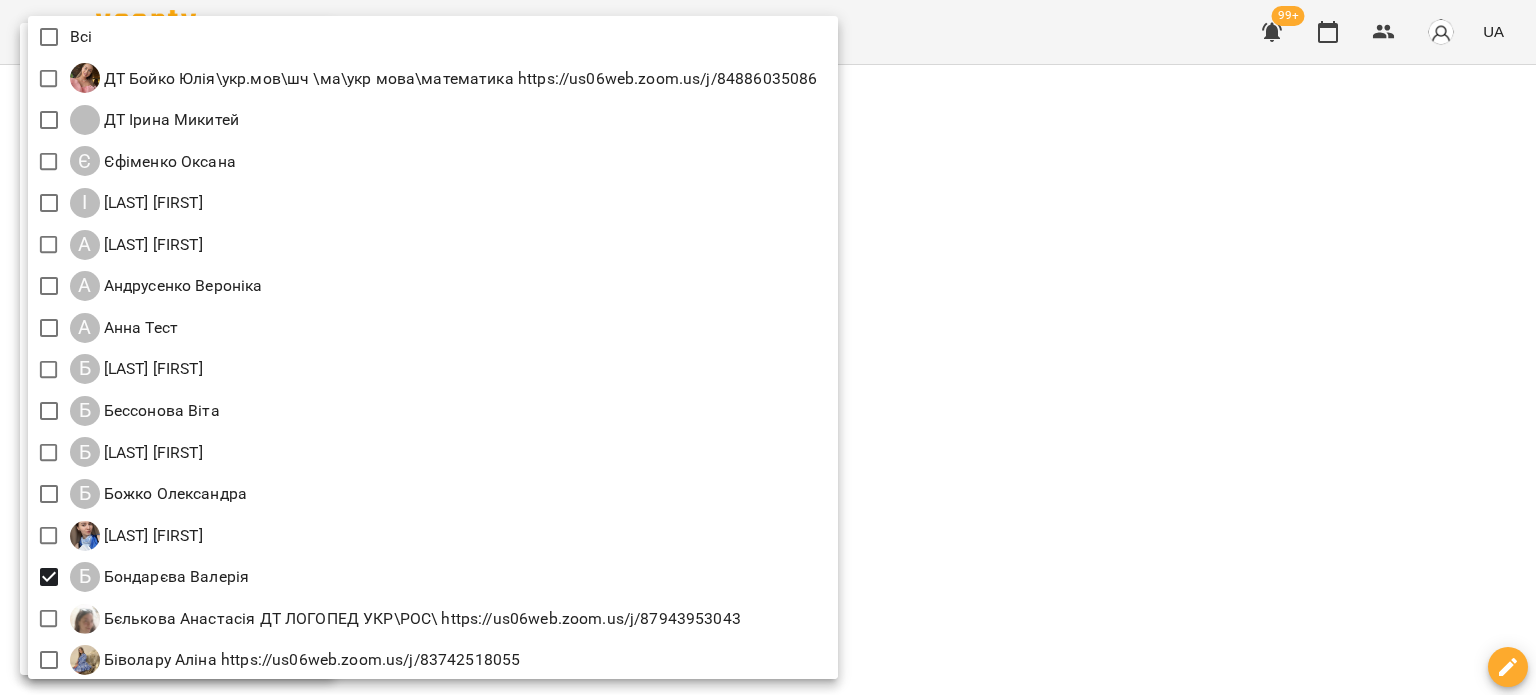 click at bounding box center [768, 347] 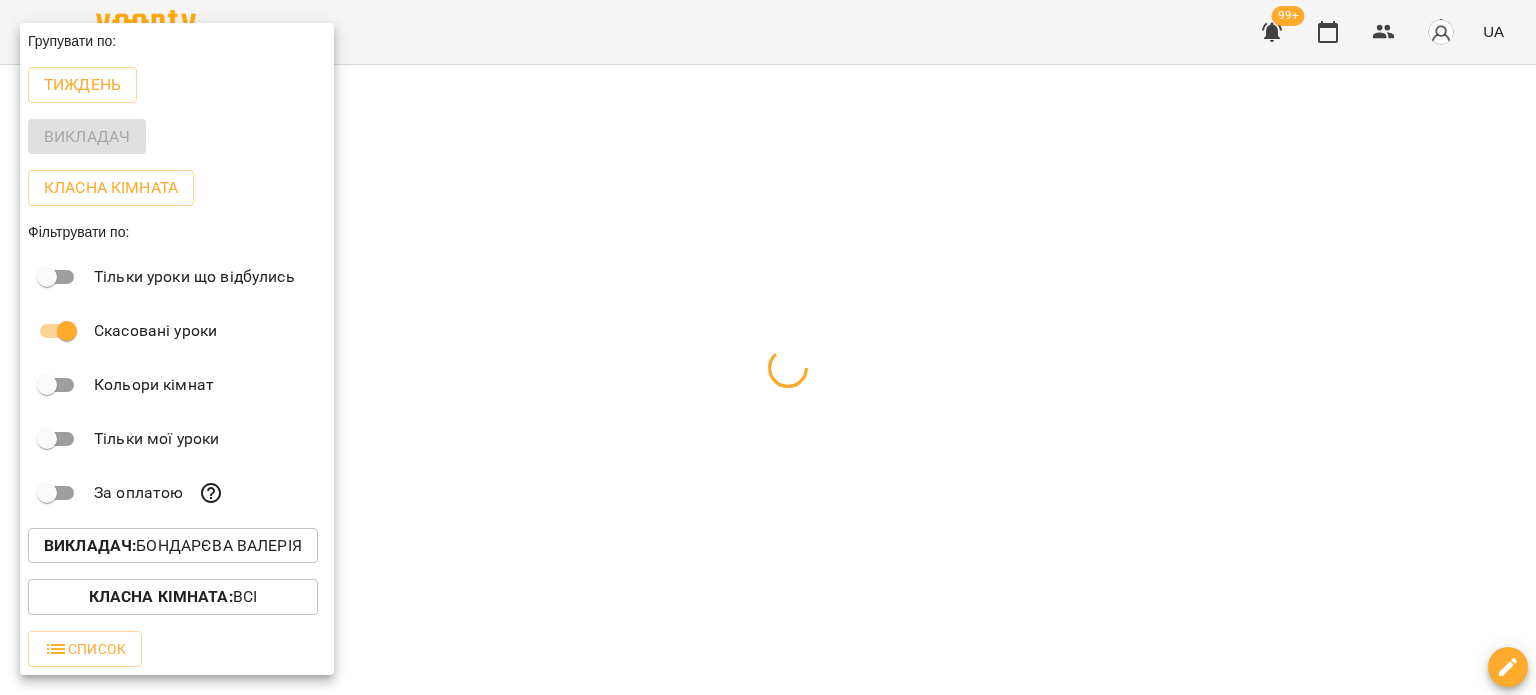 click at bounding box center [768, 347] 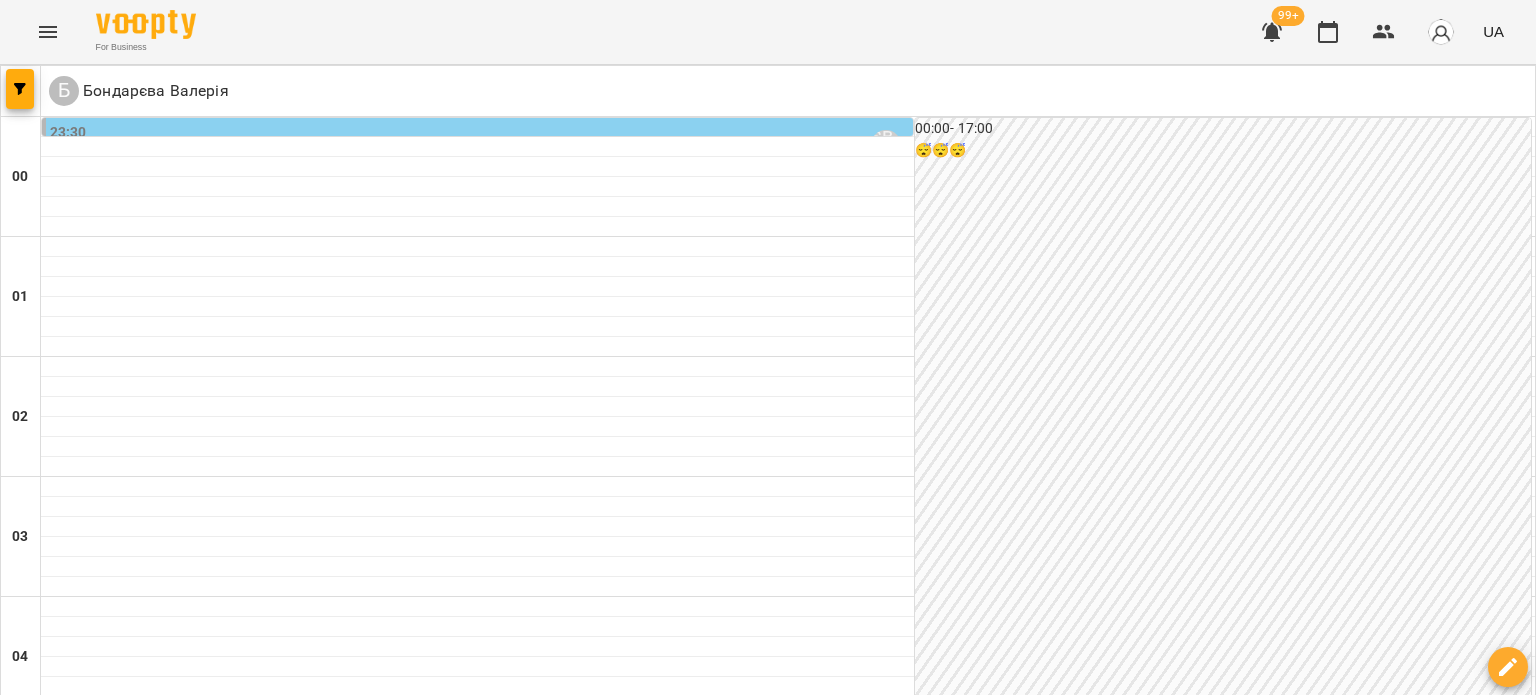 scroll, scrollTop: 2434, scrollLeft: 0, axis: vertical 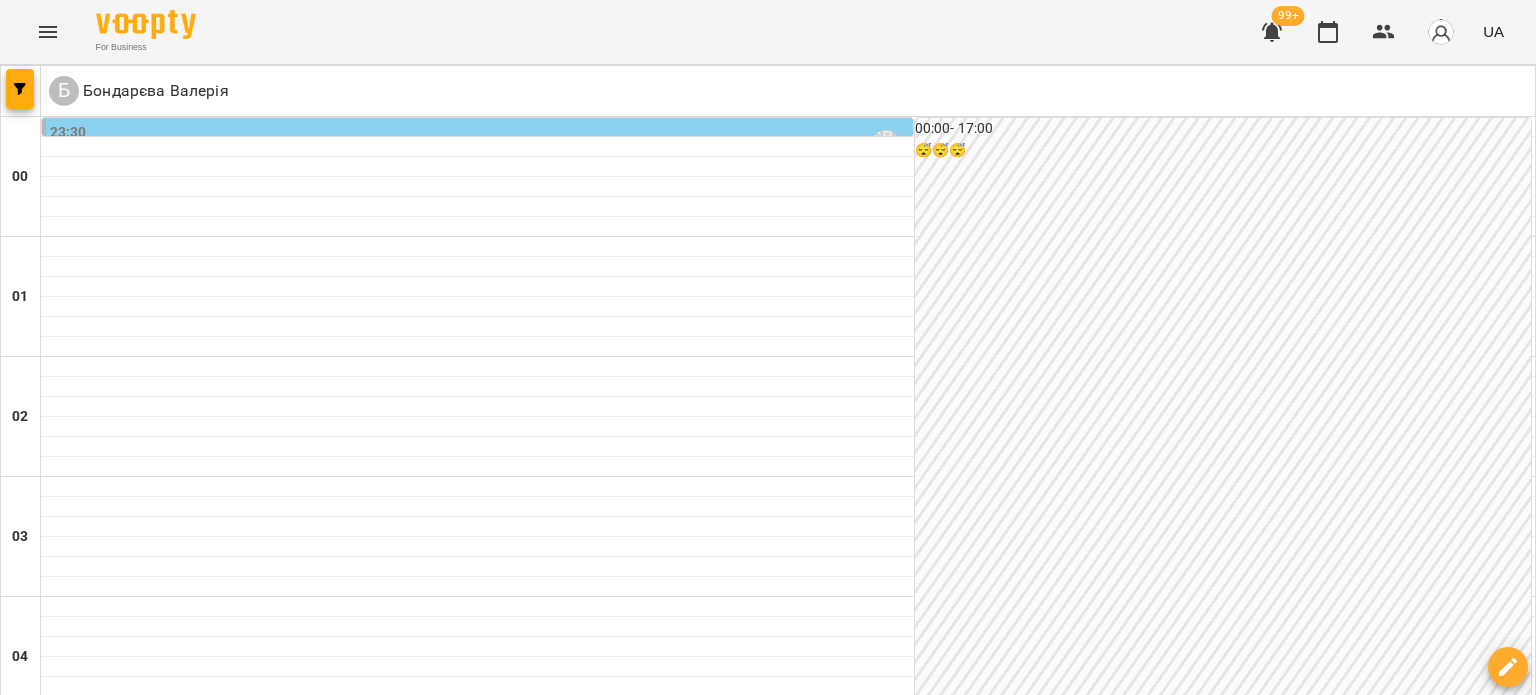 click on "пн" at bounding box center [41, 3023] 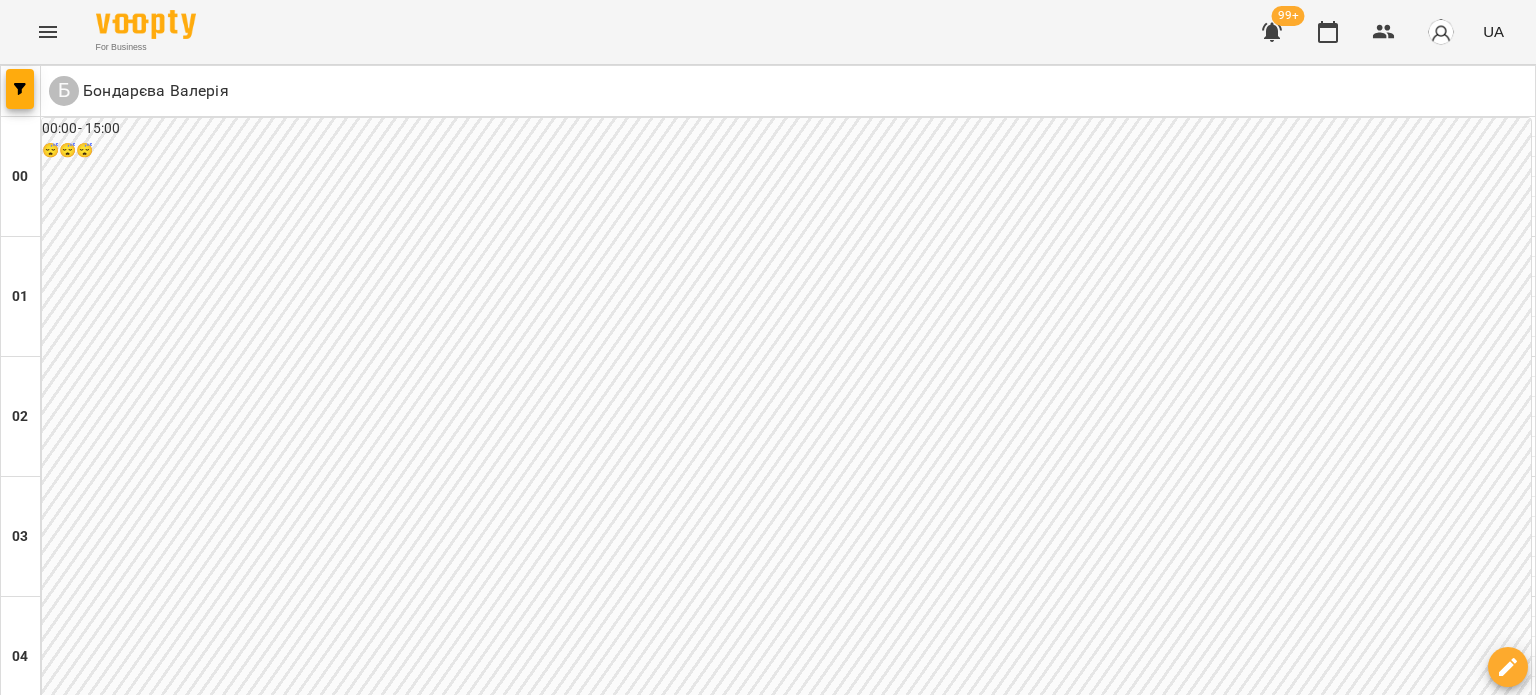 scroll, scrollTop: 2434, scrollLeft: 0, axis: vertical 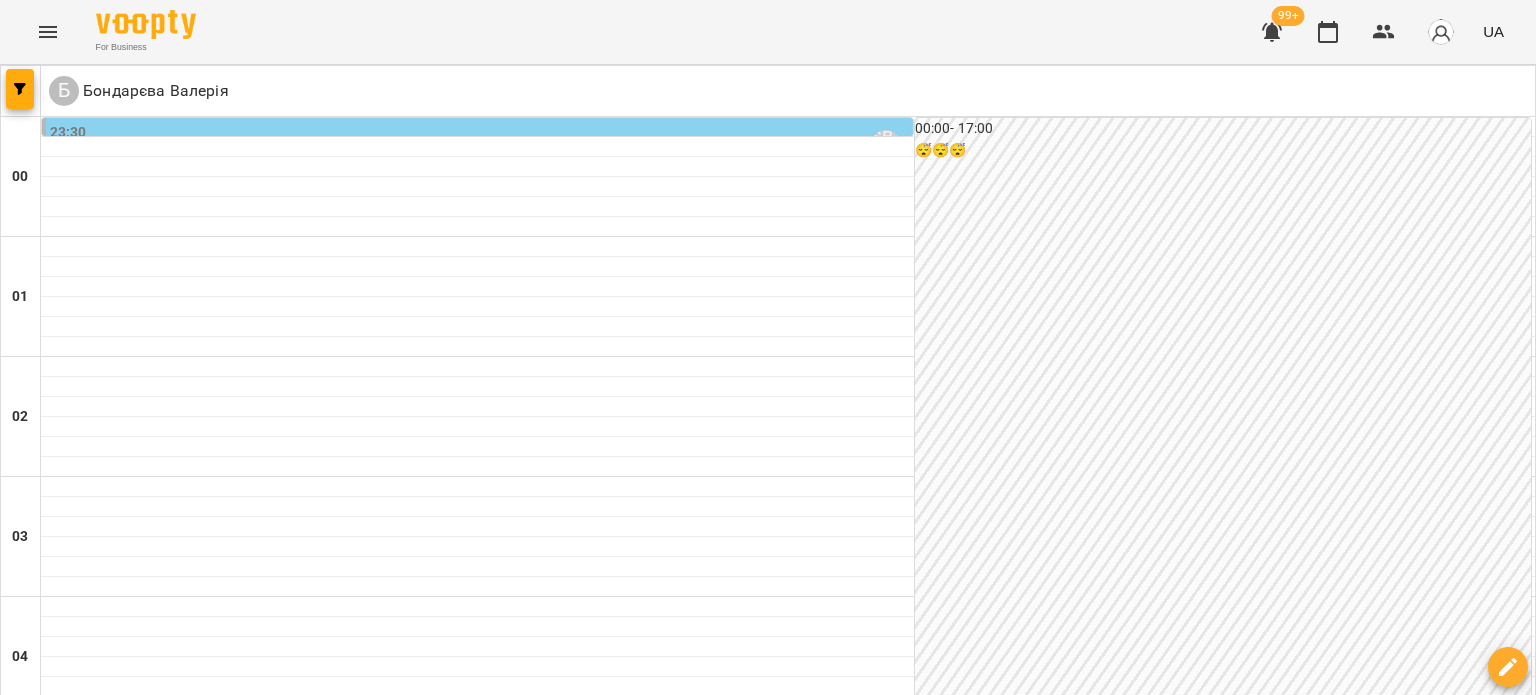 click on "20:00 [LAST] [FIRST]" at bounding box center [788, 2545] 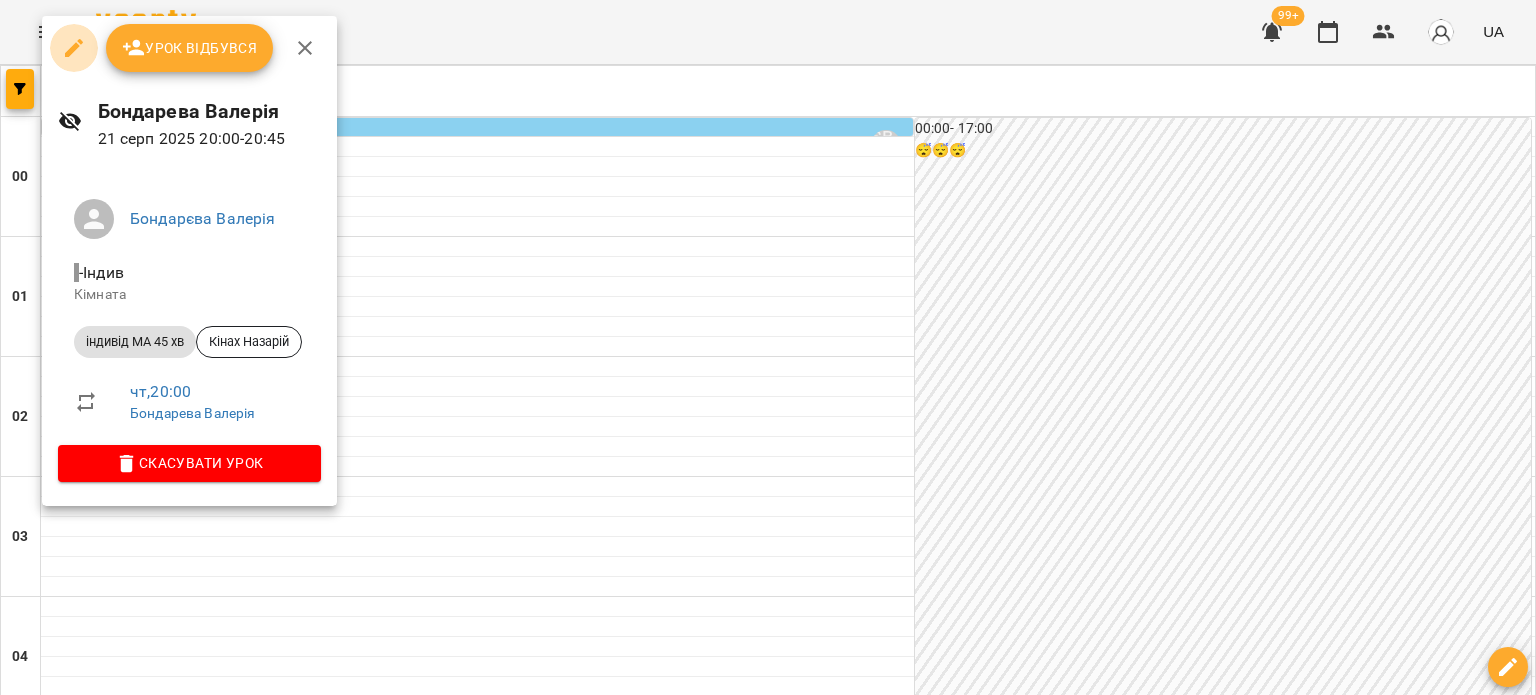 click 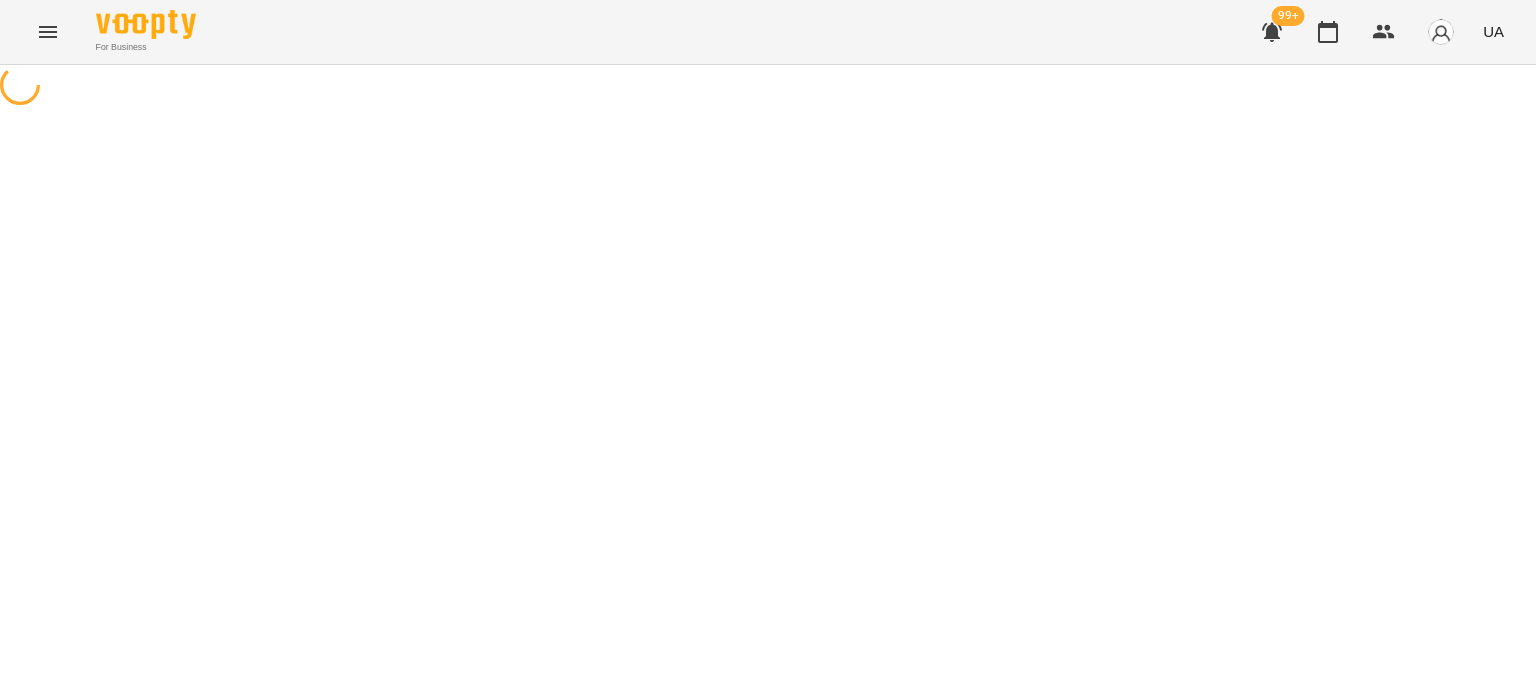 select on "**********" 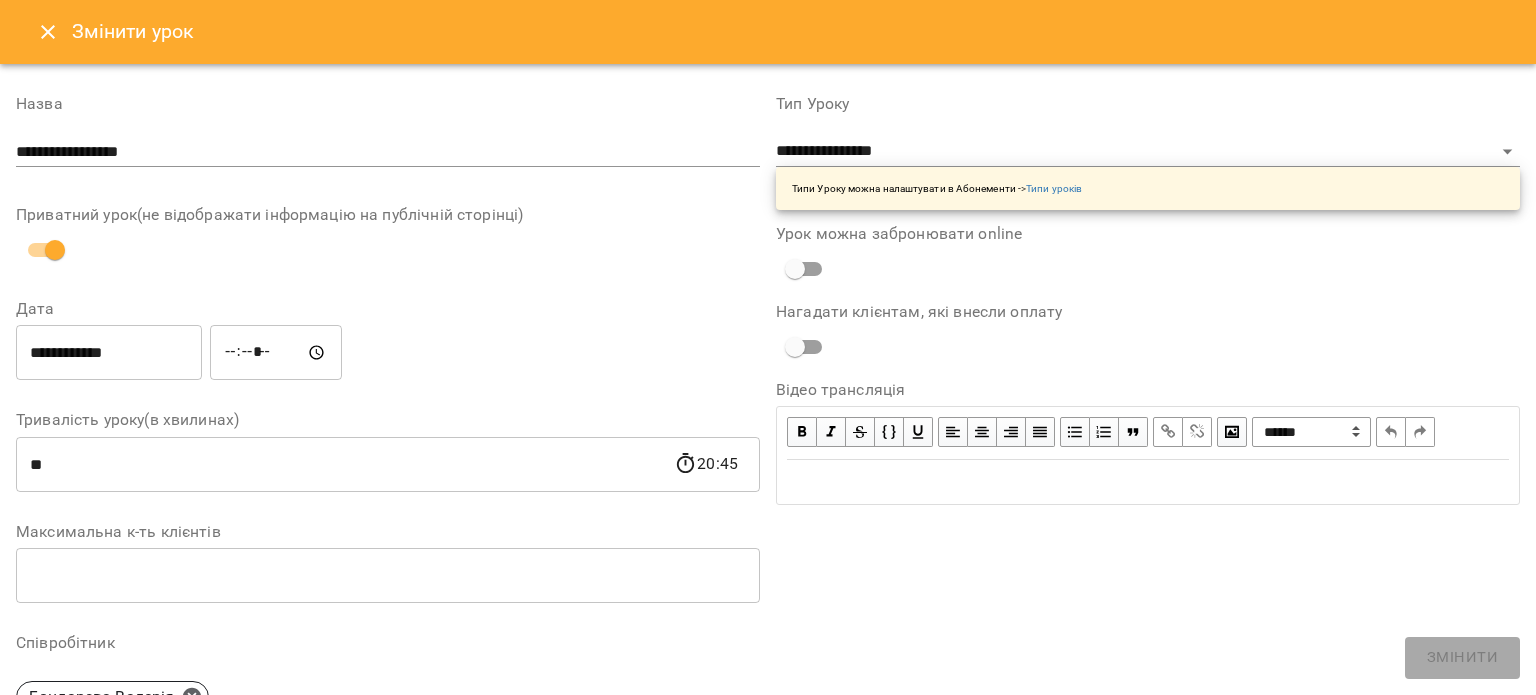 click 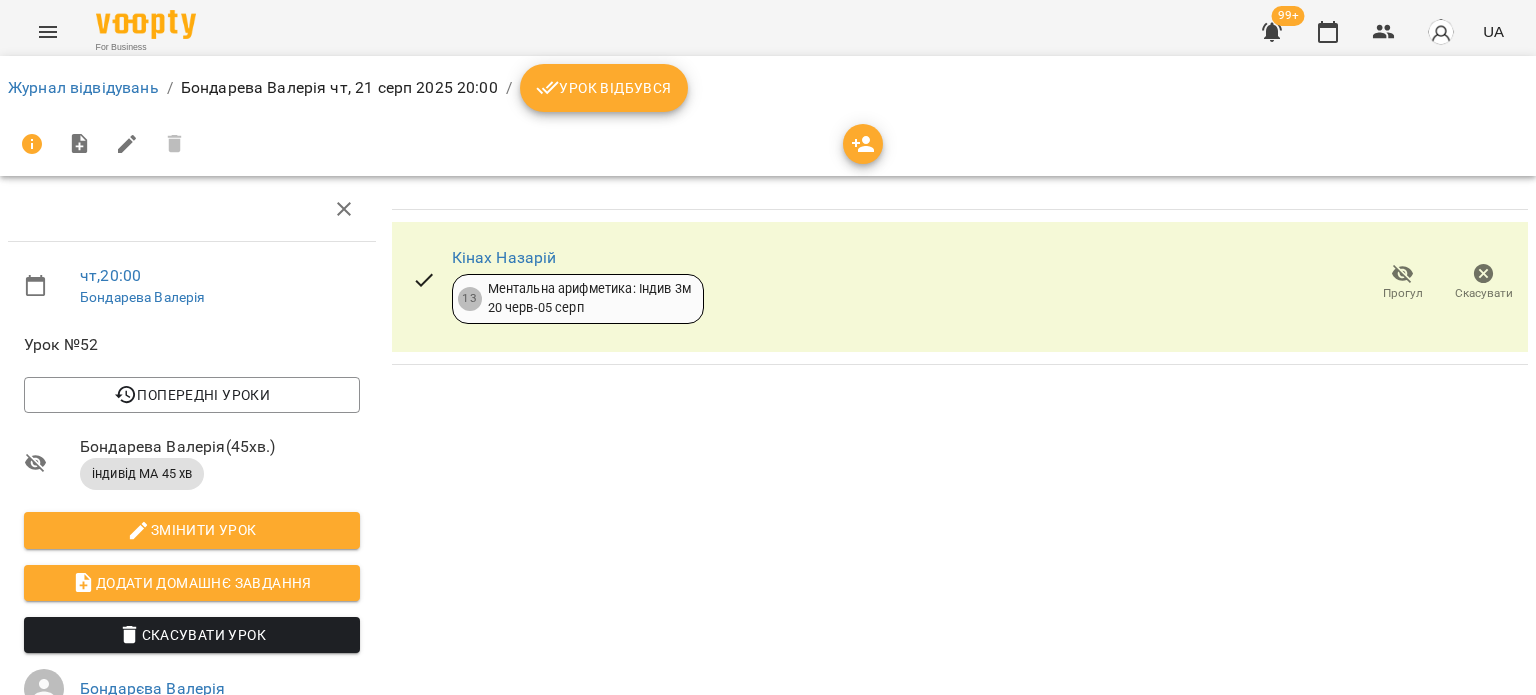 click on "Скасувати" at bounding box center (1483, 283) 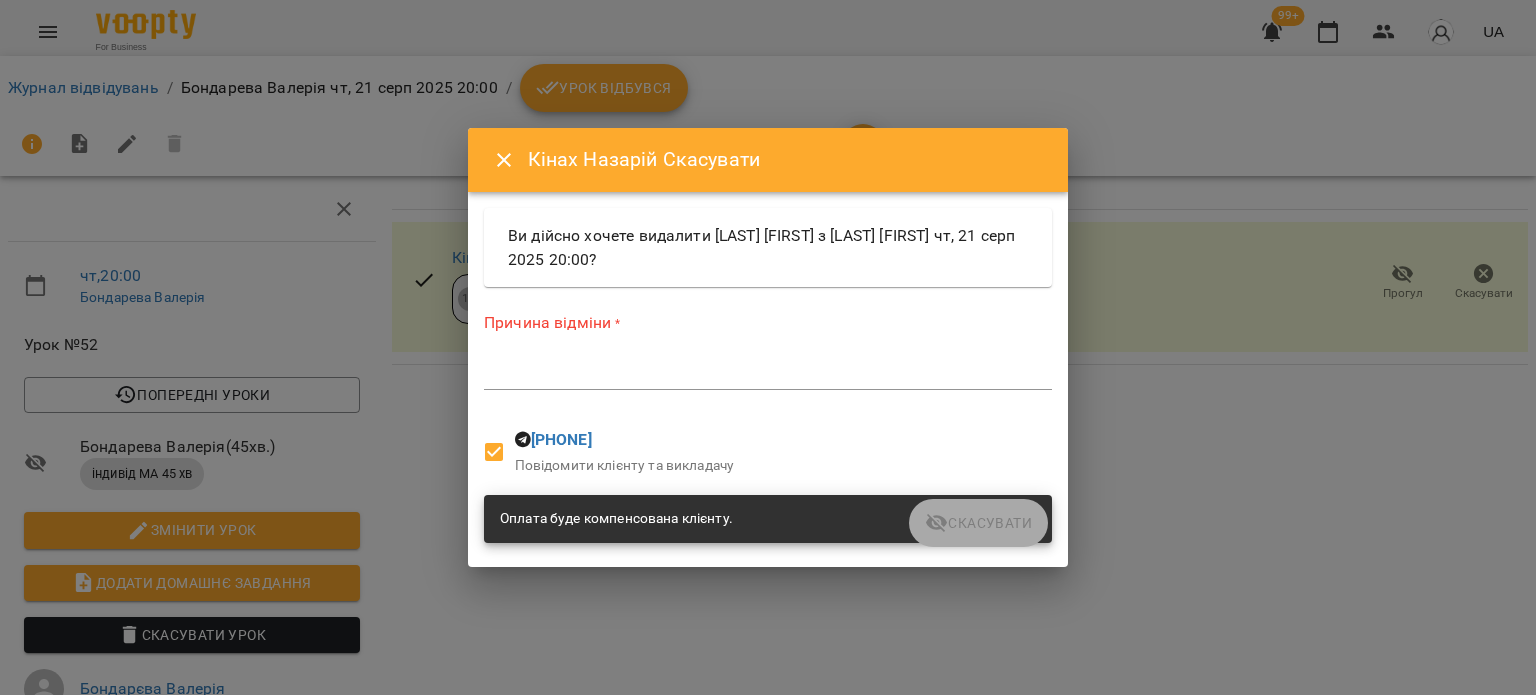 click at bounding box center (768, 373) 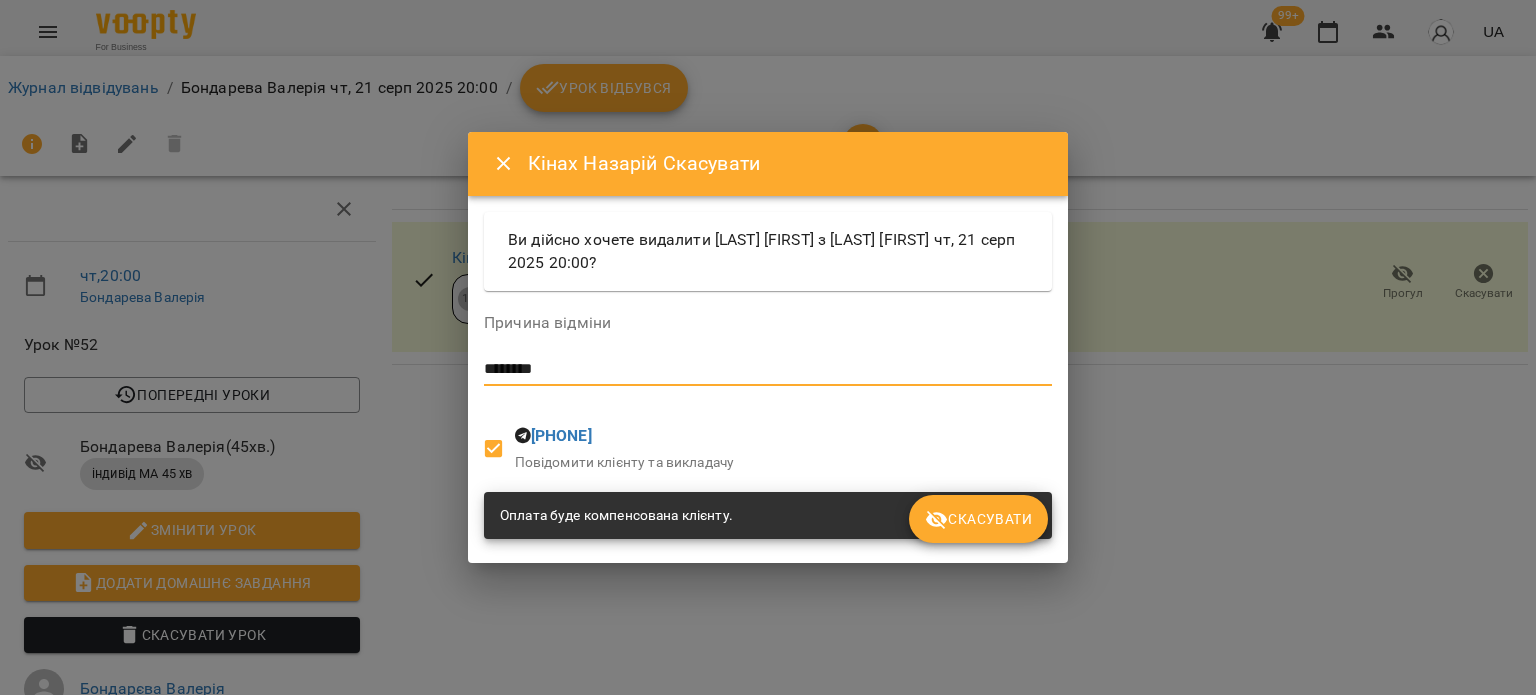 type on "********" 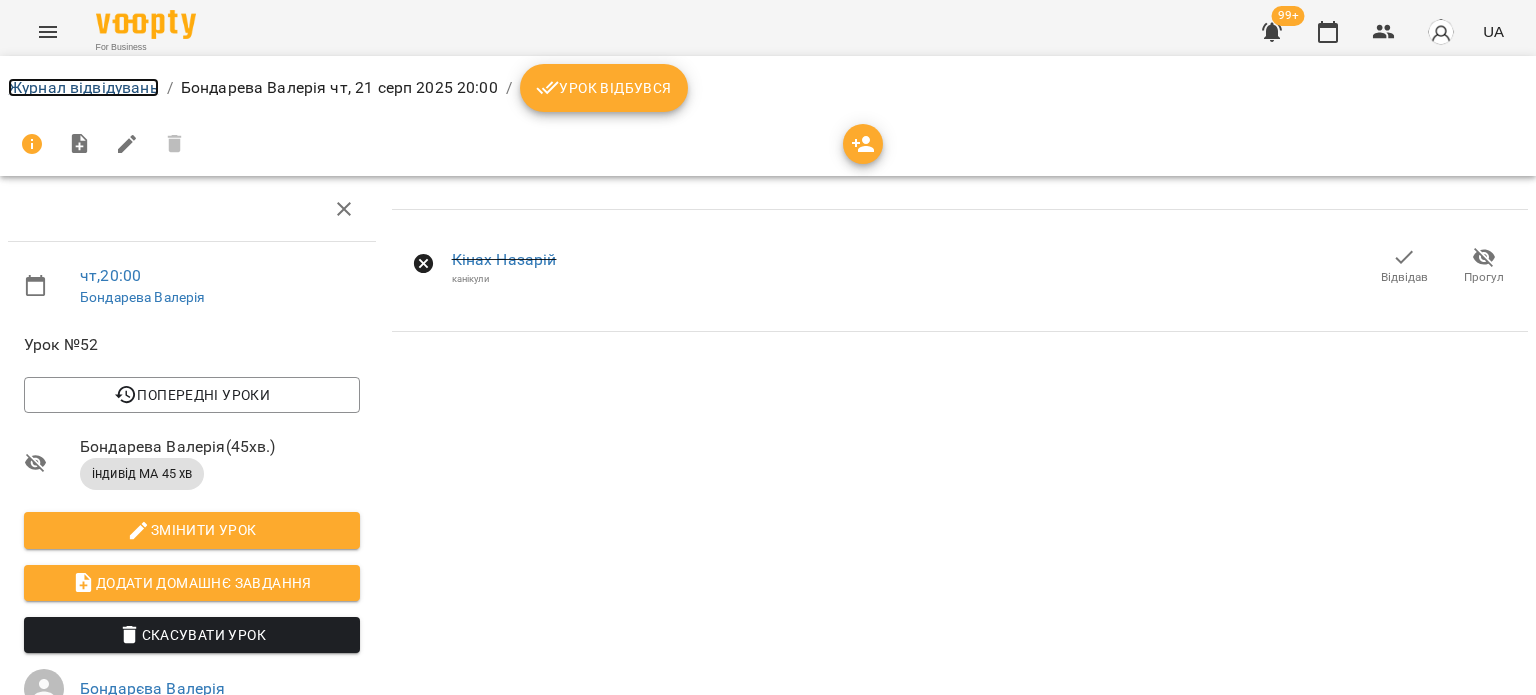 click on "Журнал відвідувань" at bounding box center [83, 87] 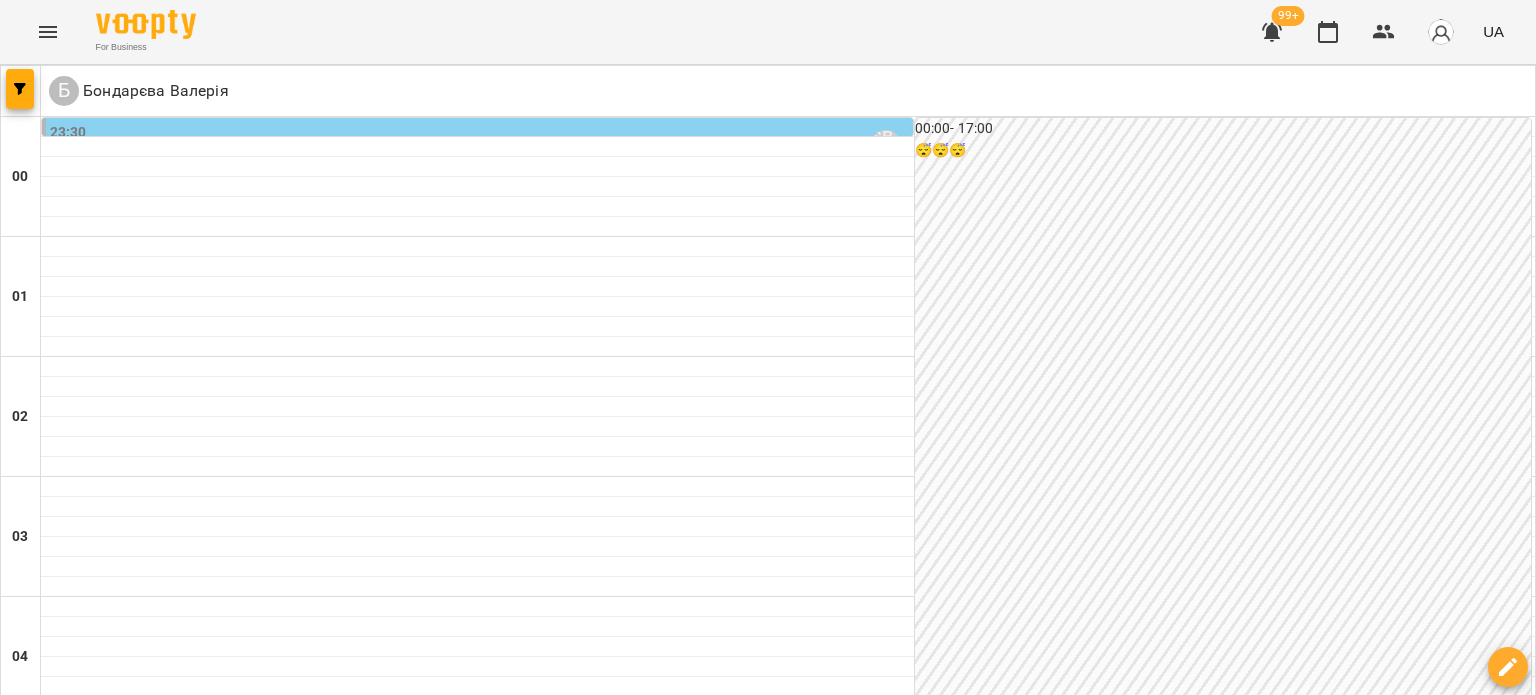 scroll, scrollTop: 800, scrollLeft: 0, axis: vertical 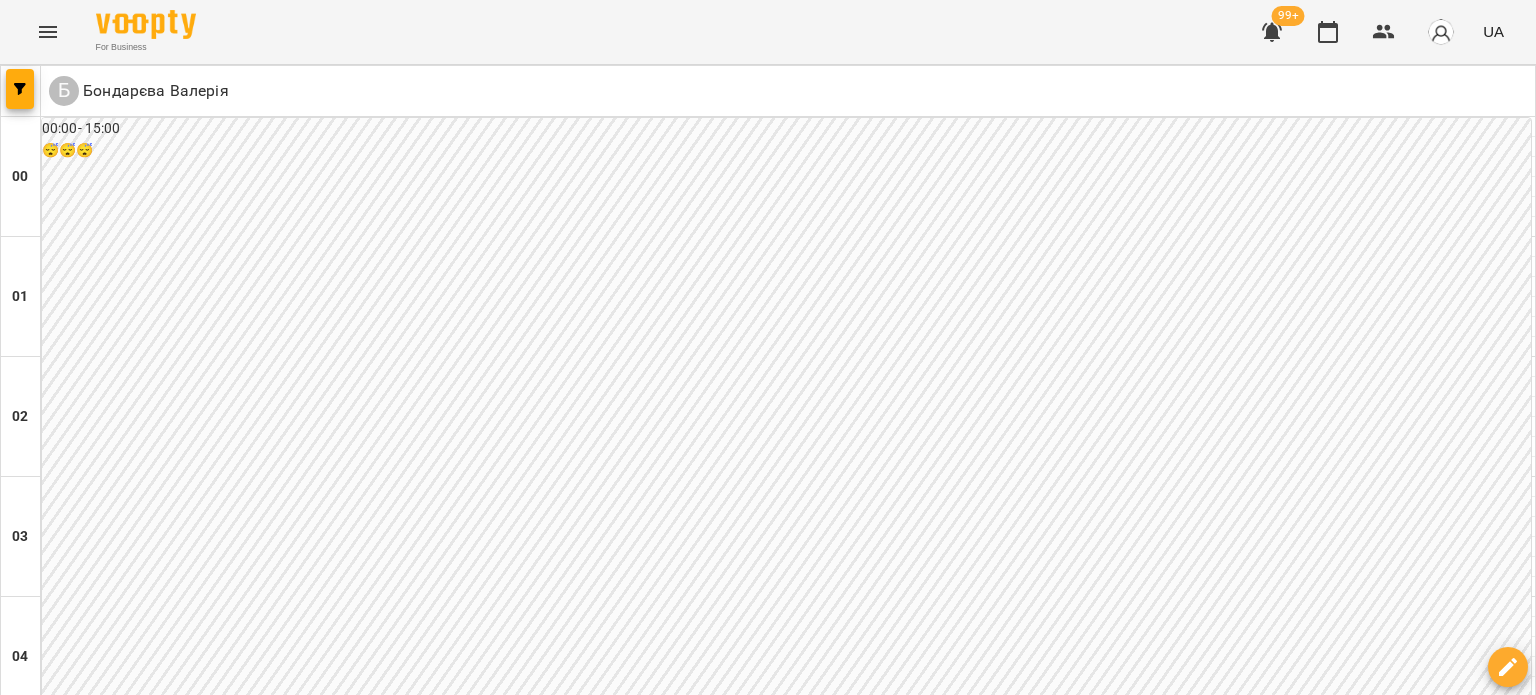 click at bounding box center [668, 3088] 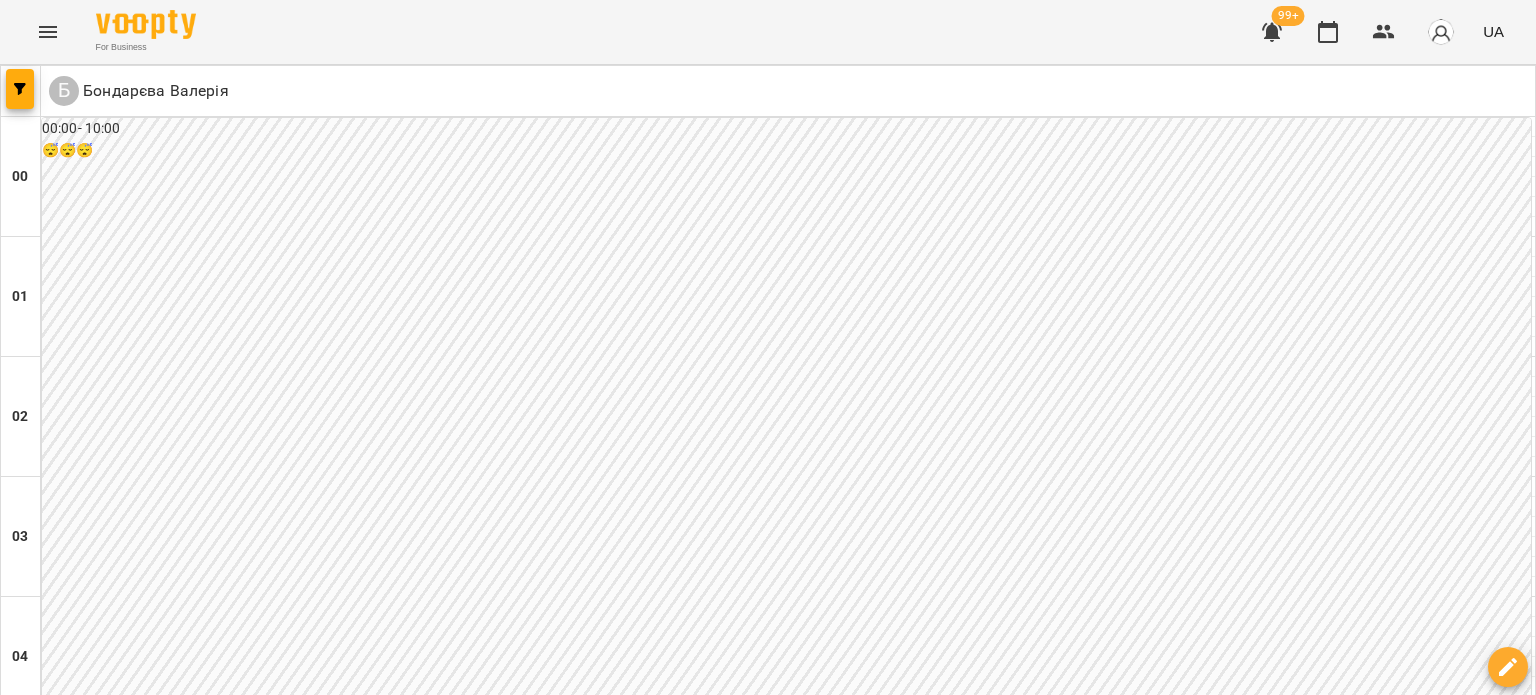 click on "**********" at bounding box center (768, 3088) 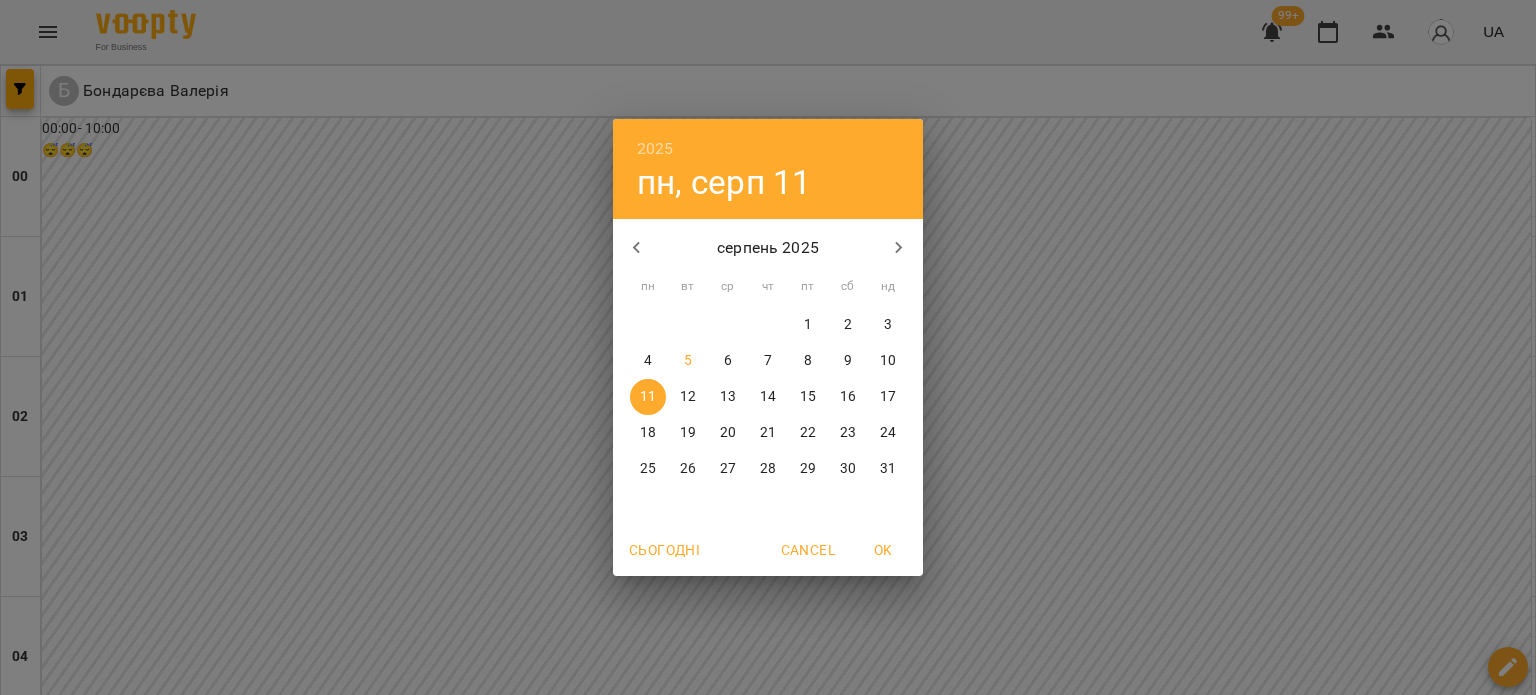 click on "4" at bounding box center [648, 361] 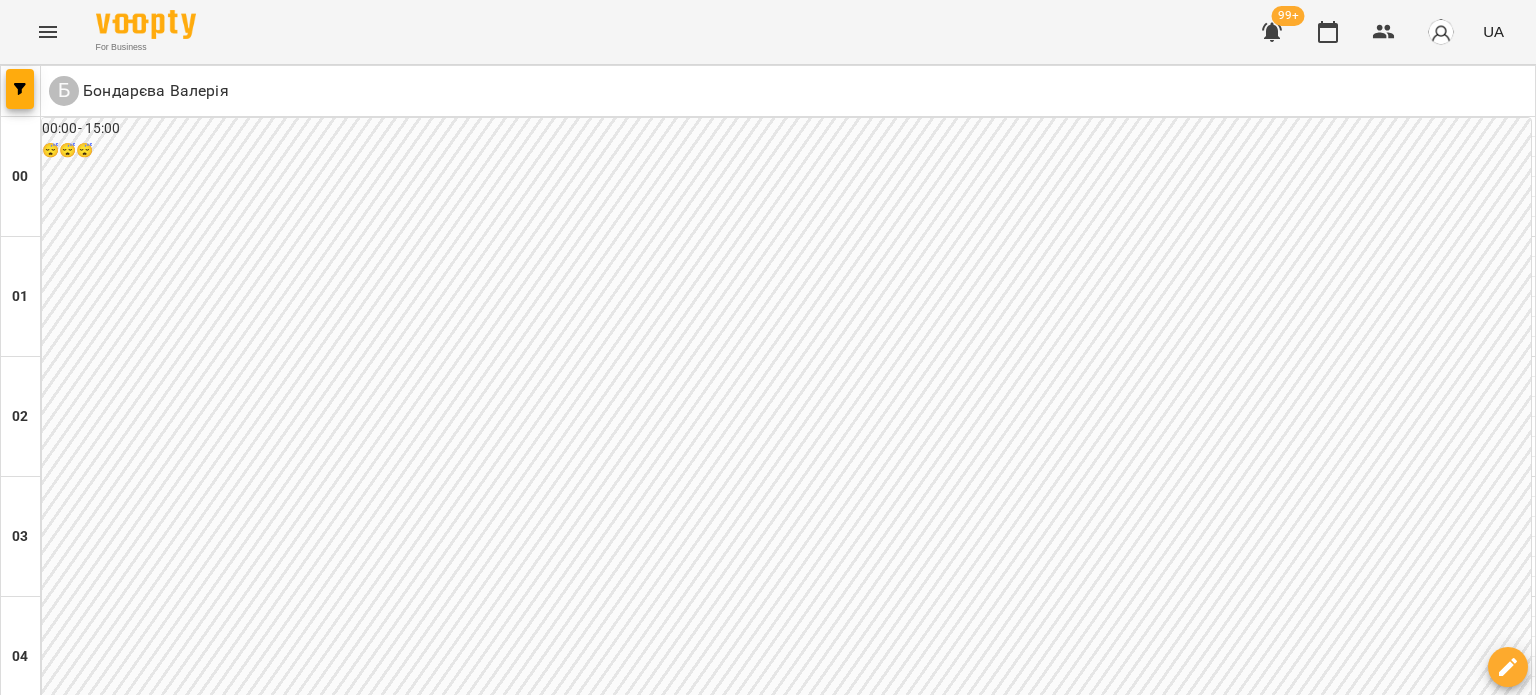 scroll, scrollTop: 2434, scrollLeft: 0, axis: vertical 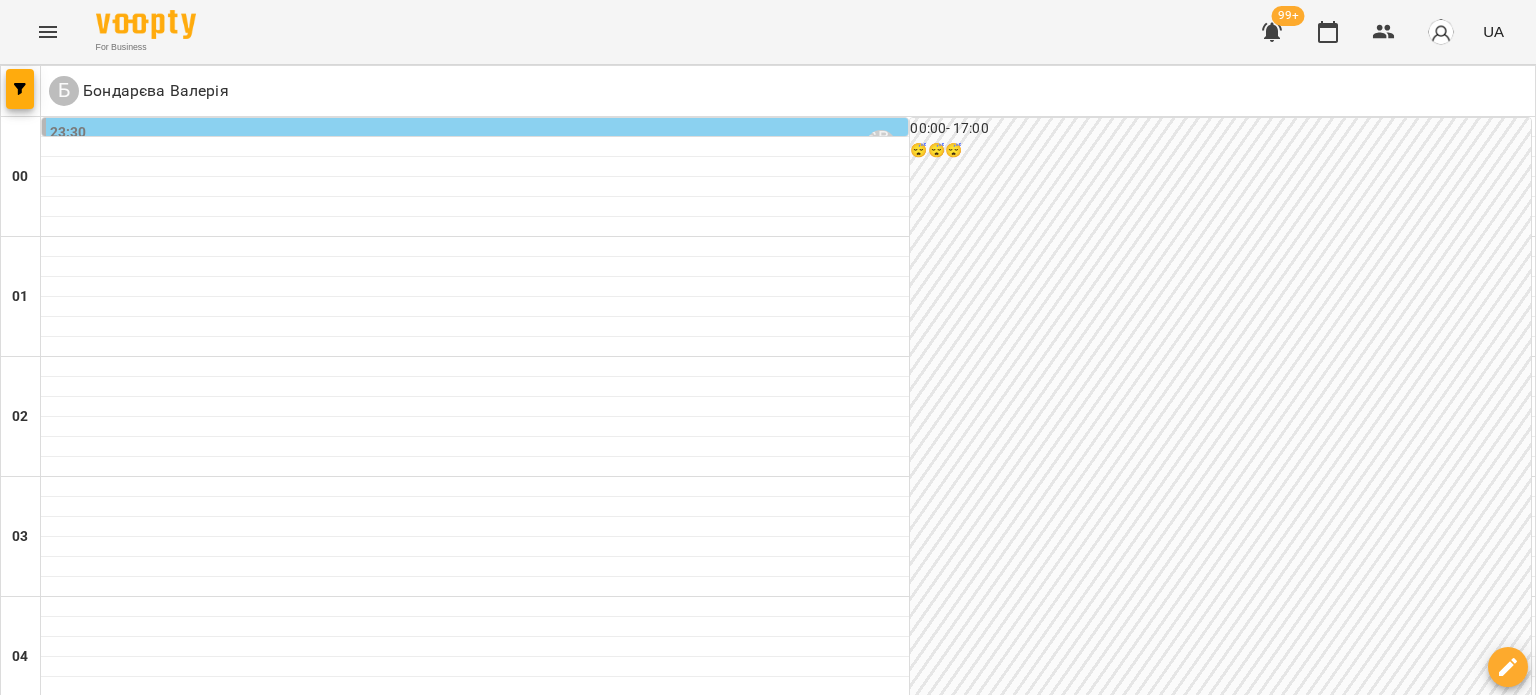 click at bounding box center (867, 3088) 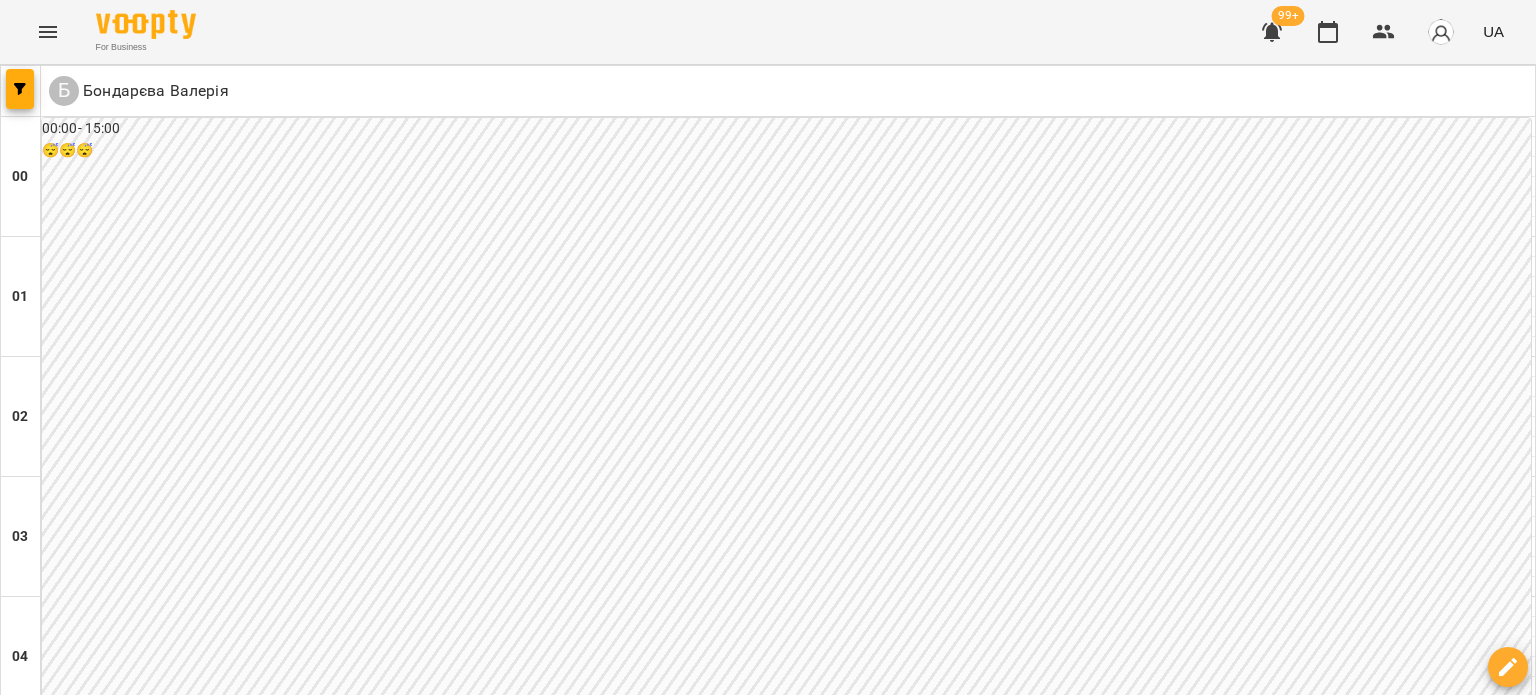 click on "14 серп" at bounding box center [855, 3042] 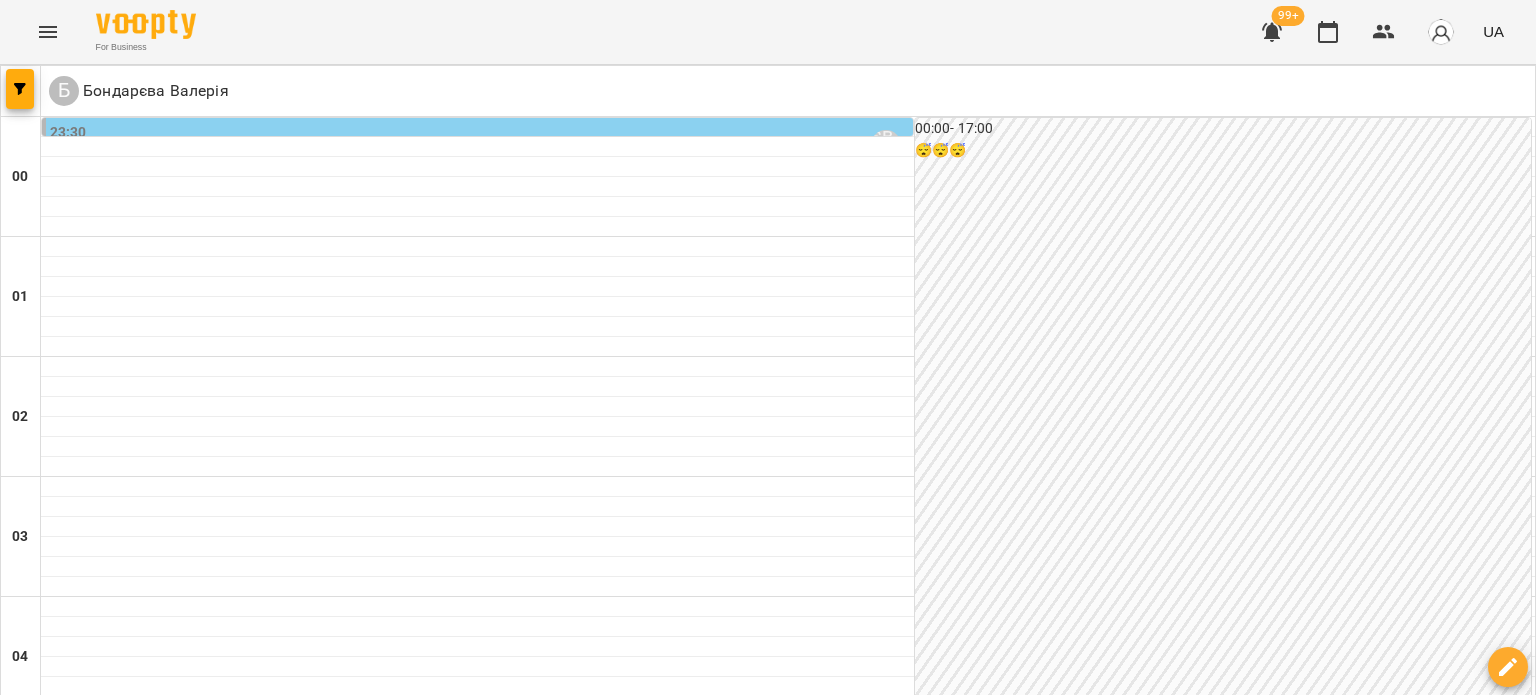 scroll, scrollTop: 2200, scrollLeft: 0, axis: vertical 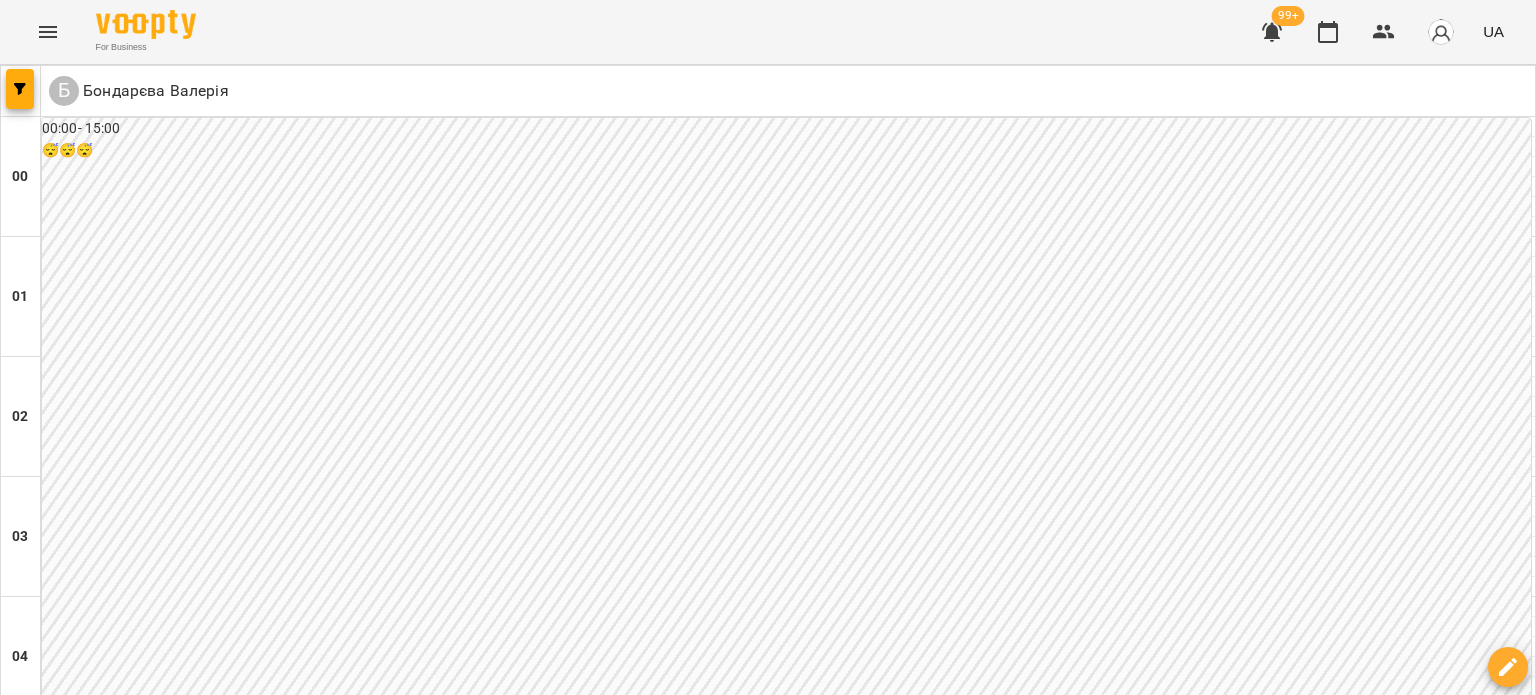 click on "чт" at bounding box center [855, 3023] 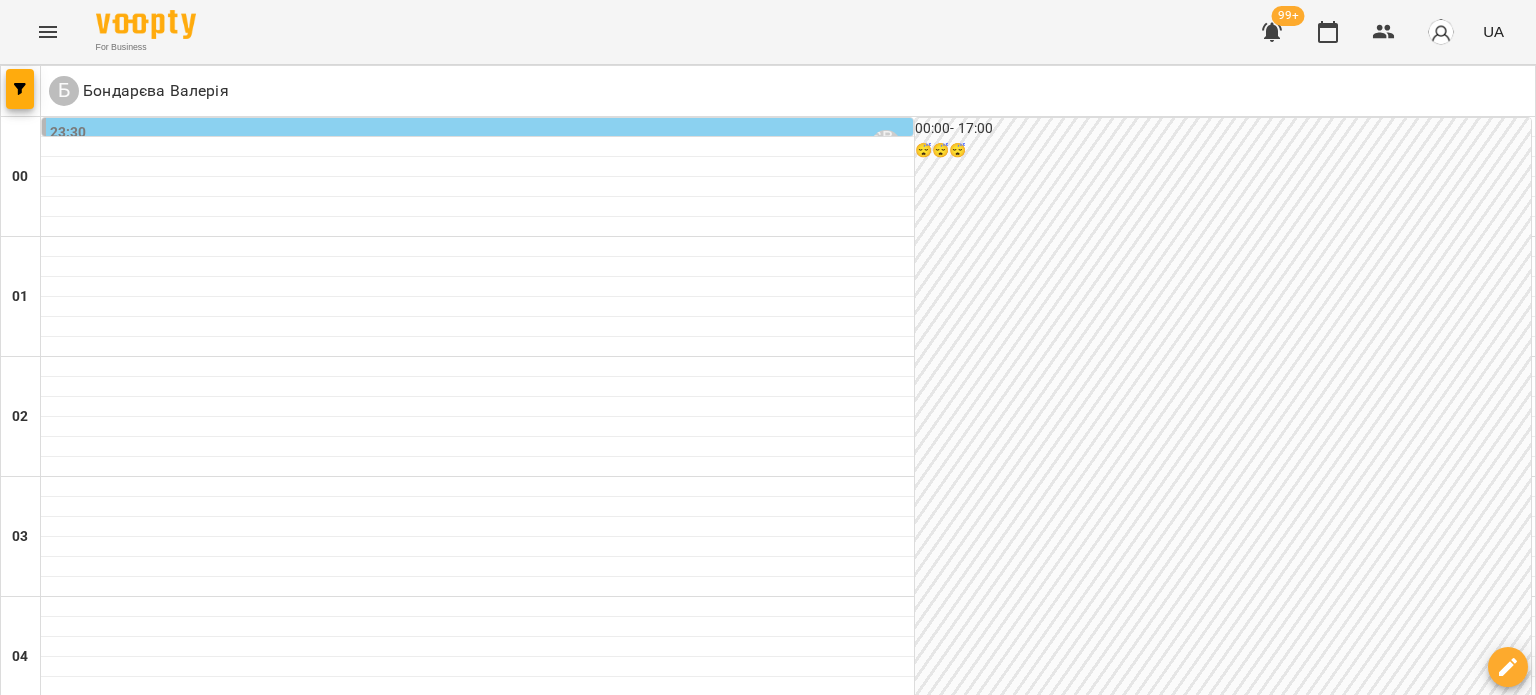 scroll, scrollTop: 2034, scrollLeft: 0, axis: vertical 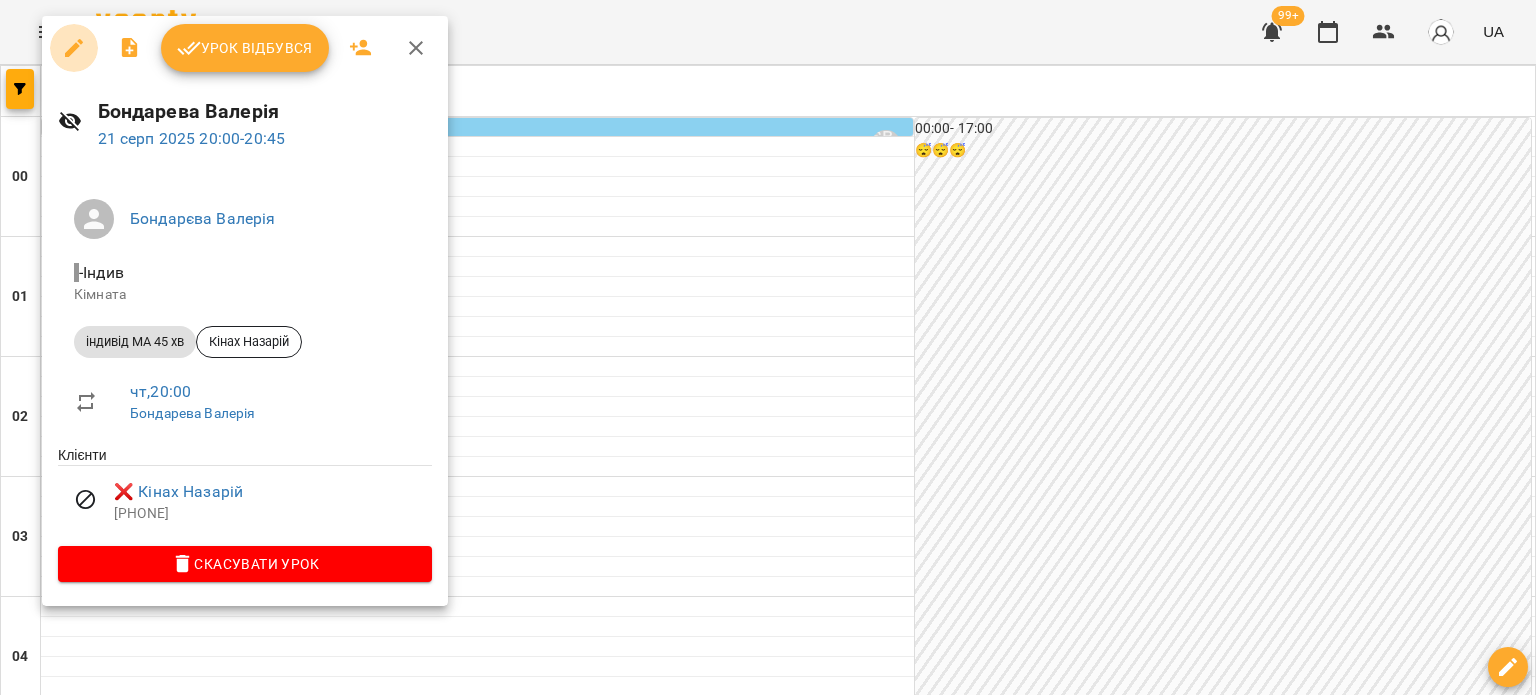 click 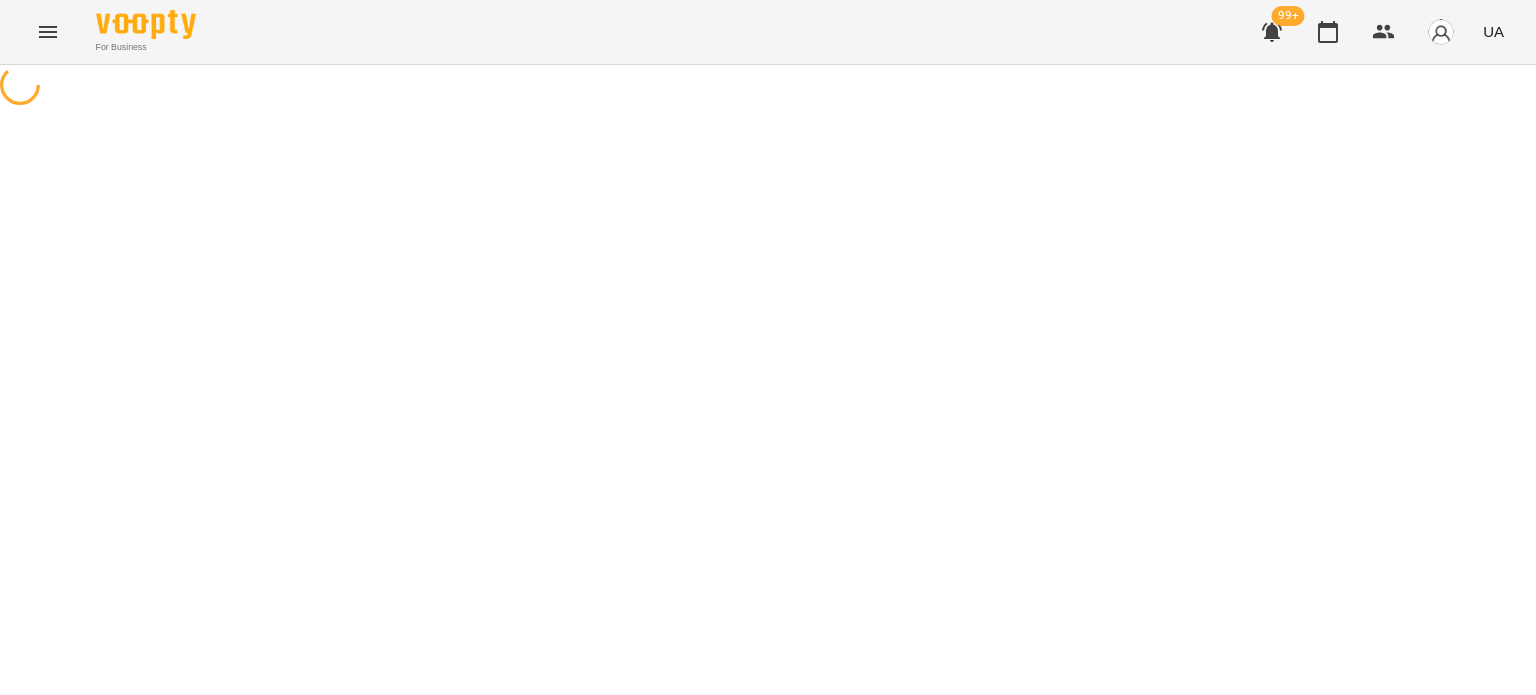 select on "**********" 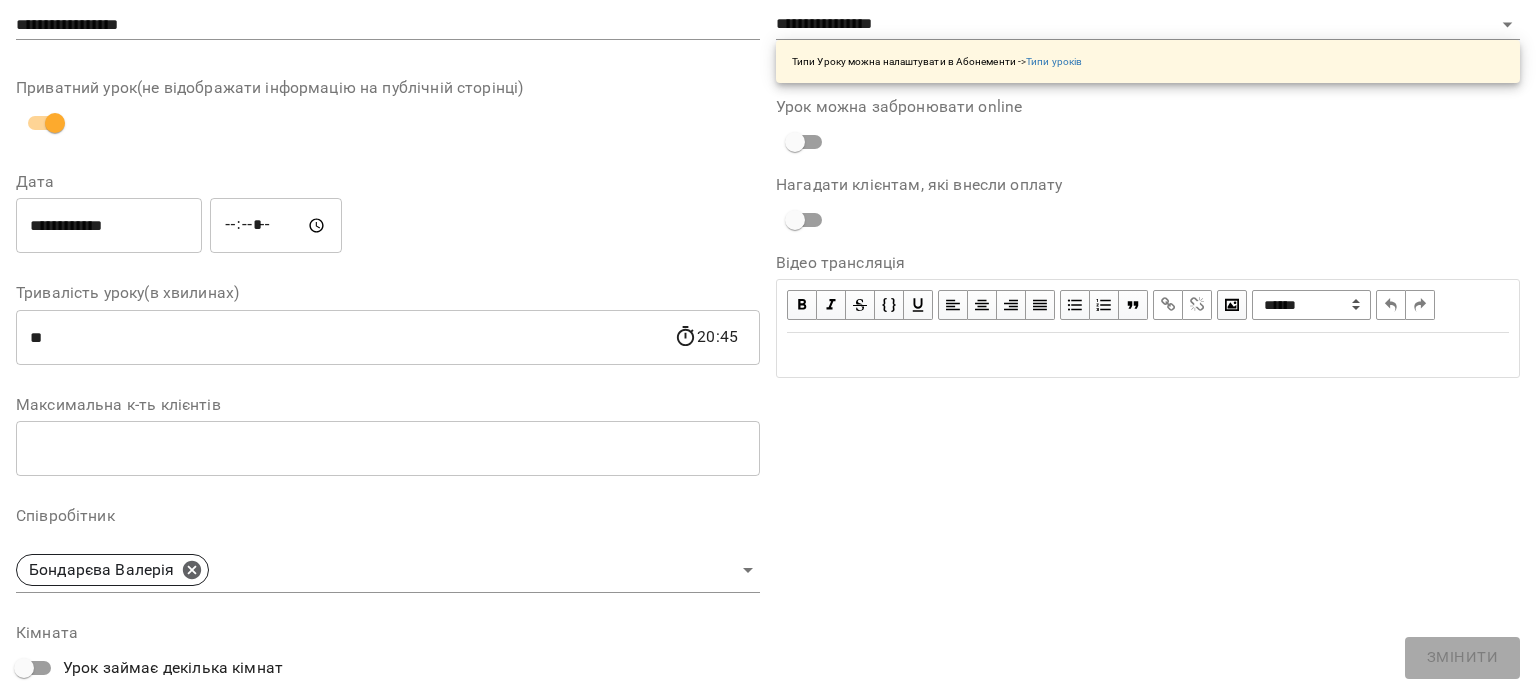 scroll, scrollTop: 0, scrollLeft: 0, axis: both 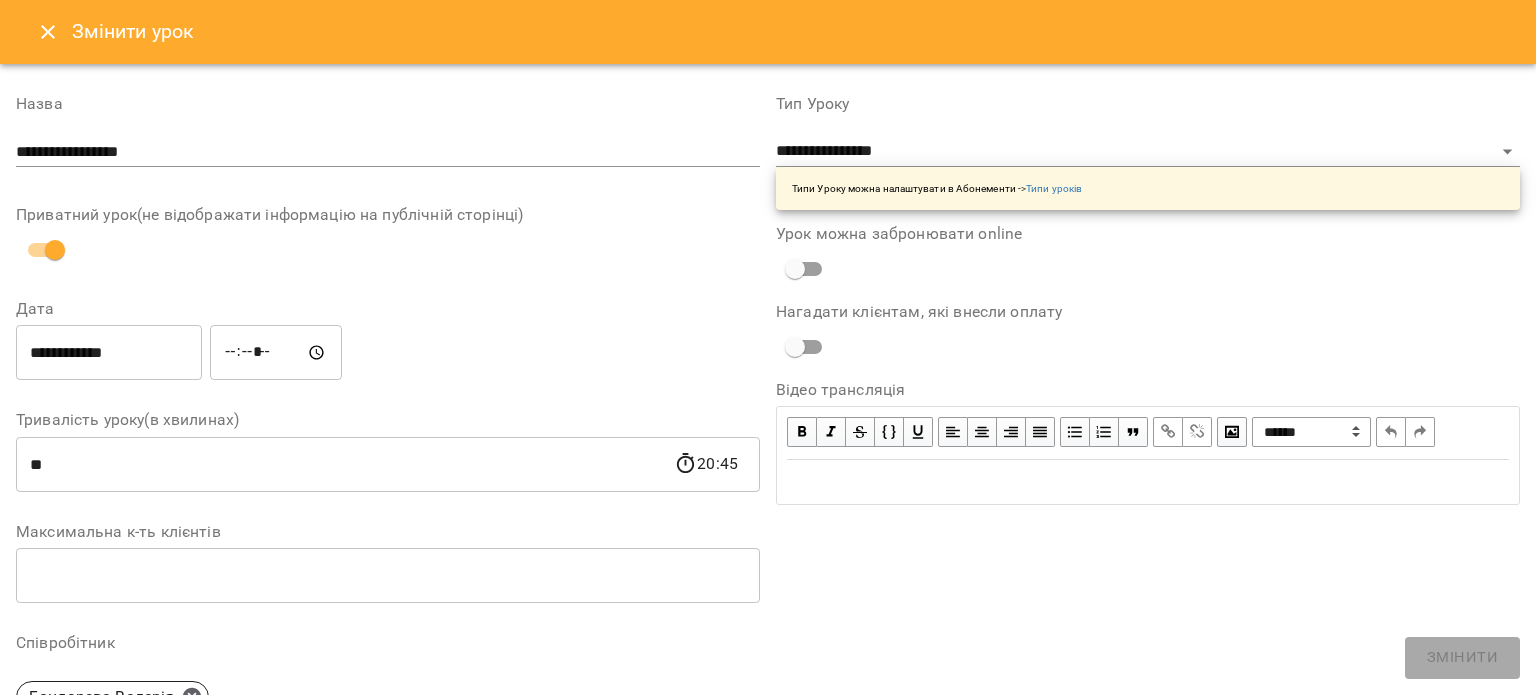 click at bounding box center [48, 32] 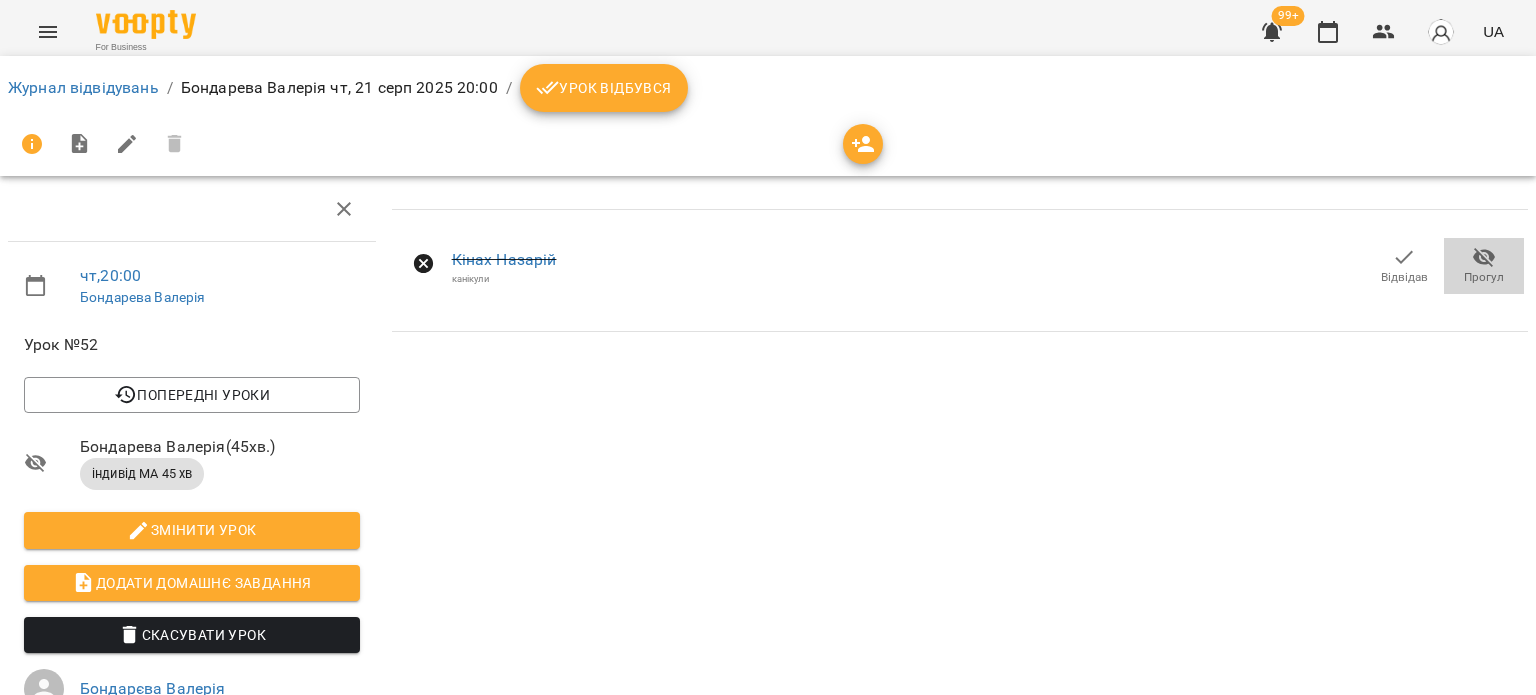 click 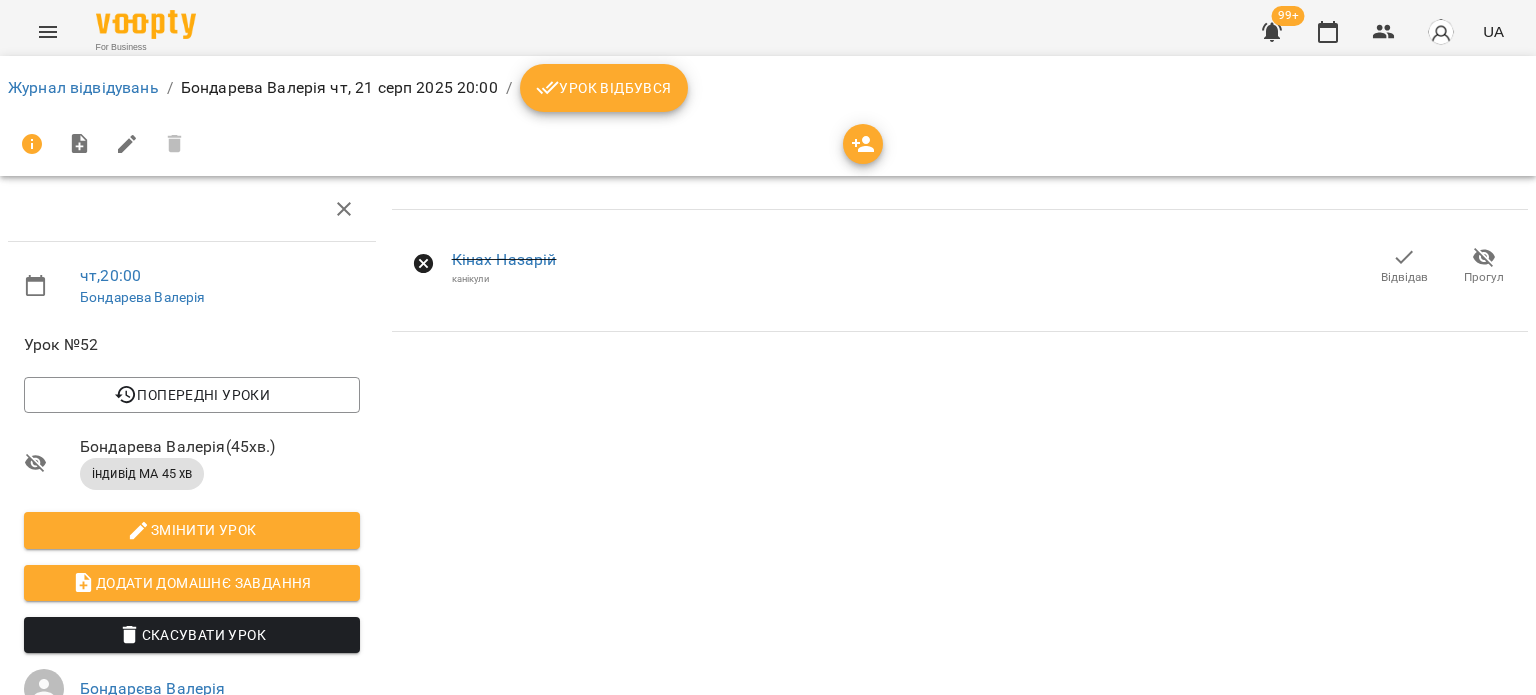 click 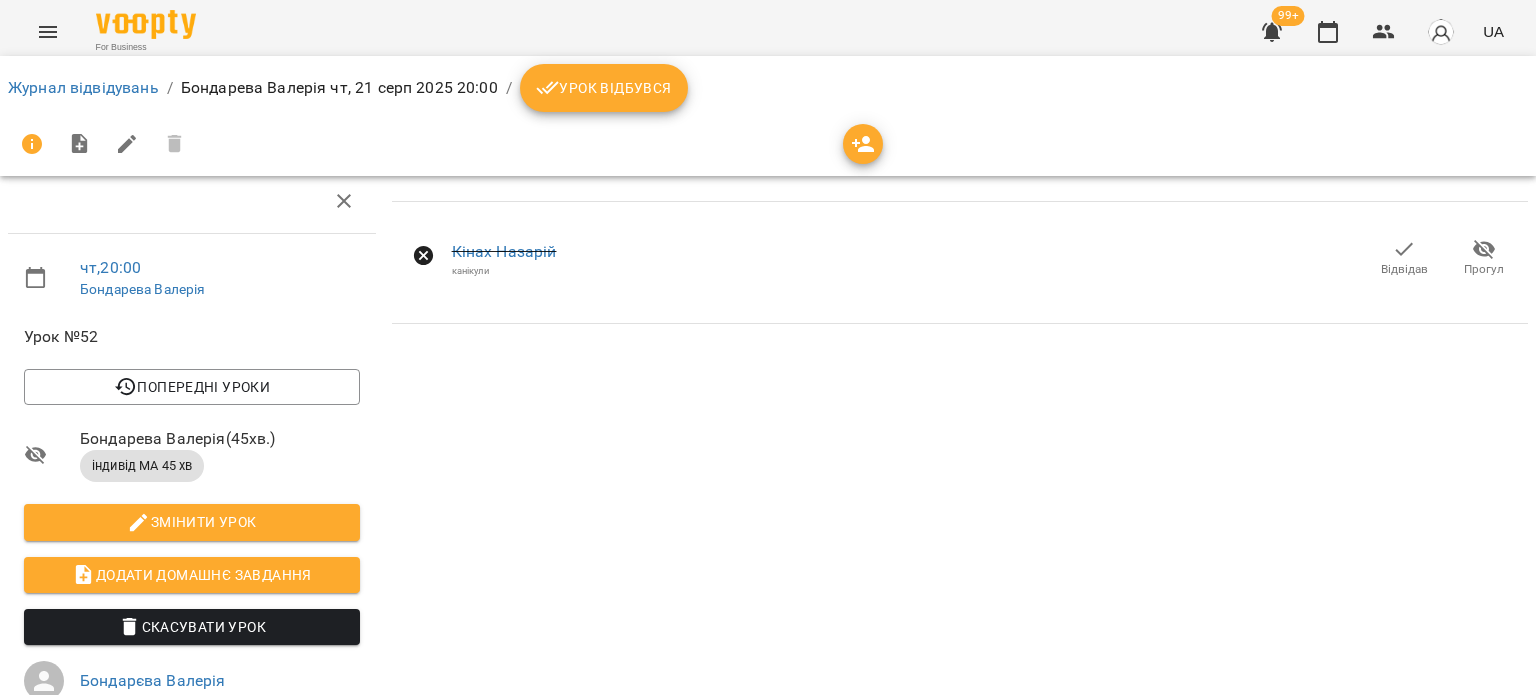 scroll, scrollTop: 0, scrollLeft: 0, axis: both 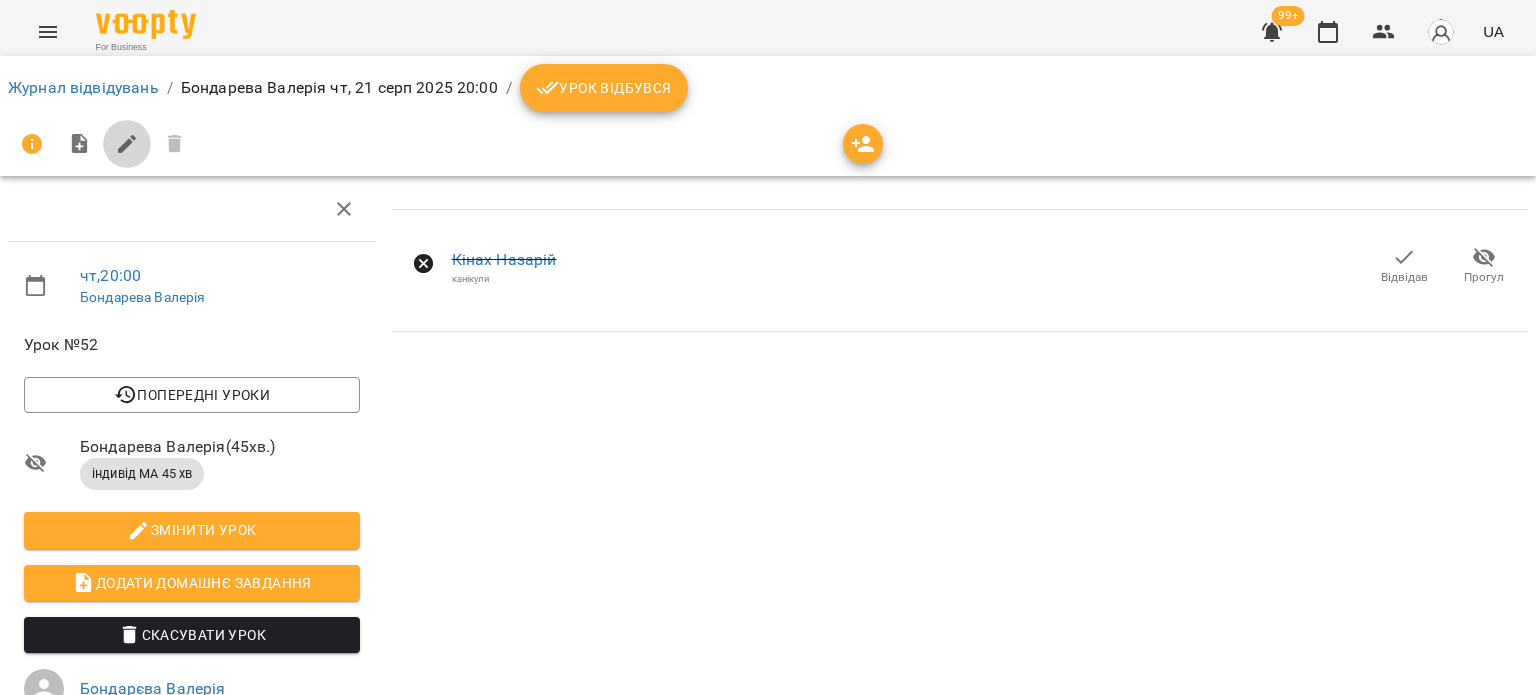 click 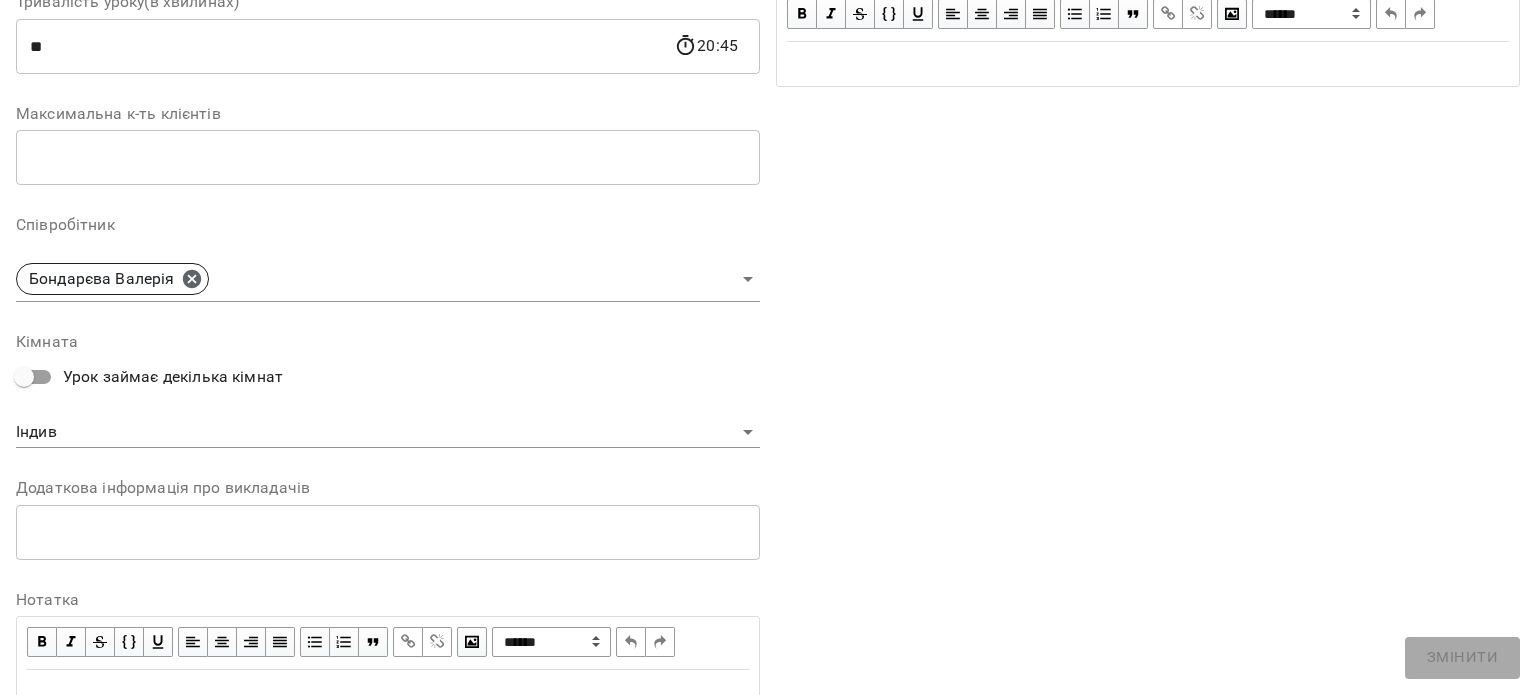 scroll, scrollTop: 508, scrollLeft: 0, axis: vertical 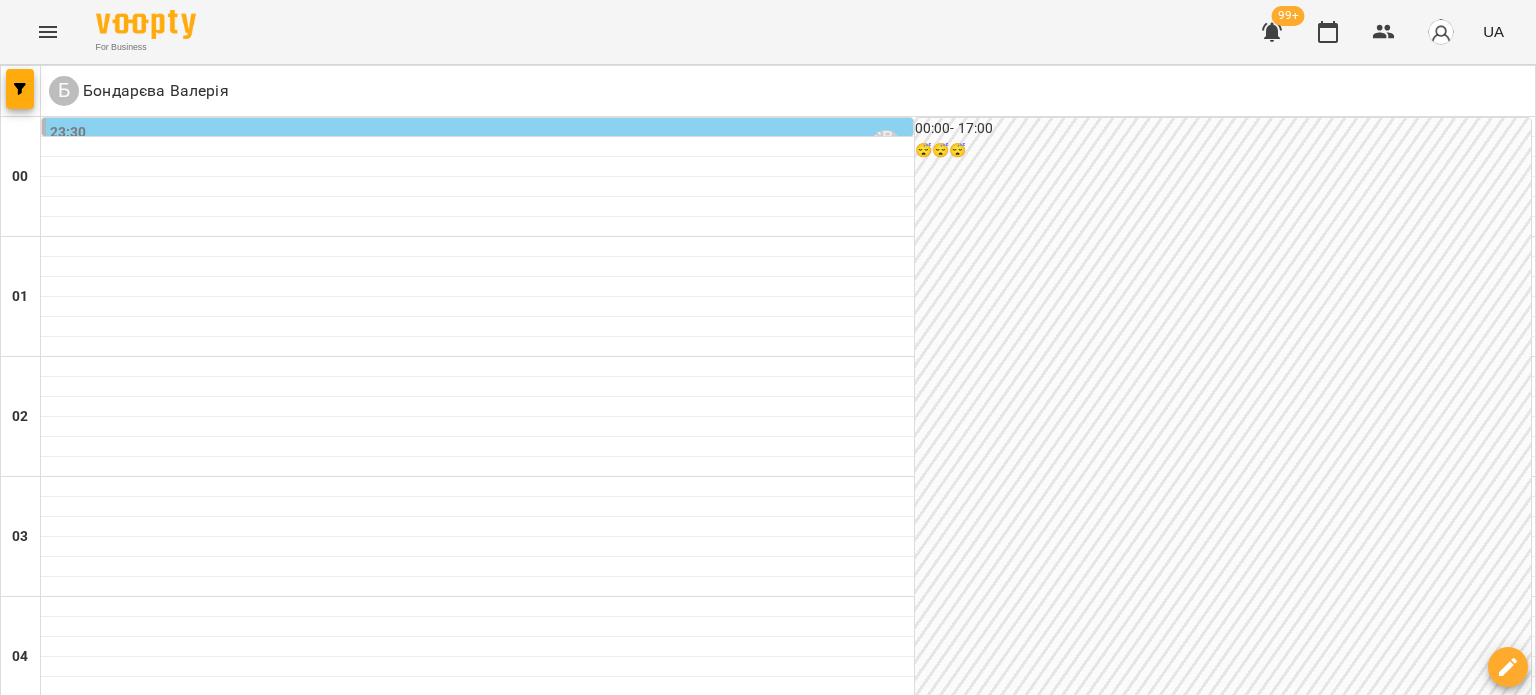 click on "[TIME] [LAST] [FIRST] [GENERAL_TERM] [NUMBER] - [FIRST] [LAST]" at bounding box center (786, 2467) 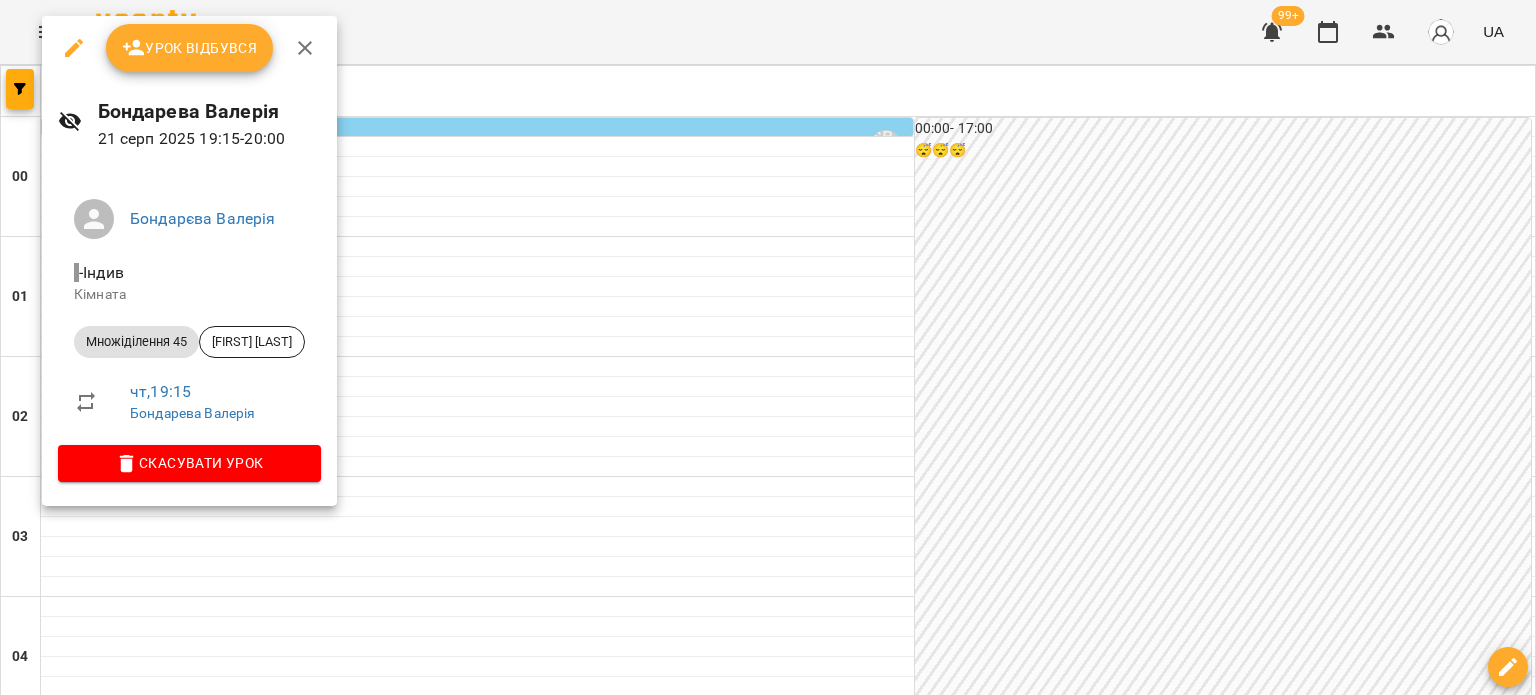 click at bounding box center [768, 347] 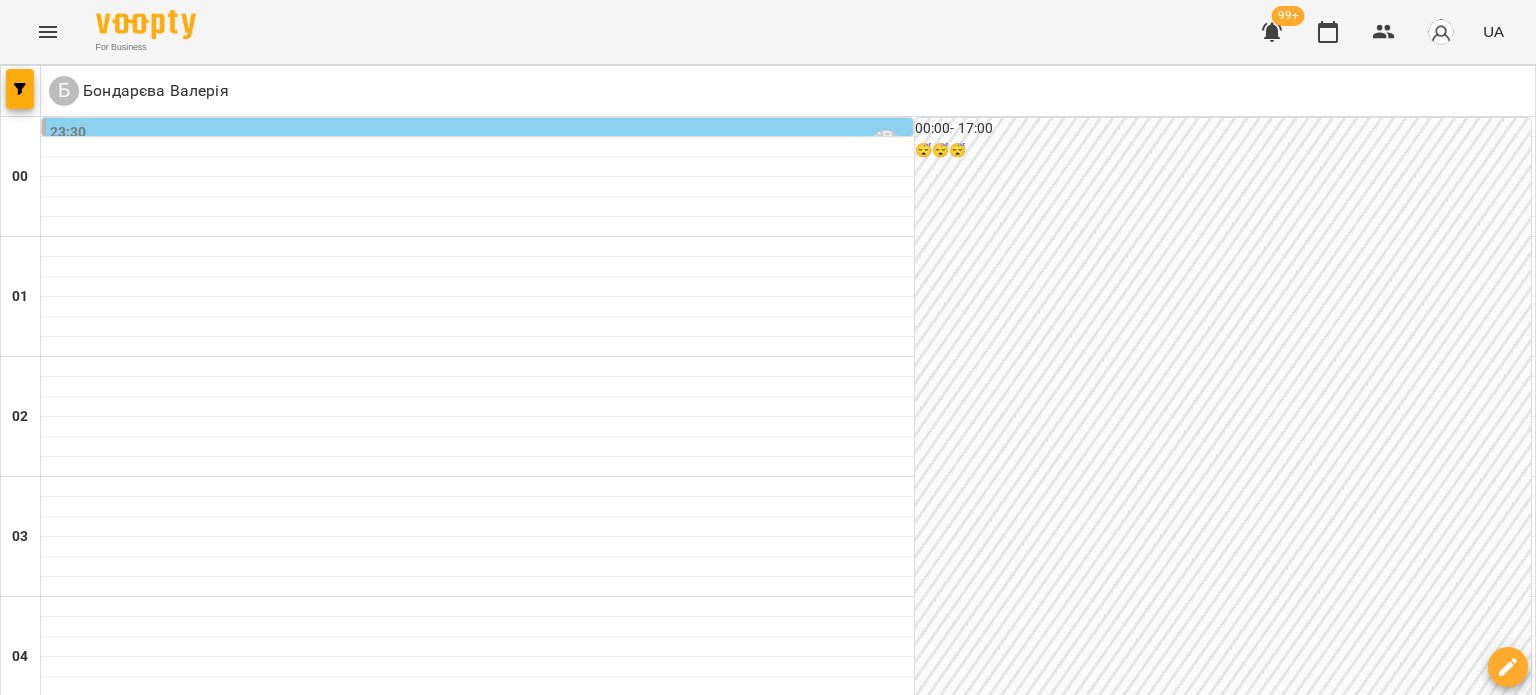 click on "0" at bounding box center [788, 2580] 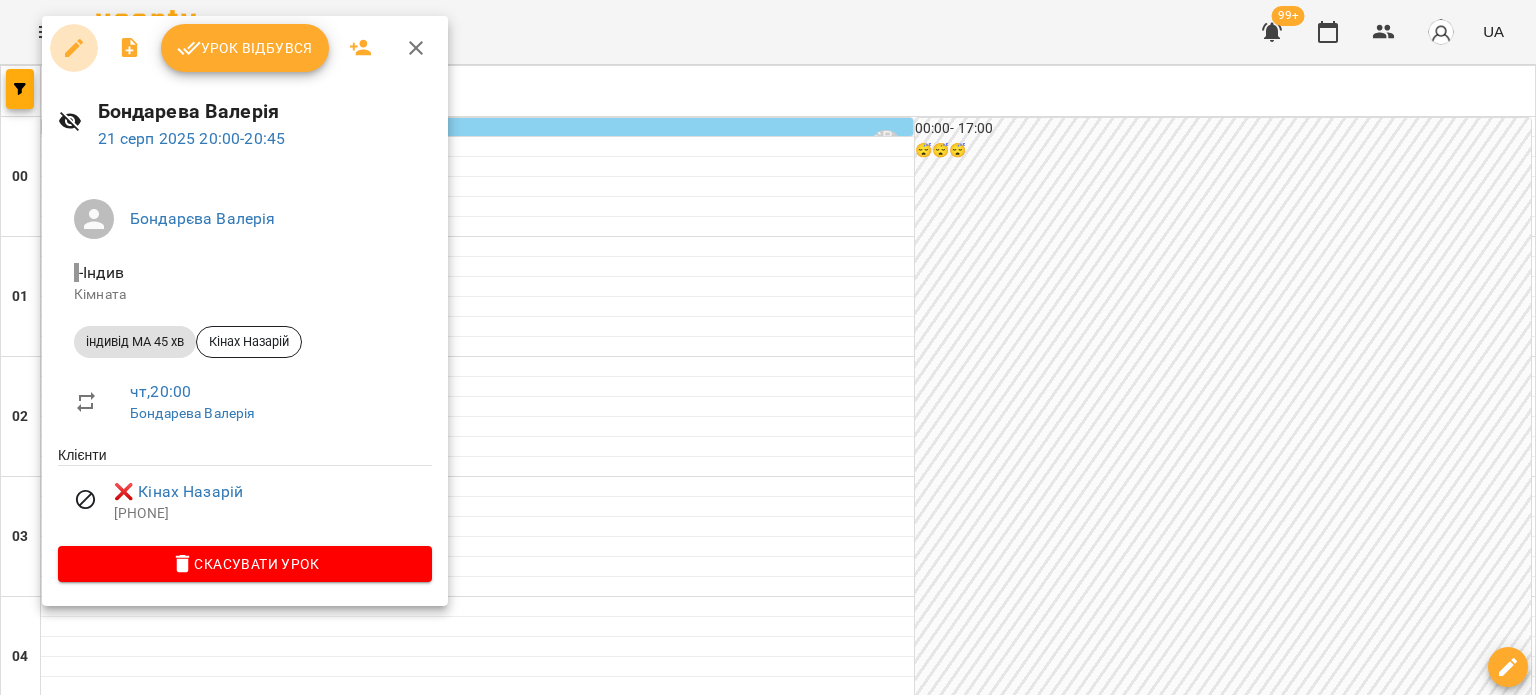 click 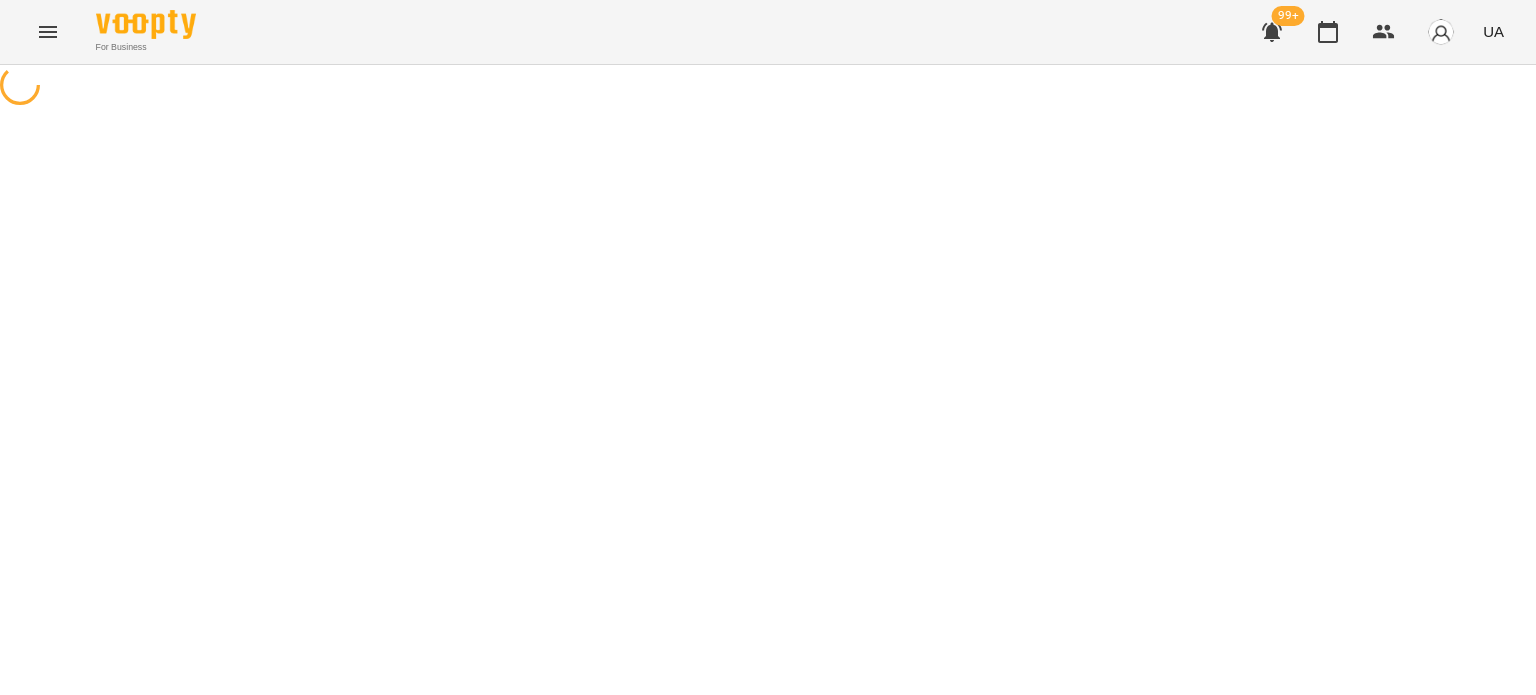 select on "**********" 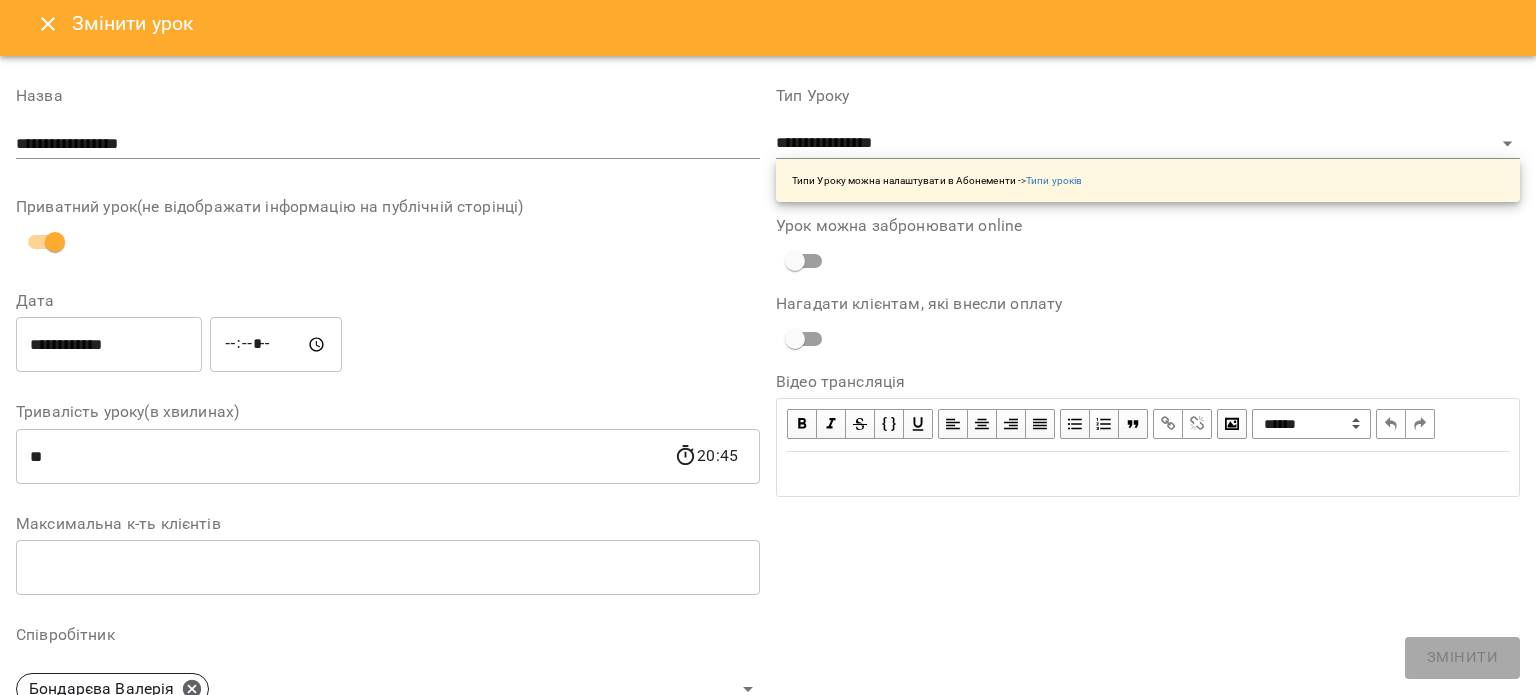 scroll, scrollTop: 0, scrollLeft: 0, axis: both 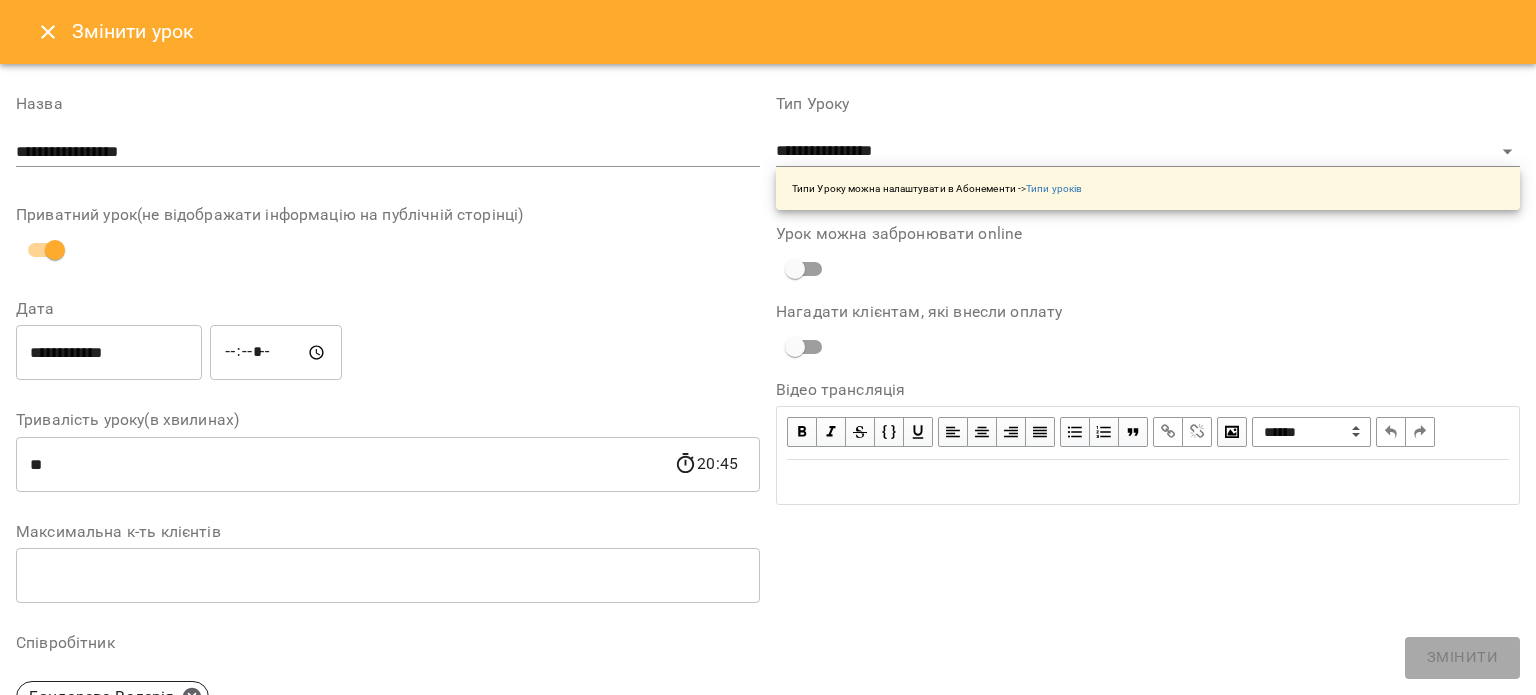 click 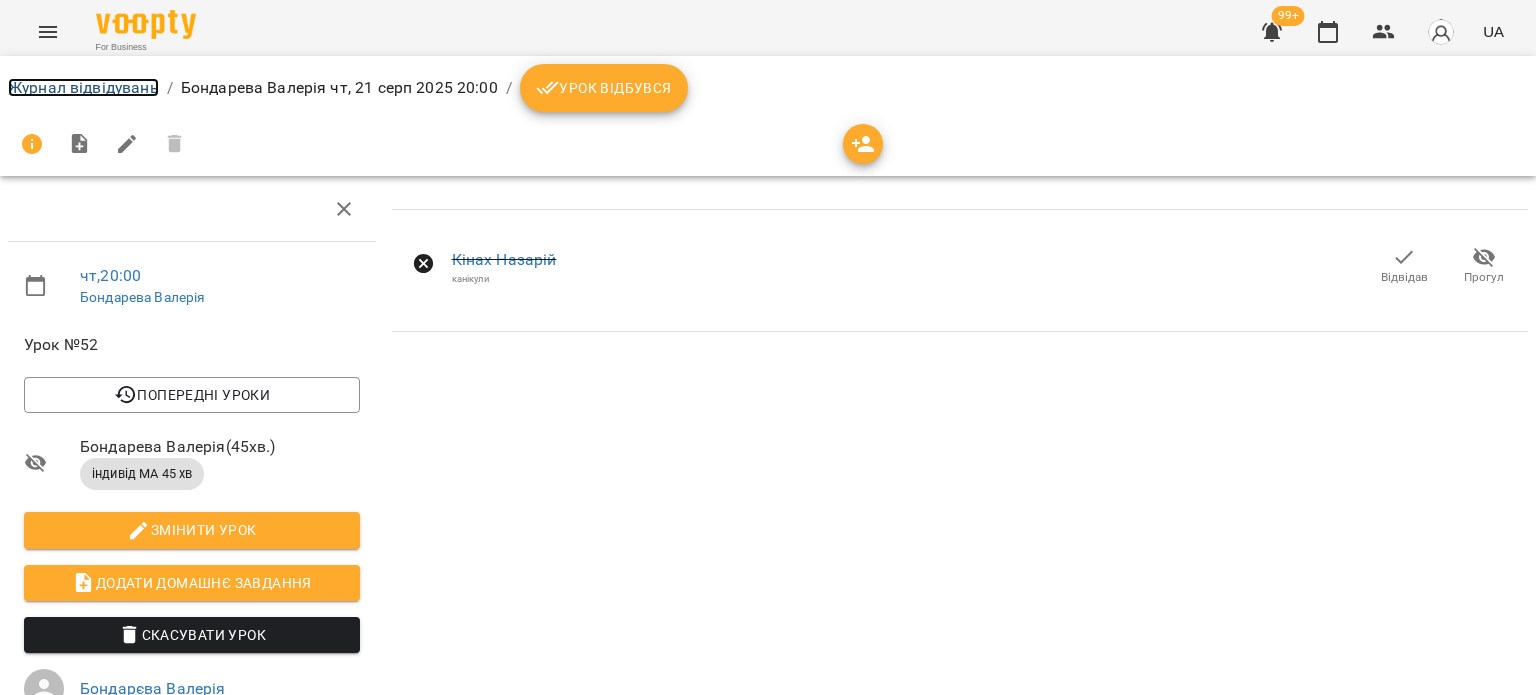 click on "Журнал відвідувань" at bounding box center (83, 87) 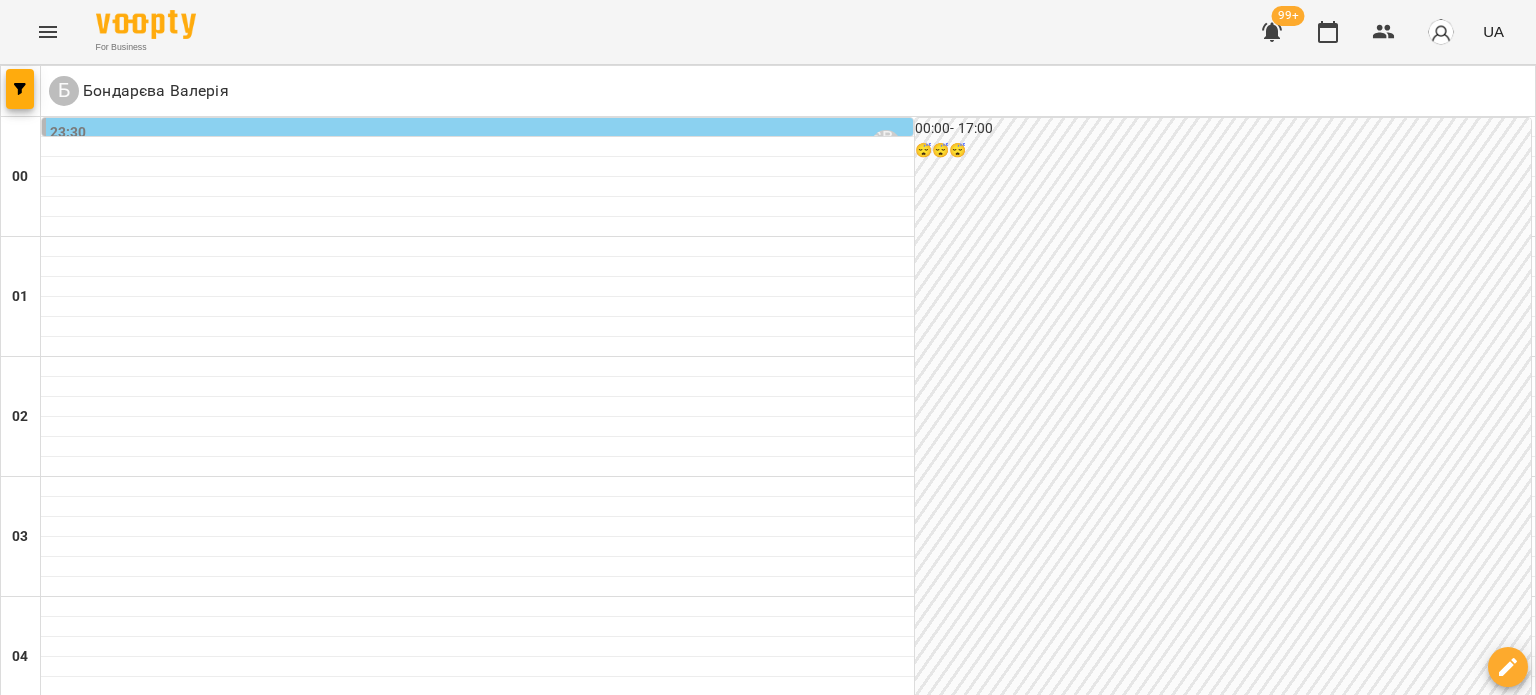 scroll, scrollTop: 2034, scrollLeft: 0, axis: vertical 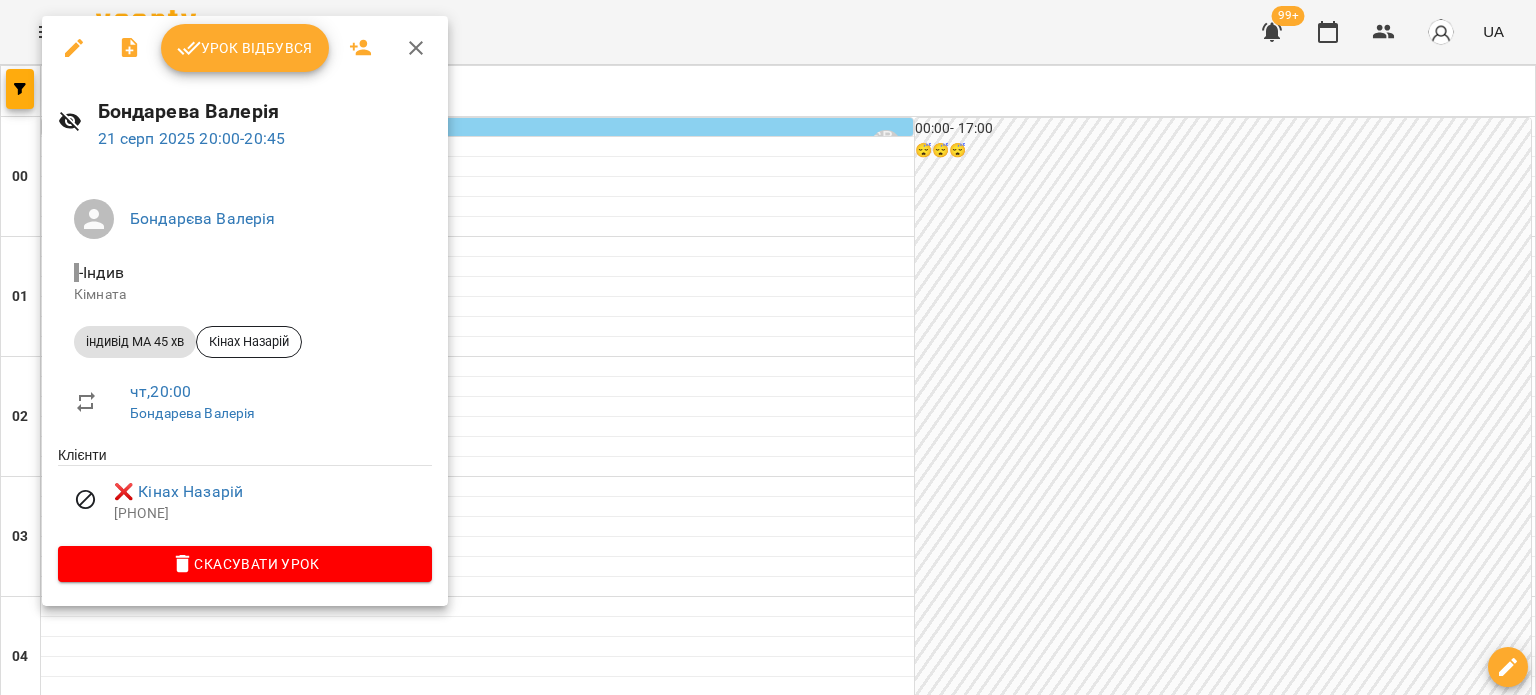 click at bounding box center [768, 347] 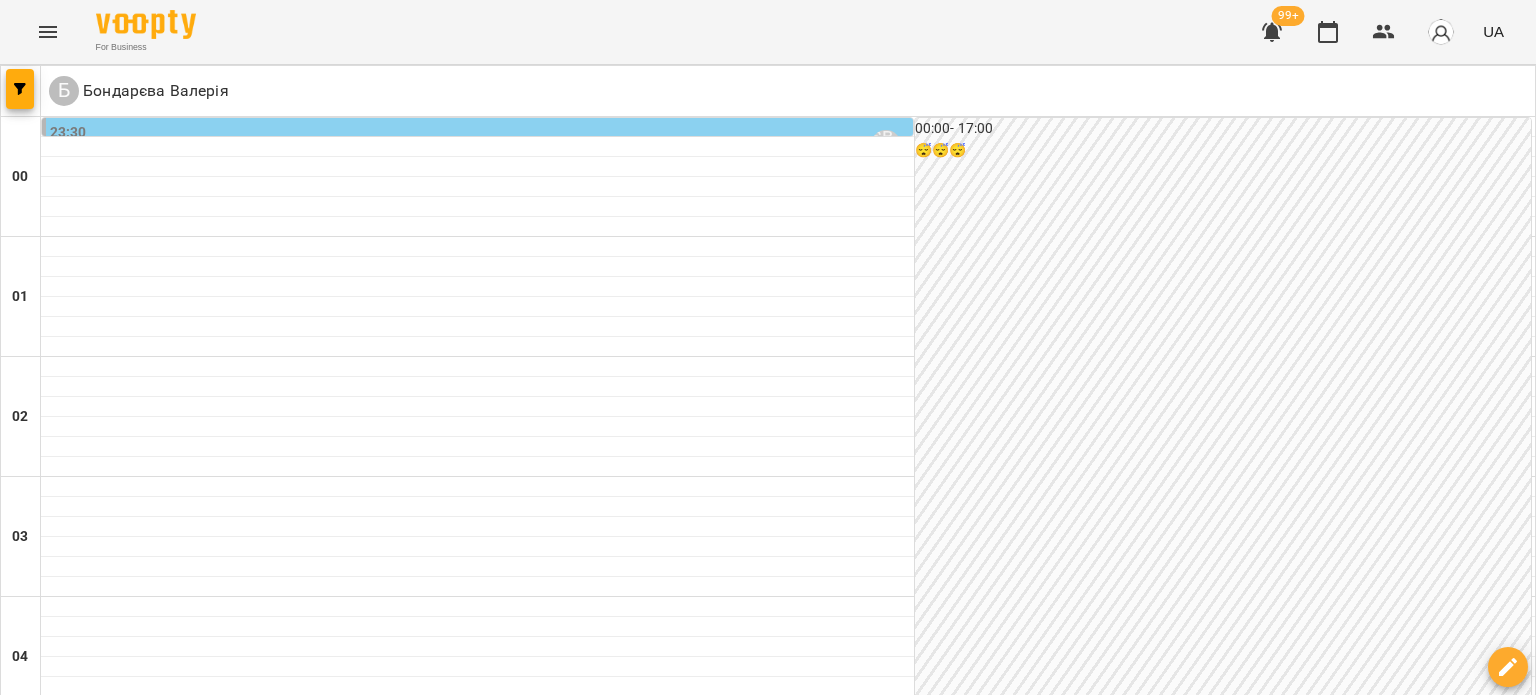 click at bounding box center [788, 2247] 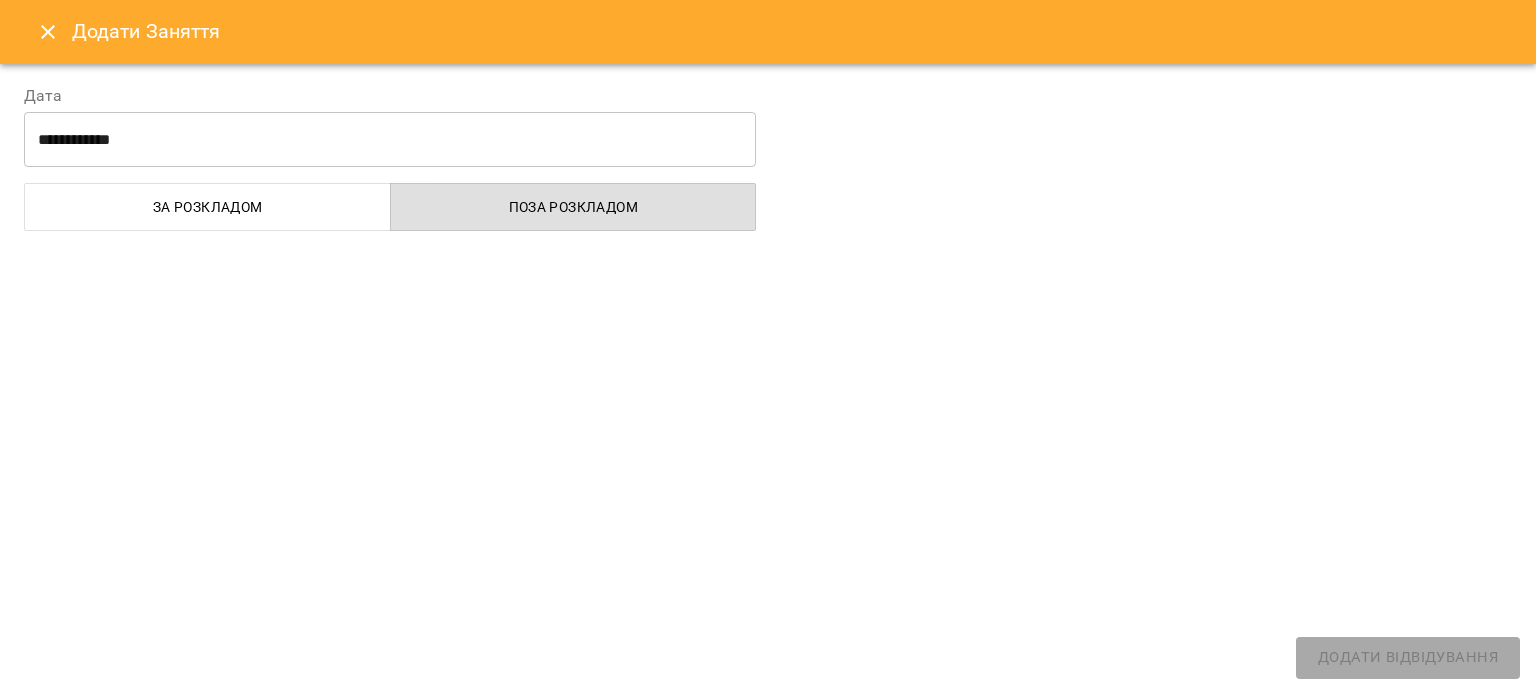 select 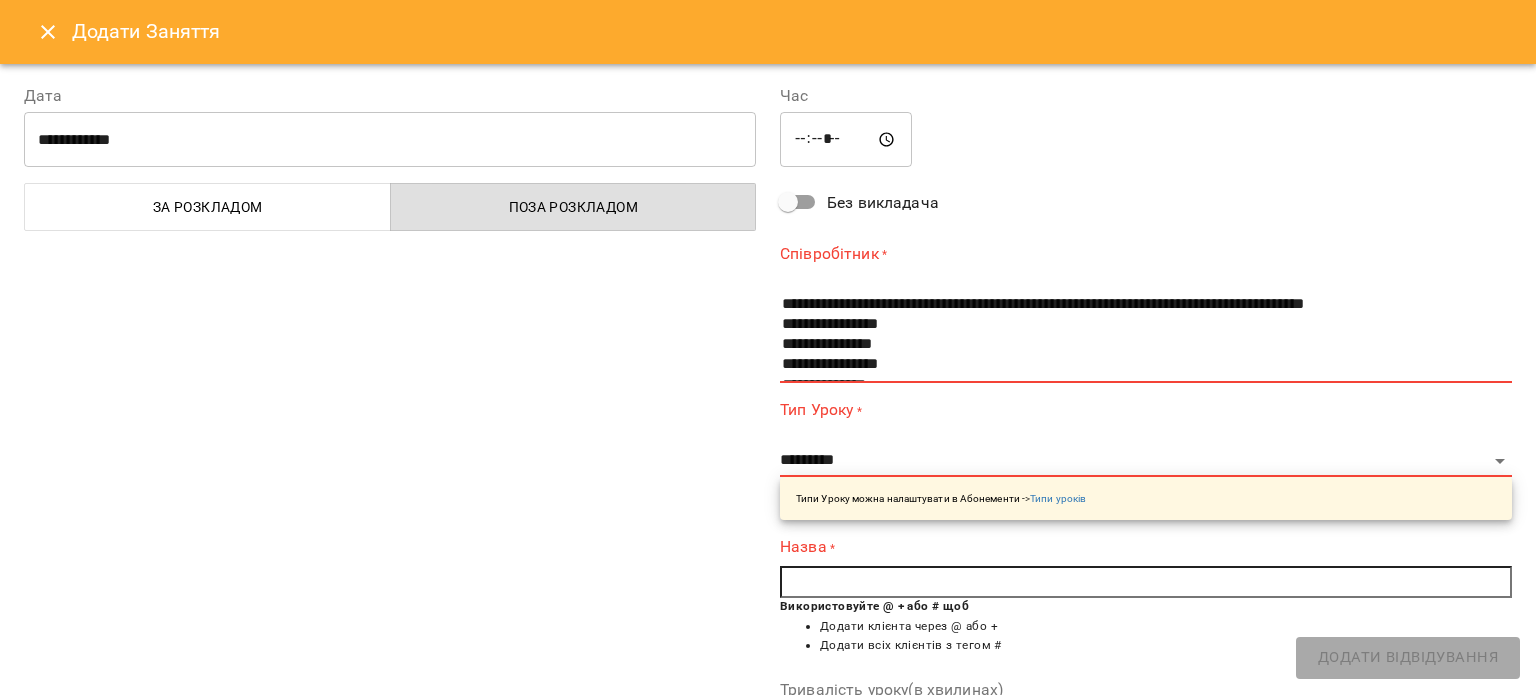click on "*****" at bounding box center (846, 140) 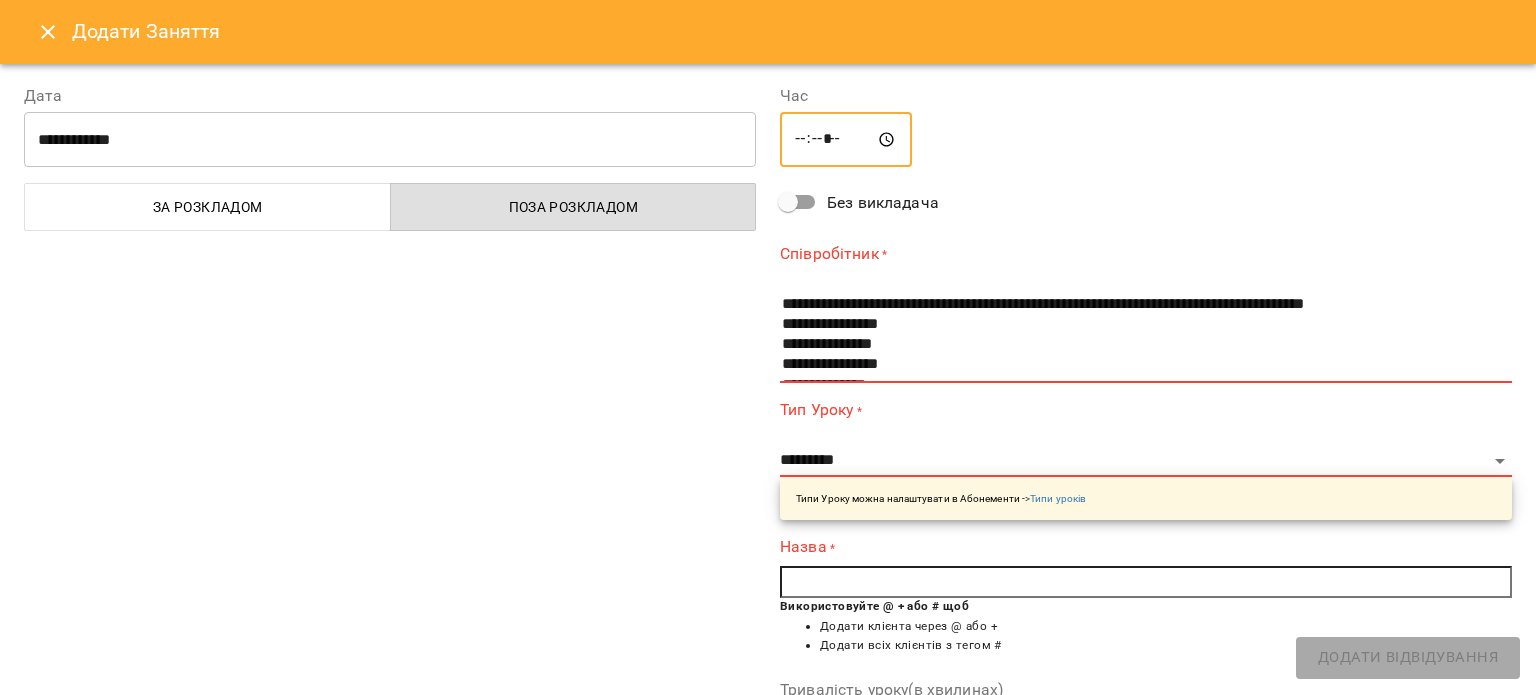 type on "*****" 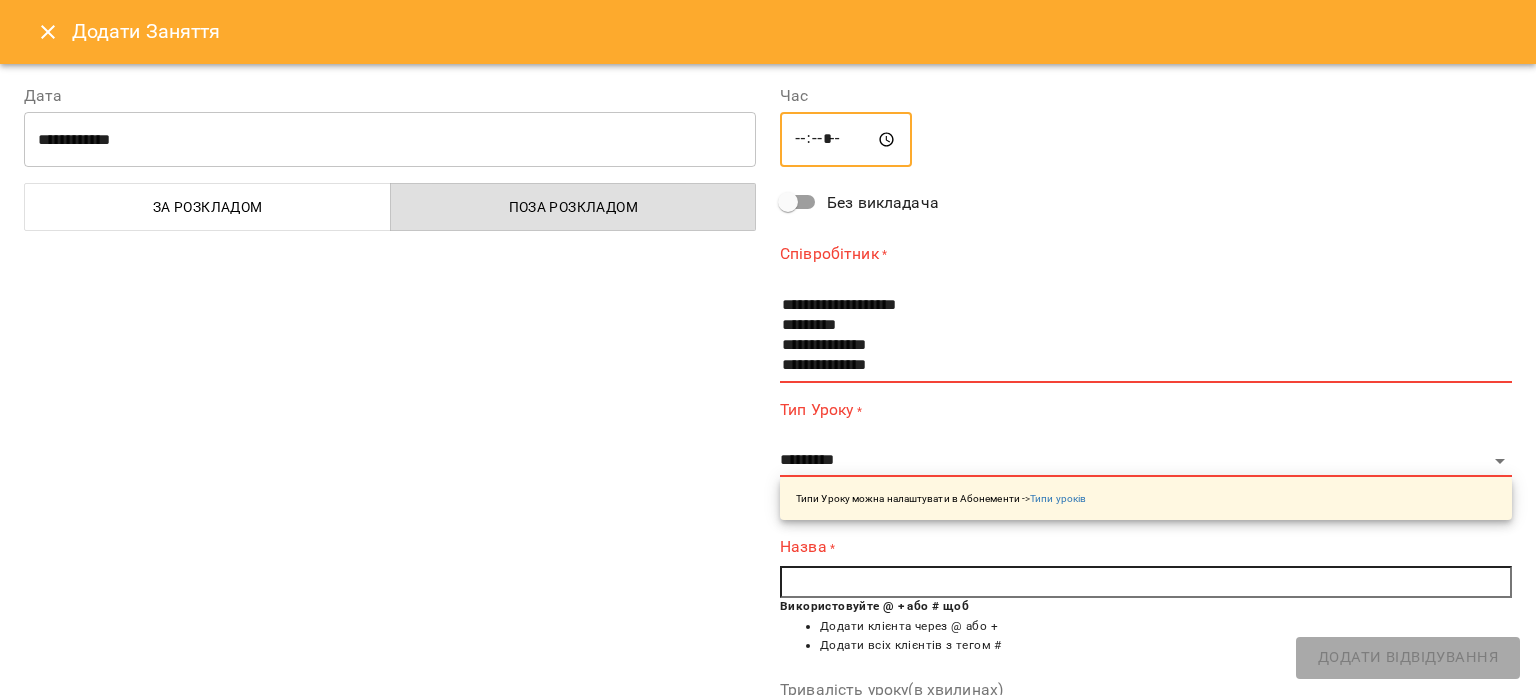 scroll, scrollTop: 200, scrollLeft: 0, axis: vertical 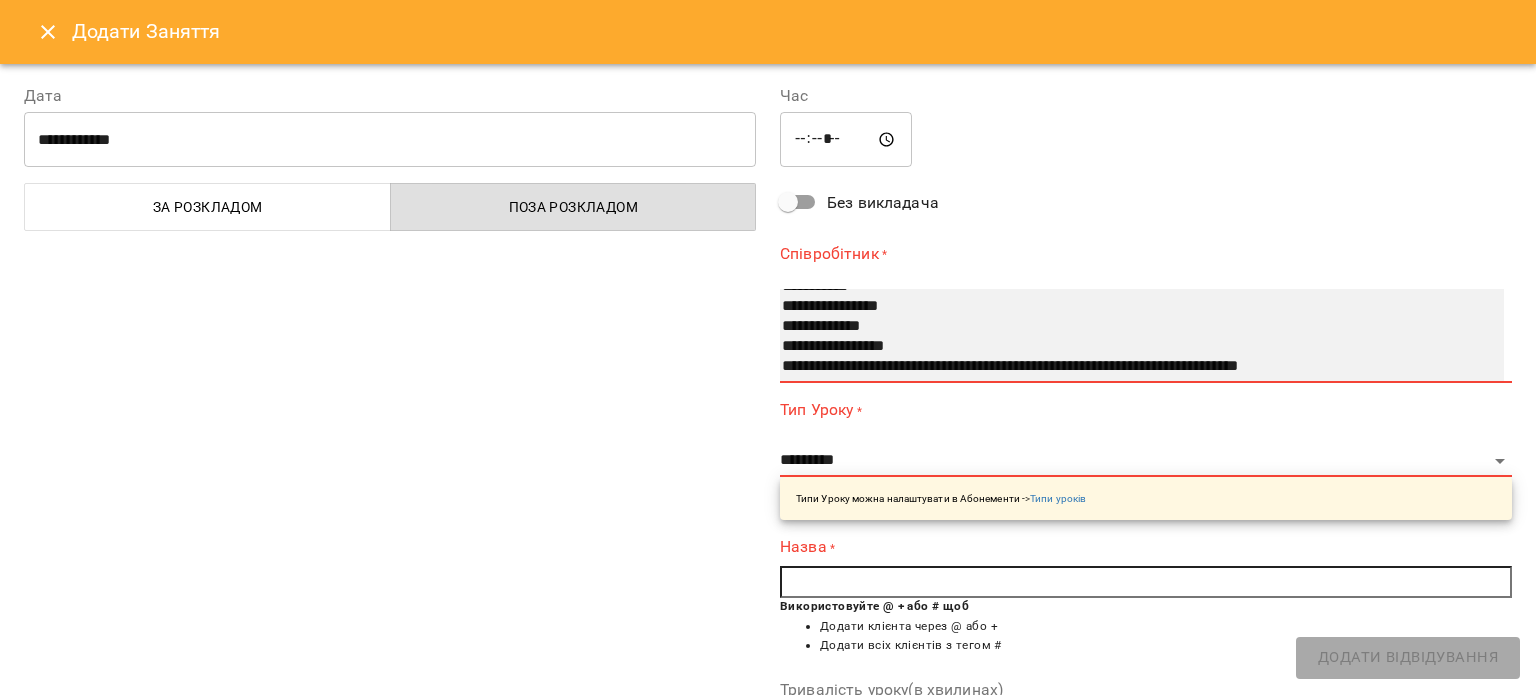 select on "**********" 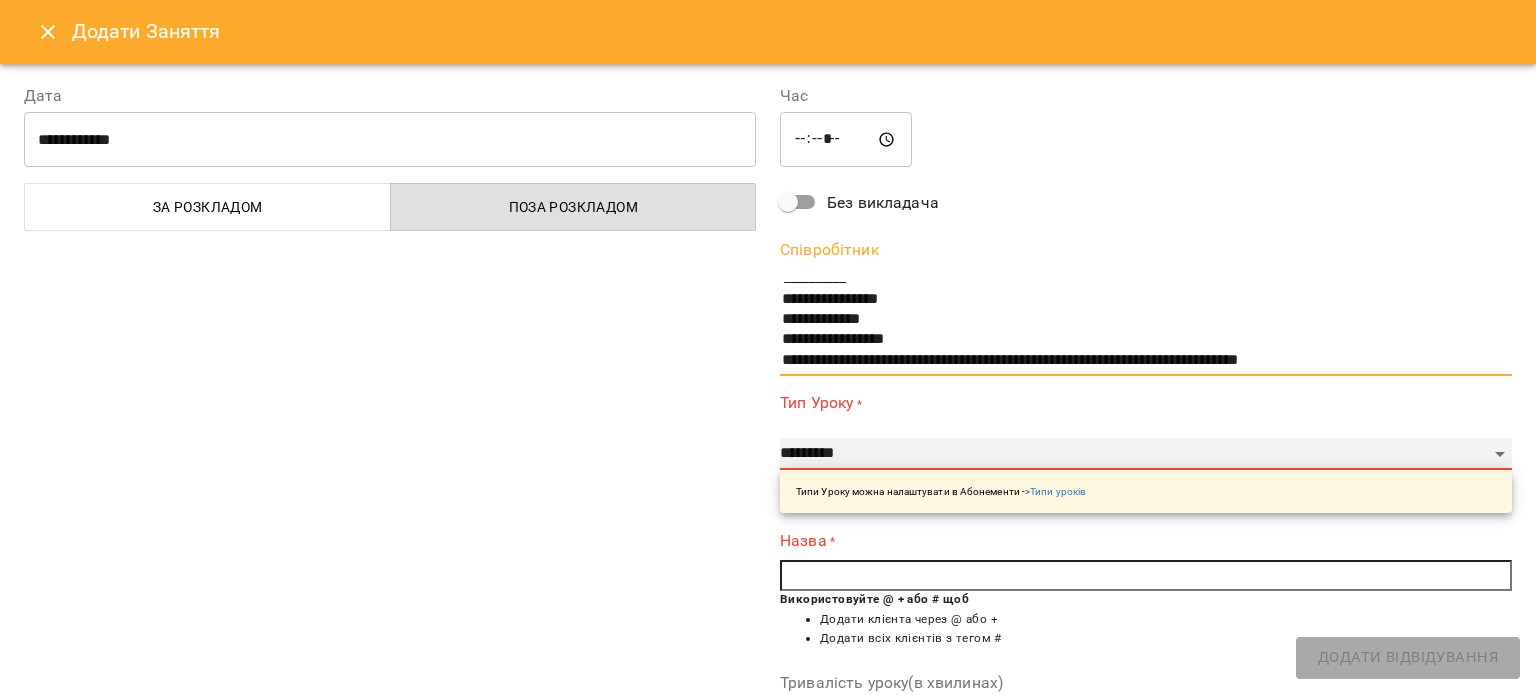 click on "**********" at bounding box center [1146, 454] 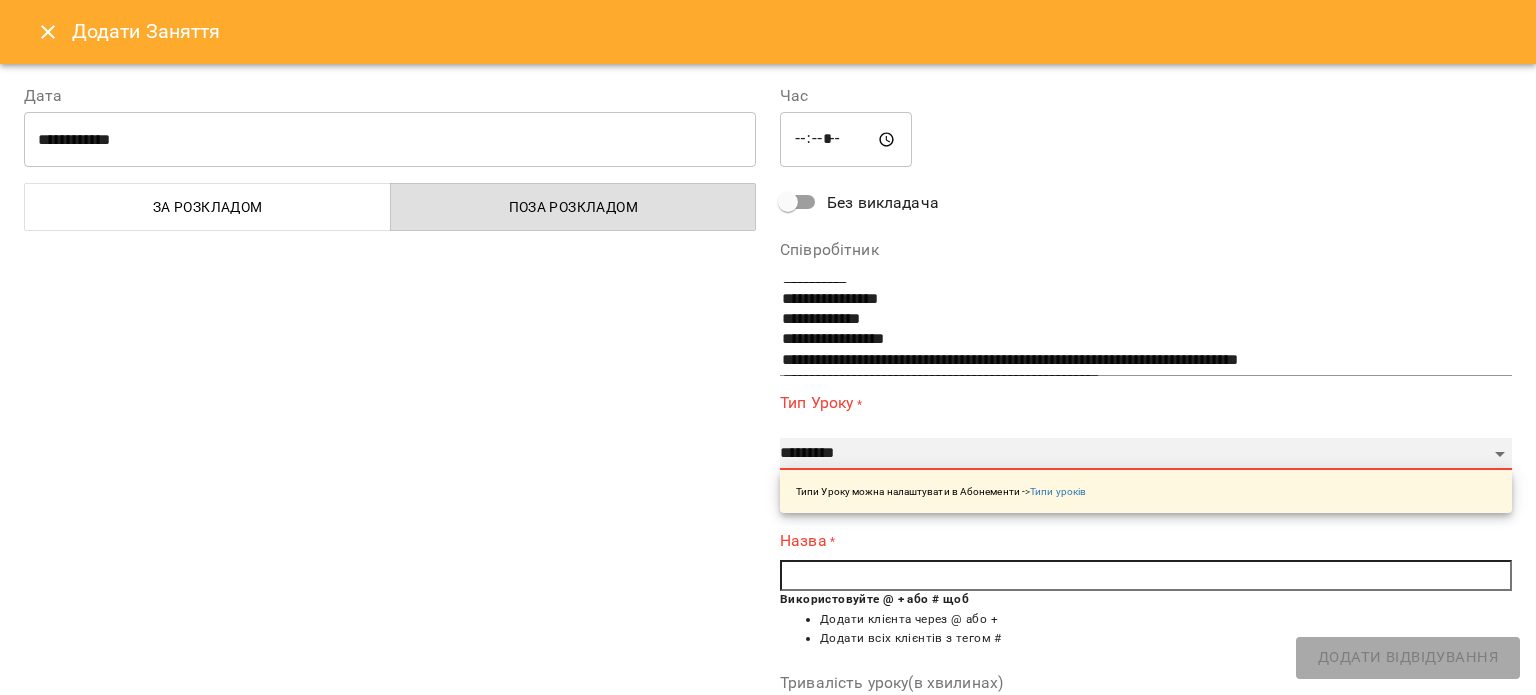 select on "**********" 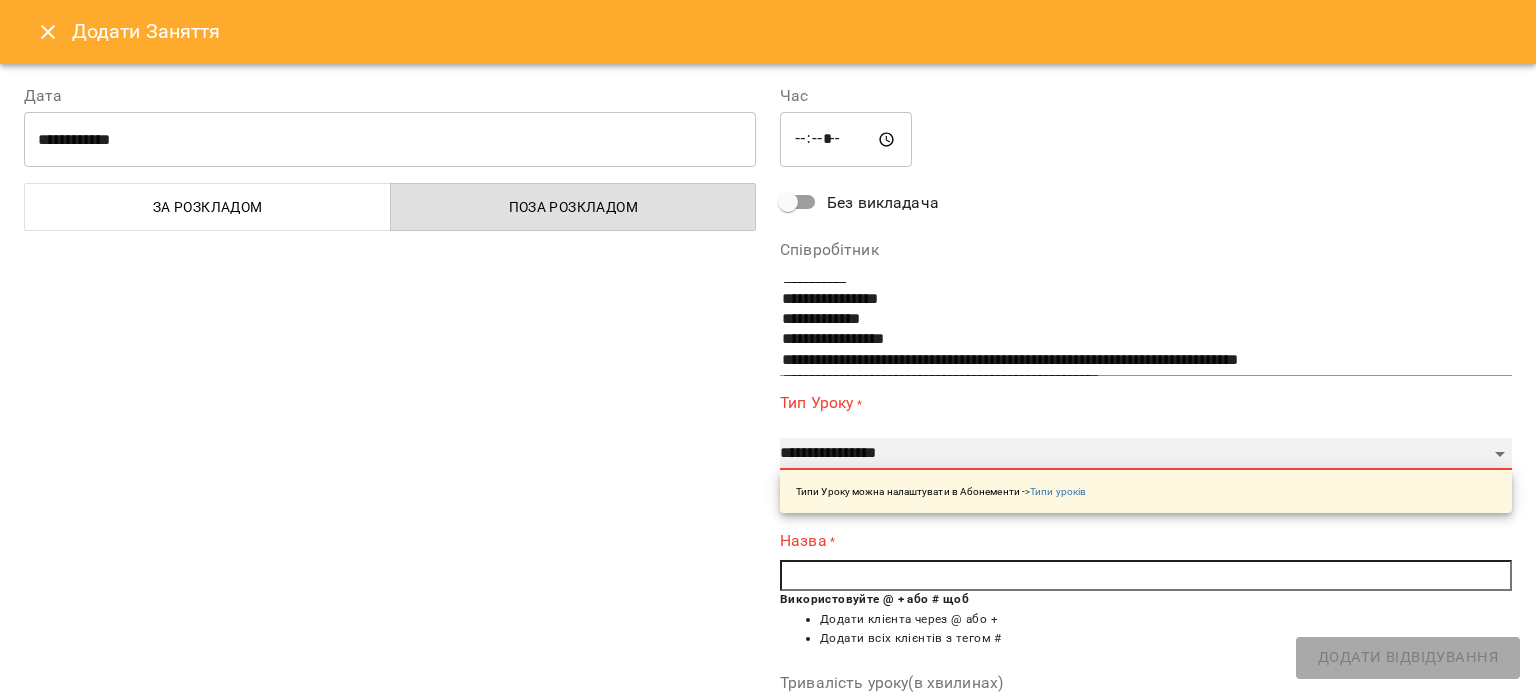 click on "**********" at bounding box center (1146, 454) 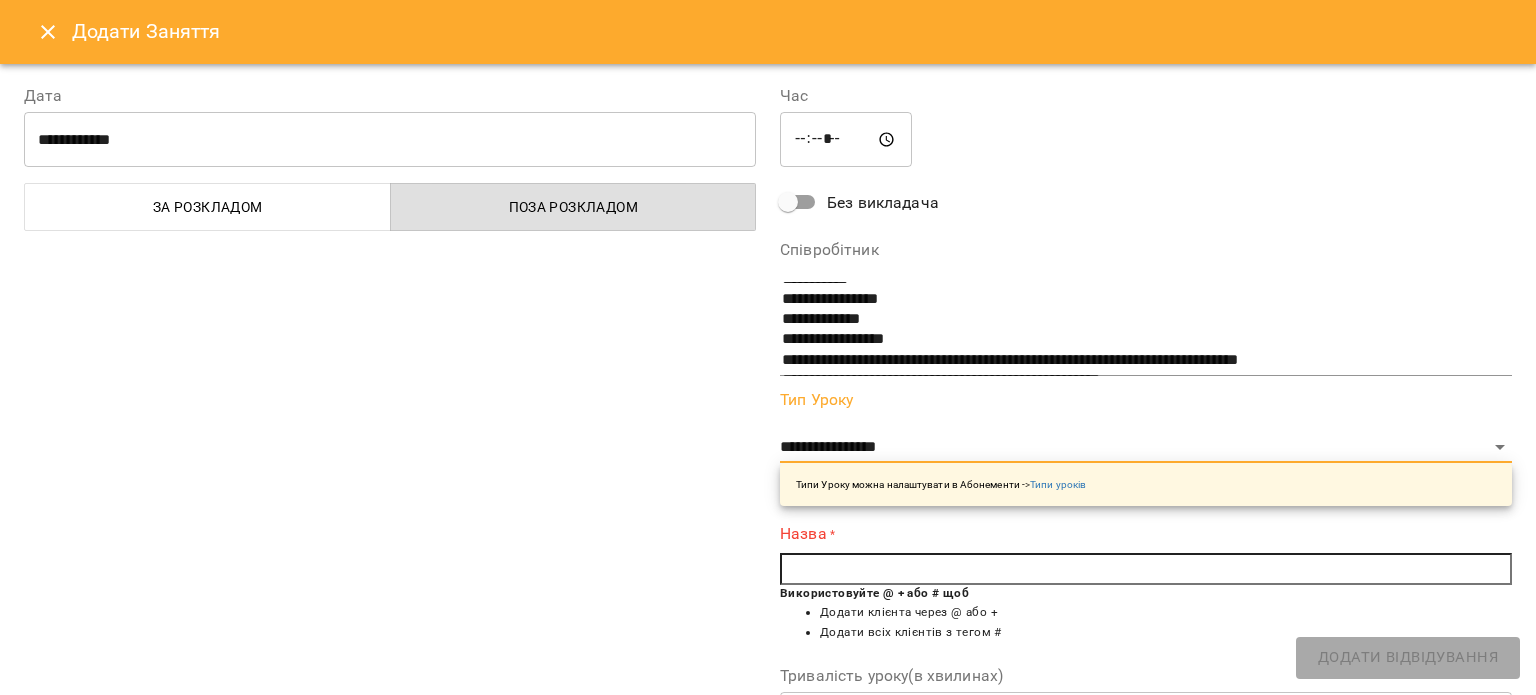 click at bounding box center (1146, 569) 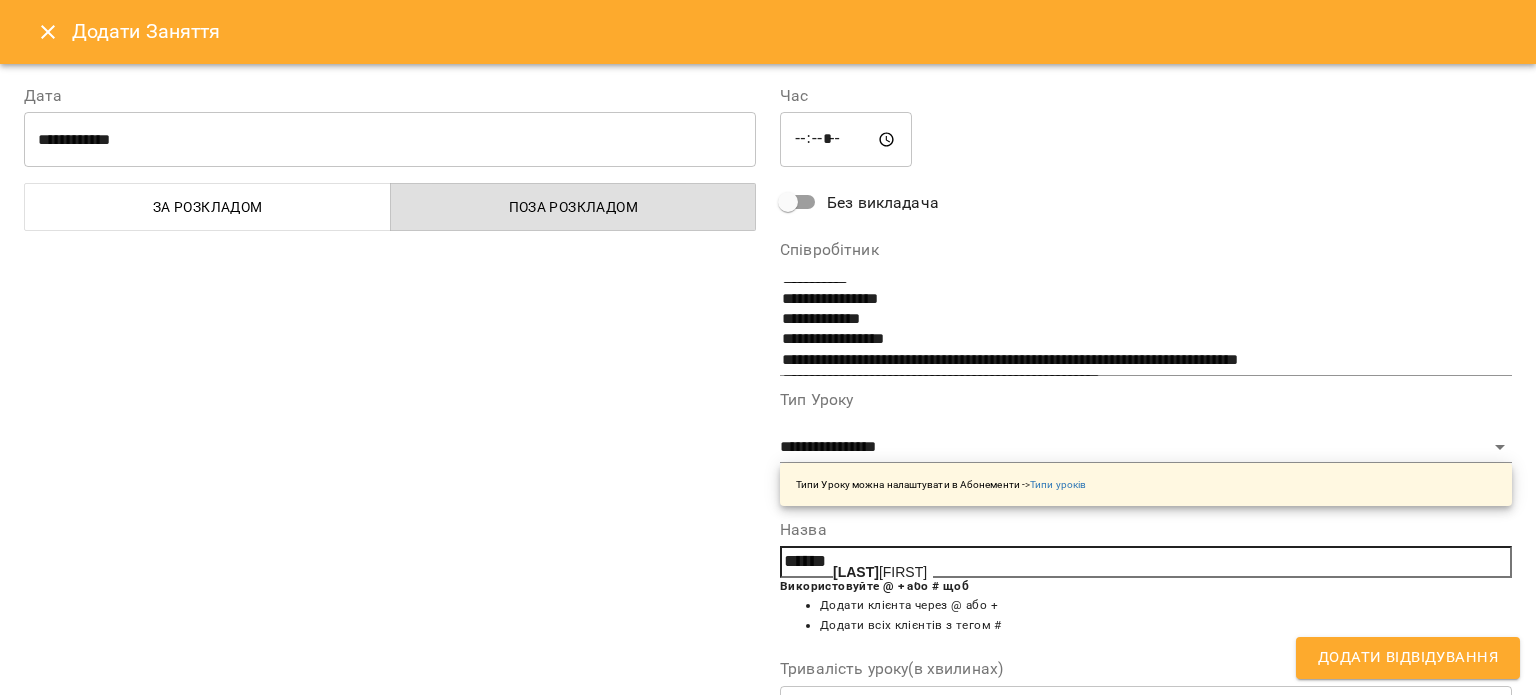 click on "[LAST] [FIRST]" at bounding box center (880, 572) 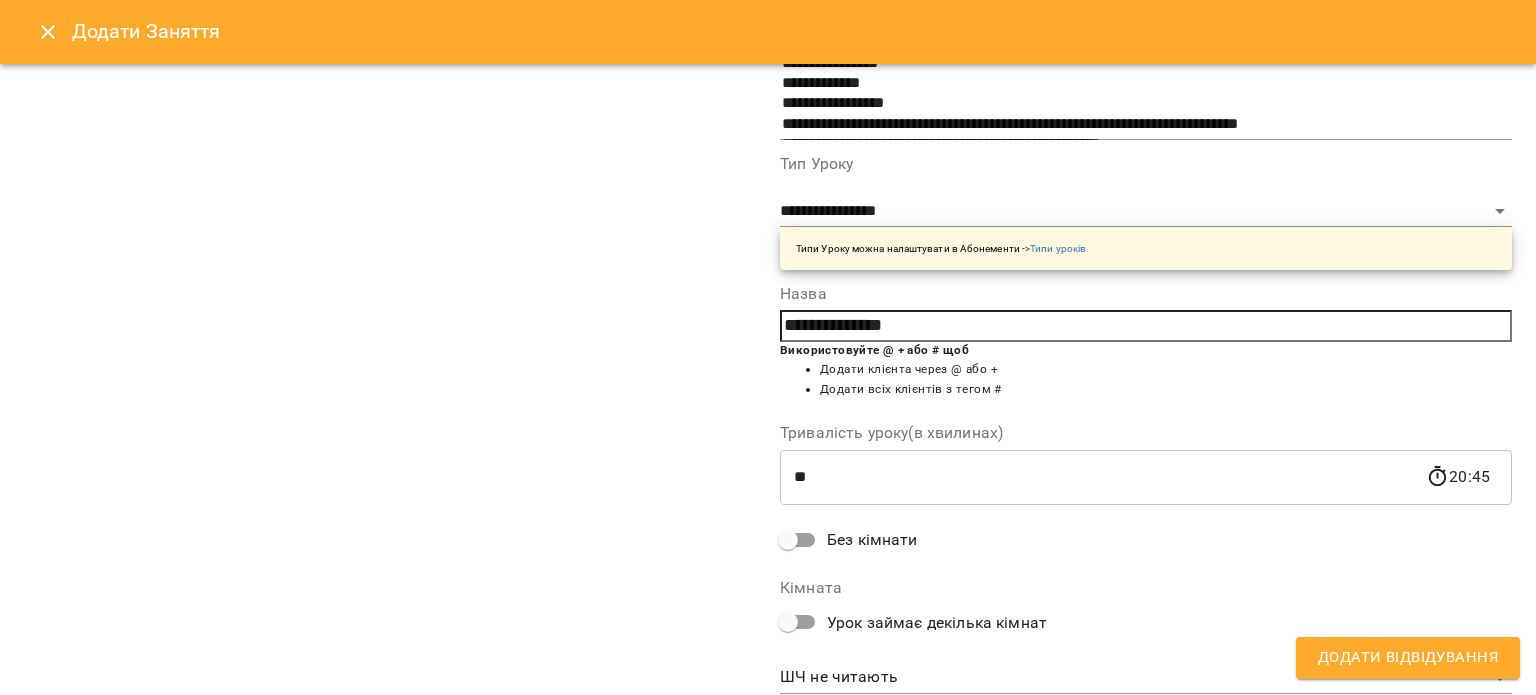 scroll, scrollTop: 303, scrollLeft: 0, axis: vertical 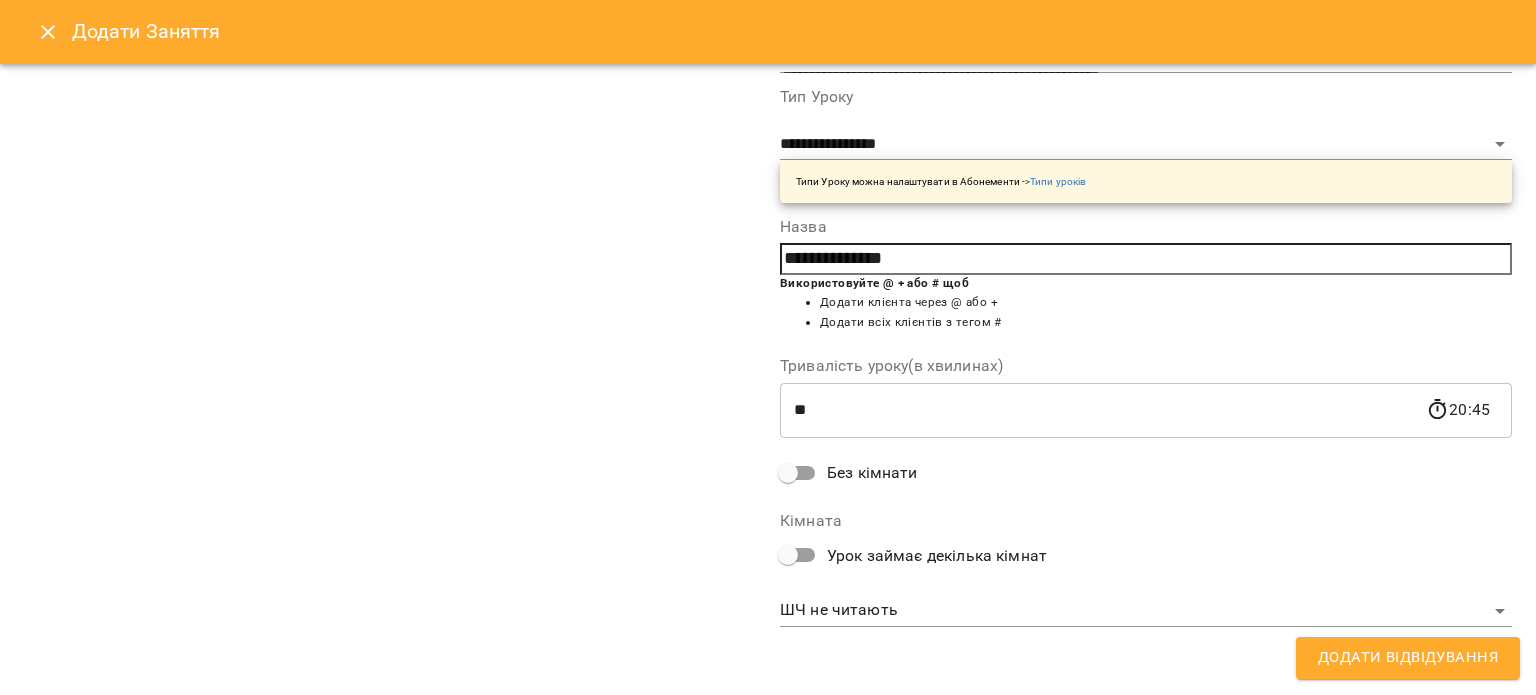 click on "For Business 99+ UA Б [LAST] [FIRST] 00 01 02 03 04 05 06 07 08 09 10 11 12 13 14 15 16 17 18 19 20 21 22 23 23:30 [LAST] [FIRST] індивід МА 45 хв - [FIRST] [LAST] 00:00 - 17:00 😴😴😴 15:00 [LAST] [FIRST] індивід МА 45 хв - [FIRST] [LAST] 16:00 [LAST] [FIRST] Індив 45 хв - [FIRST] [LAST] 18:00 [LAST] [FIRST] індивід МА 30 хв - [LAST] [FIRST] 18:30 [LAST] [FIRST] 0 індивід МА 30 хв ([LAST] [FIRST]) 19:15 [LAST] [FIRST] Множіділення 45 - [FIRST] [LAST] 20:00 [LAST] [FIRST] 0 індивід МА 45 хв ([LAST] [FIRST] ) 21:00 [LAST] [FIRST] індивід МА 45 хв - [LAST] [FIRST] 22:00 - 23:59 пн вт" at bounding box center (768, 1565) 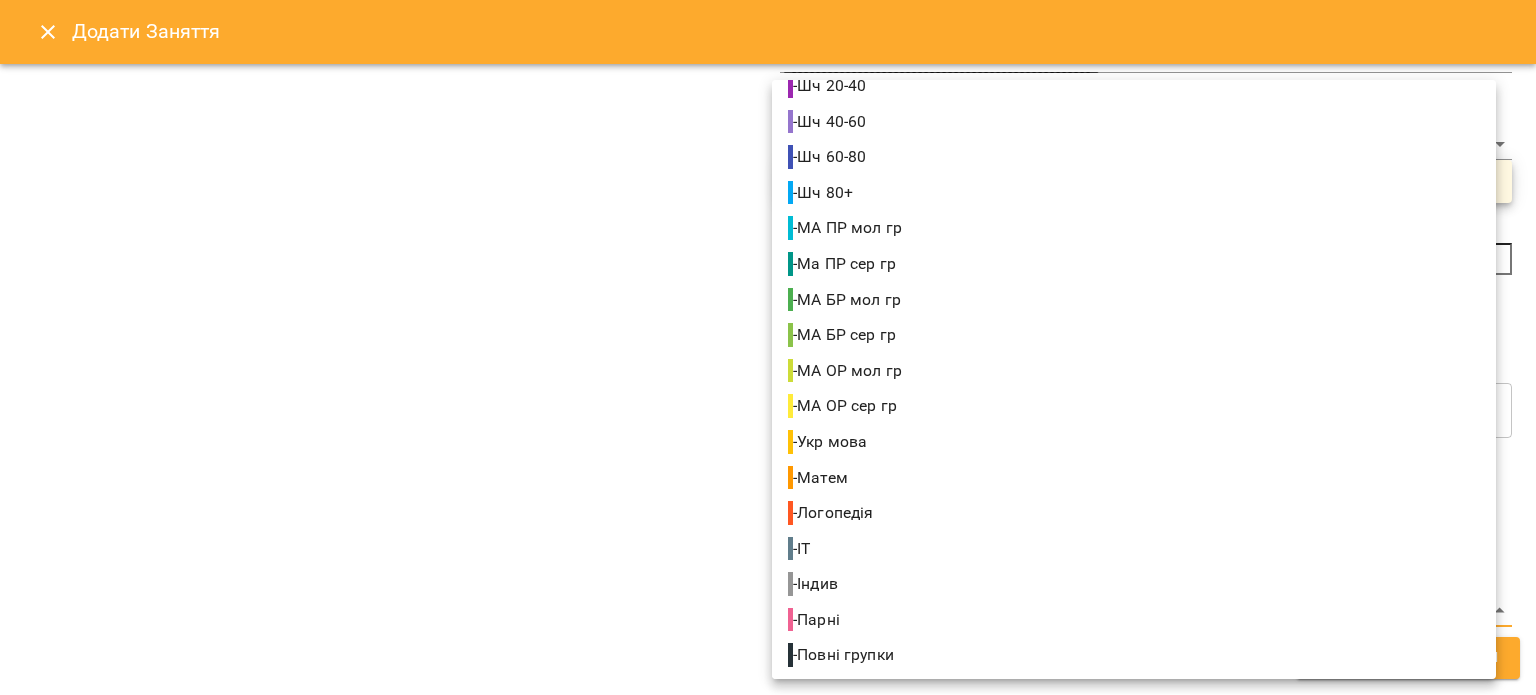 scroll, scrollTop: 164, scrollLeft: 0, axis: vertical 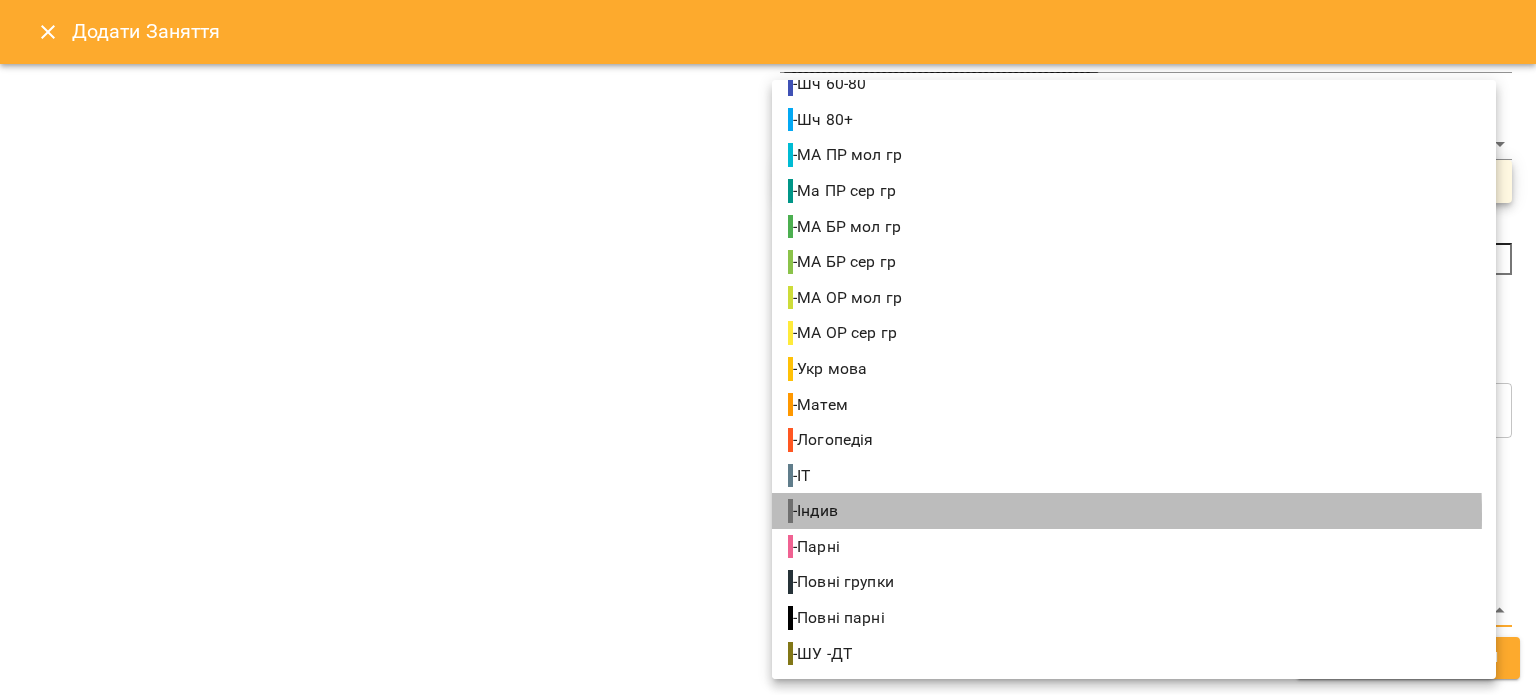 click on "-  Індив" at bounding box center (815, 511) 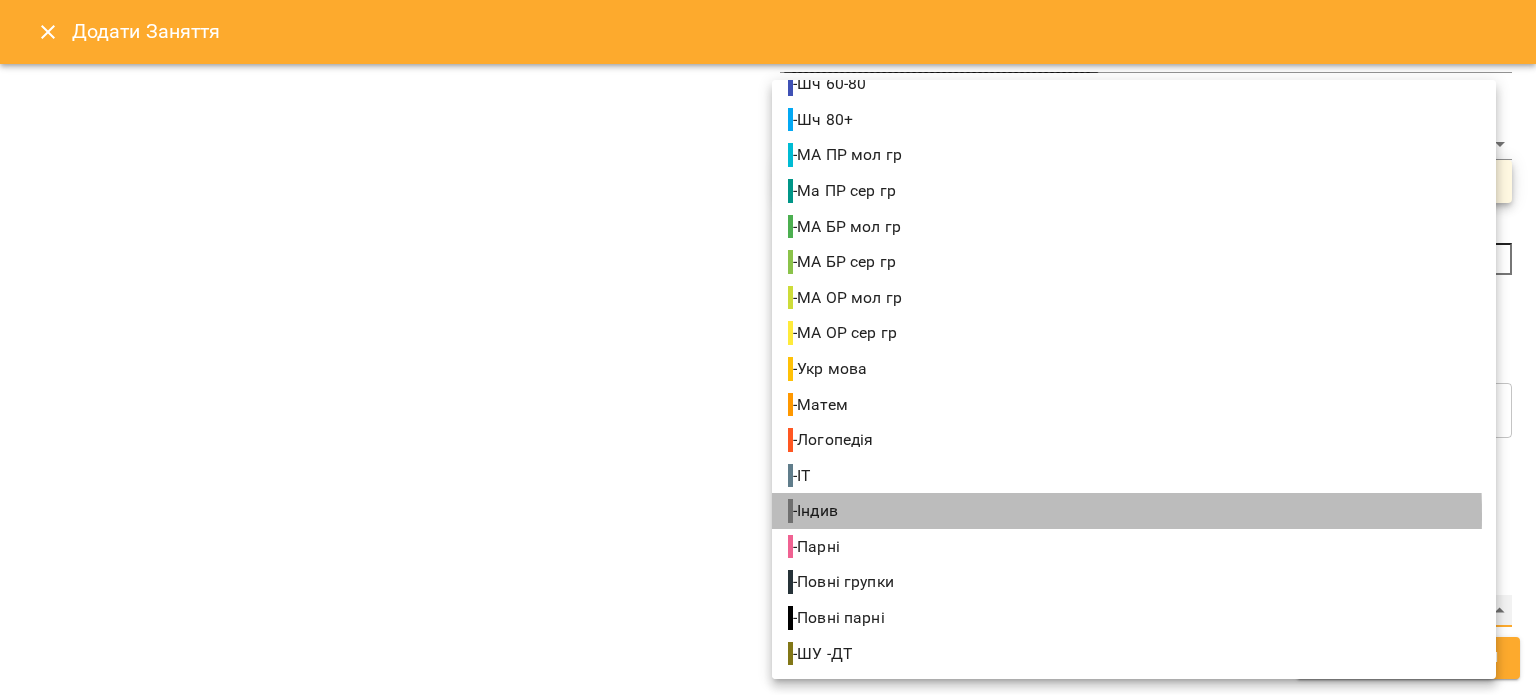 type on "**********" 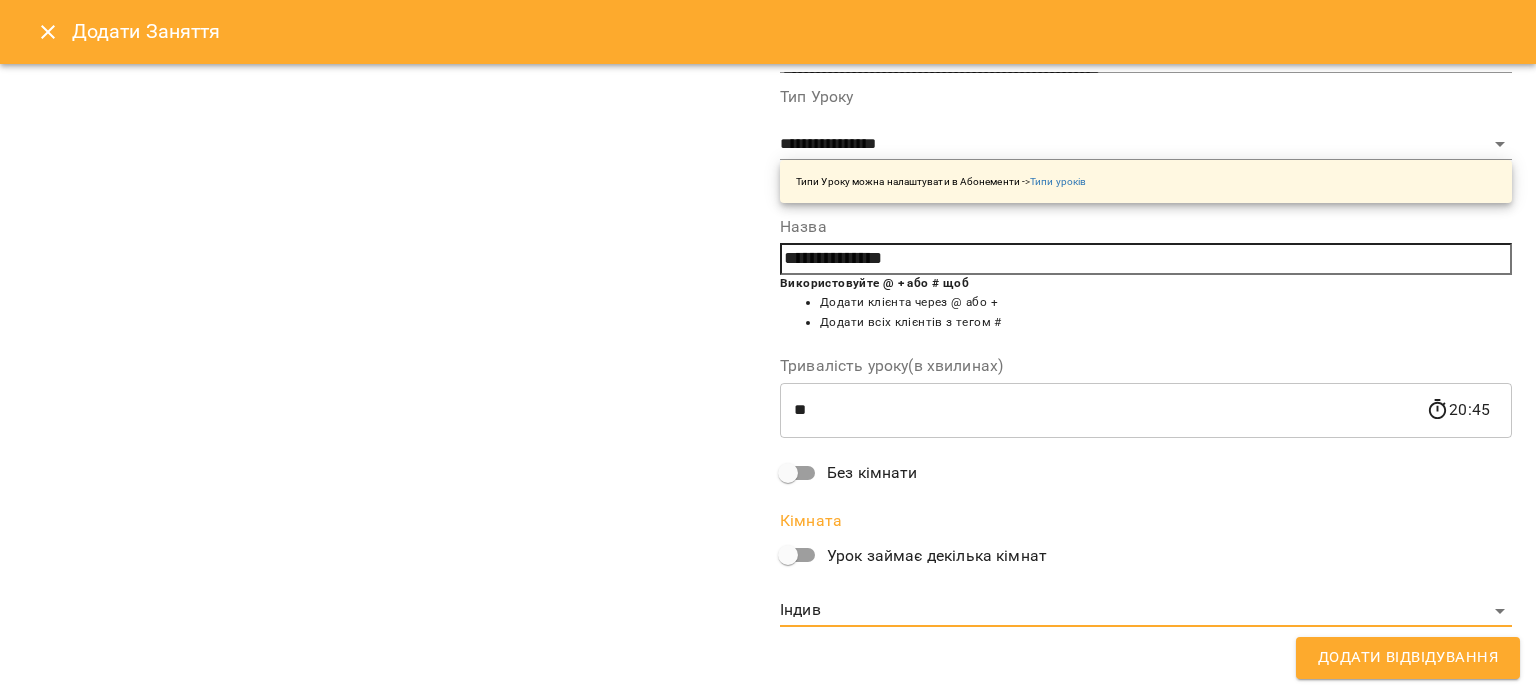 click on "Додати Відвідування" at bounding box center [1408, 658] 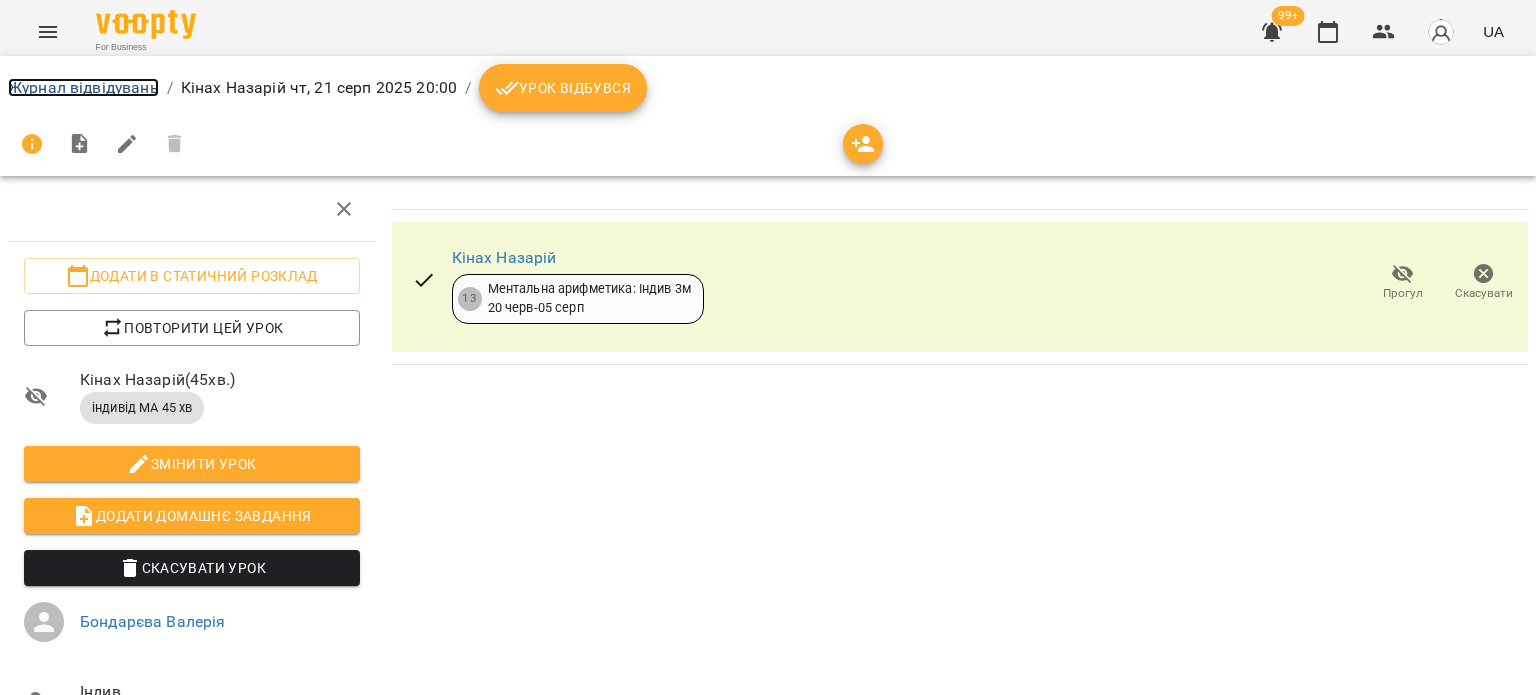 click on "Журнал відвідувань" at bounding box center [83, 87] 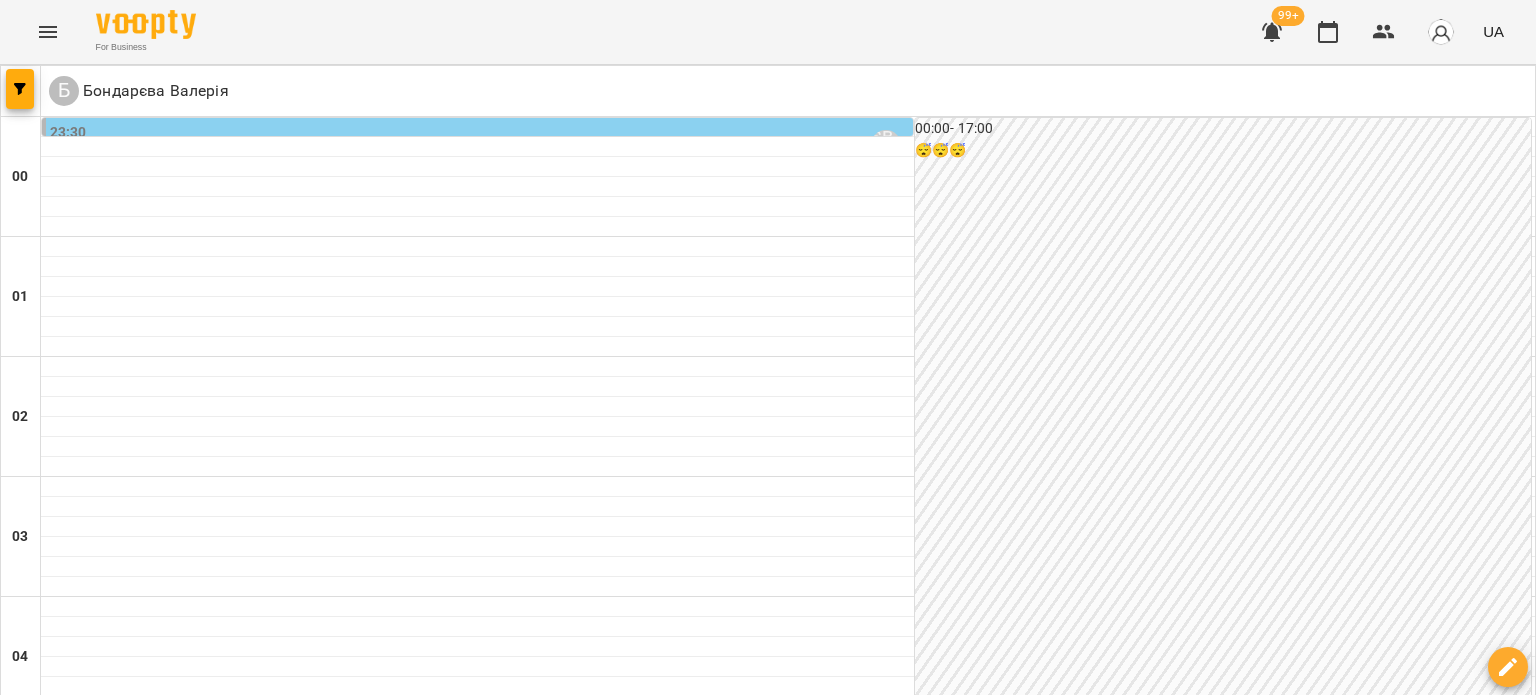 scroll, scrollTop: 2100, scrollLeft: 0, axis: vertical 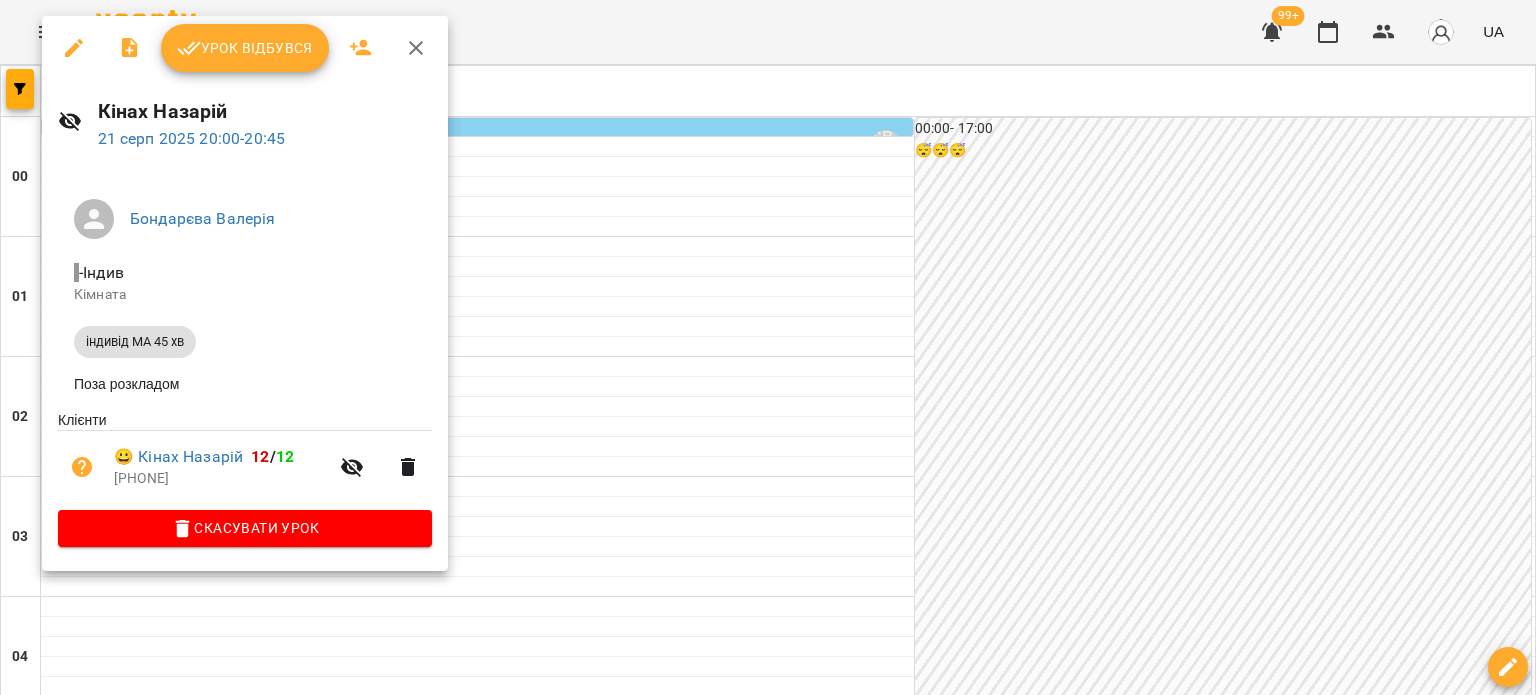 click at bounding box center [768, 347] 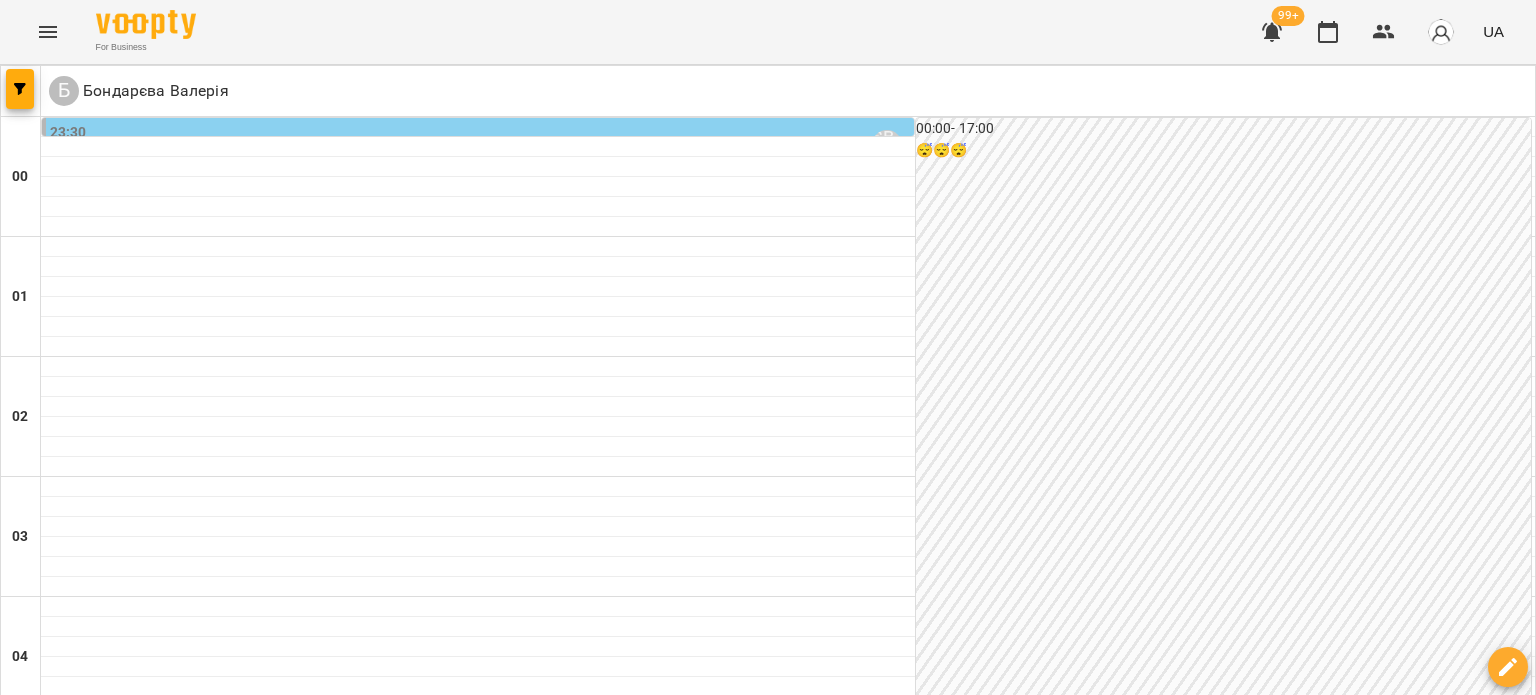 scroll, scrollTop: 0, scrollLeft: 0, axis: both 